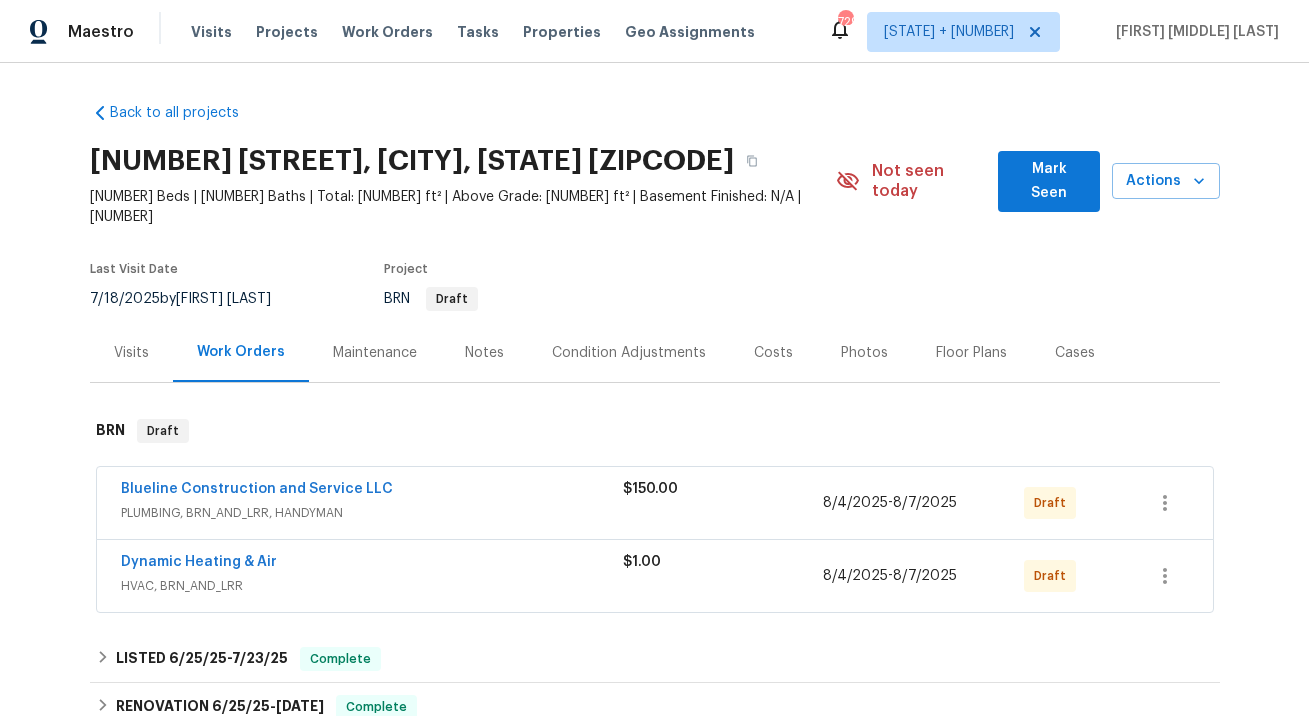 scroll, scrollTop: 0, scrollLeft: 0, axis: both 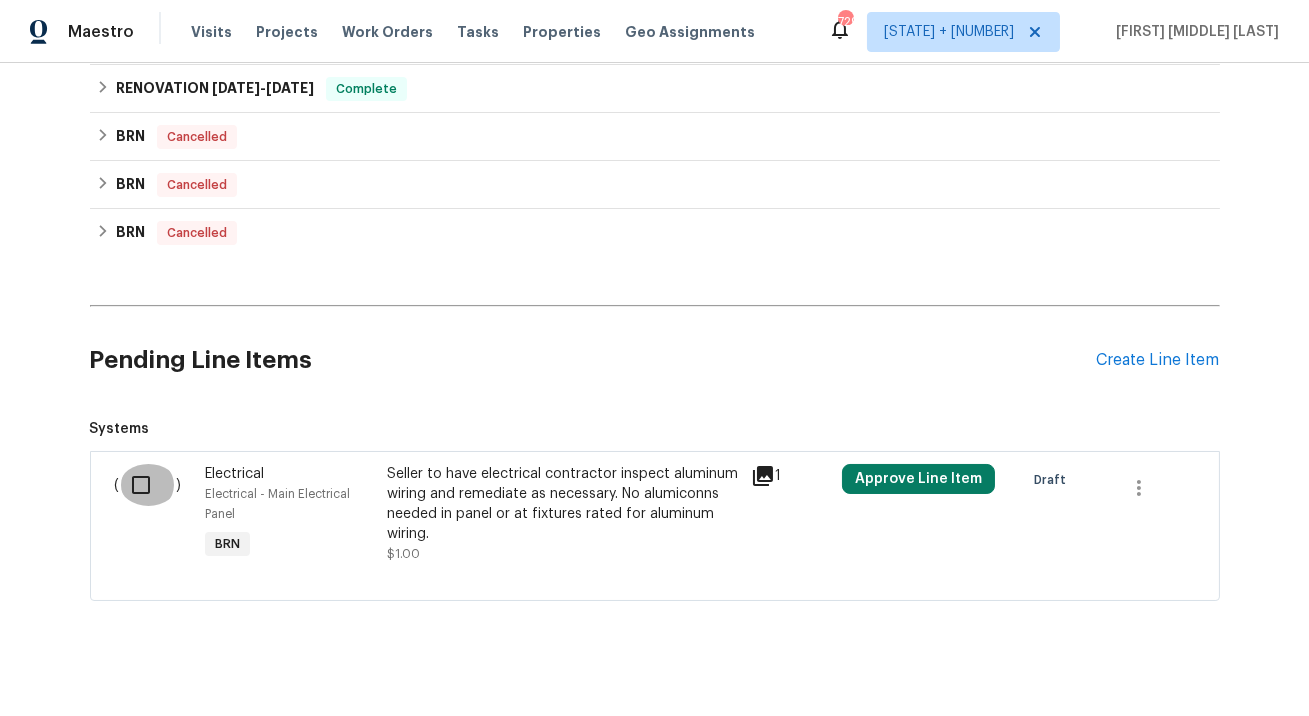 click at bounding box center (148, 485) 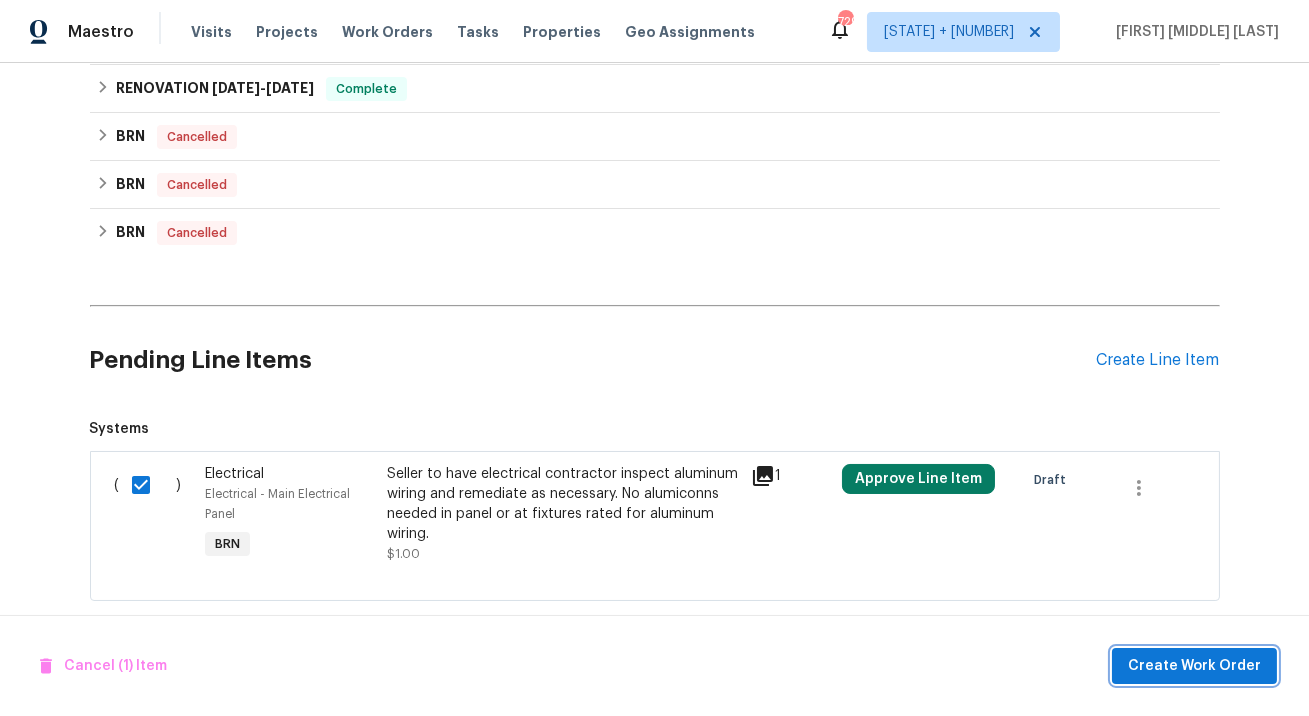 click on "Create Work Order" at bounding box center [1194, 666] 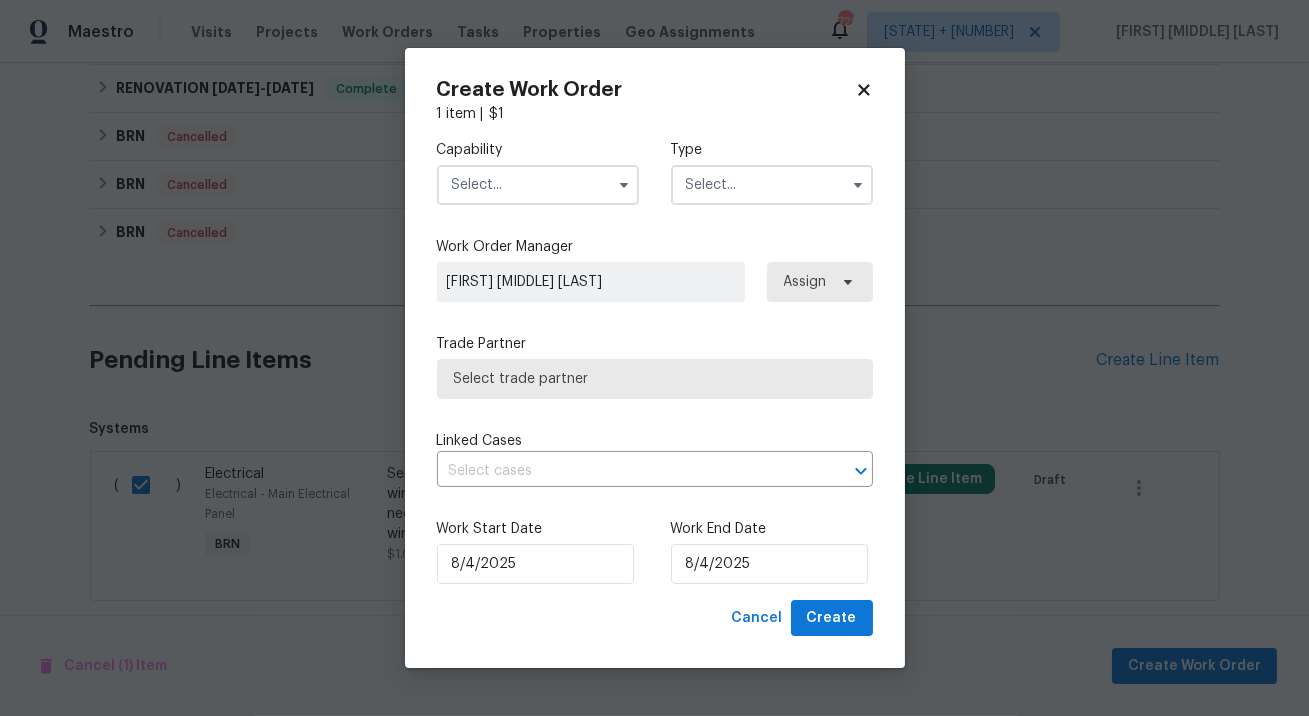 click at bounding box center (538, 185) 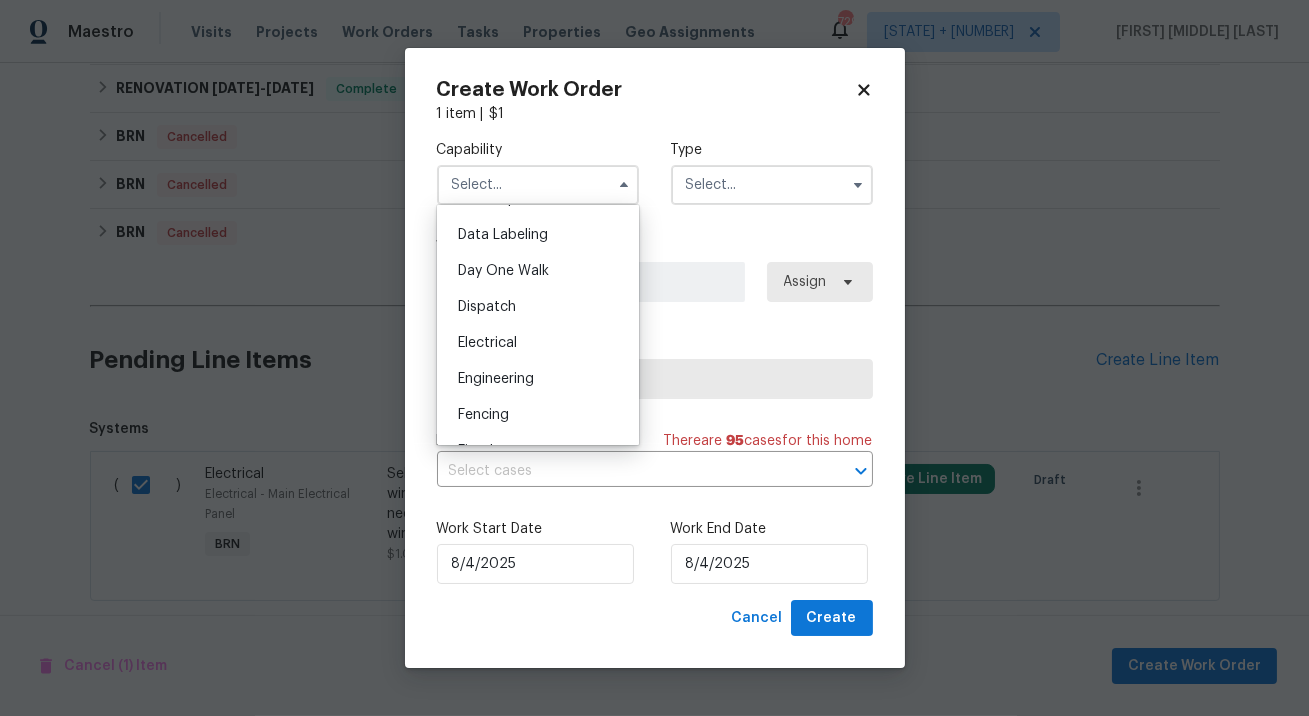 scroll, scrollTop: 500, scrollLeft: 0, axis: vertical 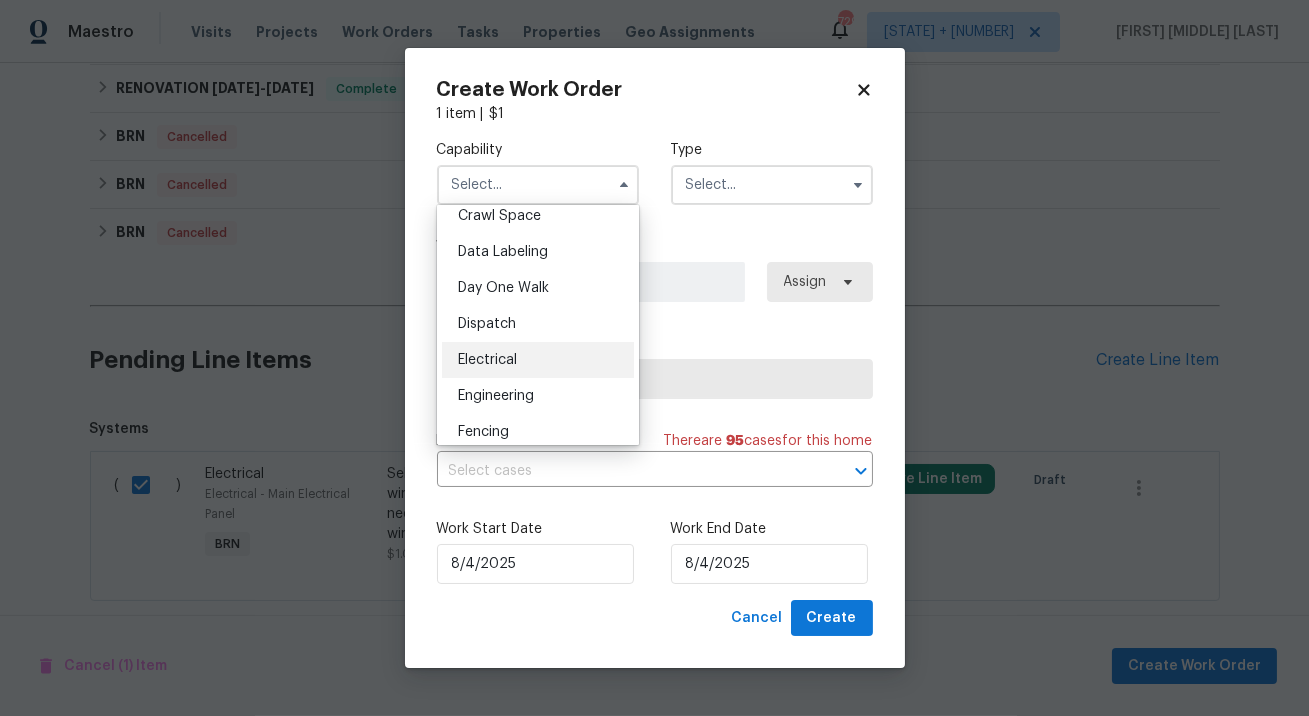 click on "Electrical" at bounding box center [487, 360] 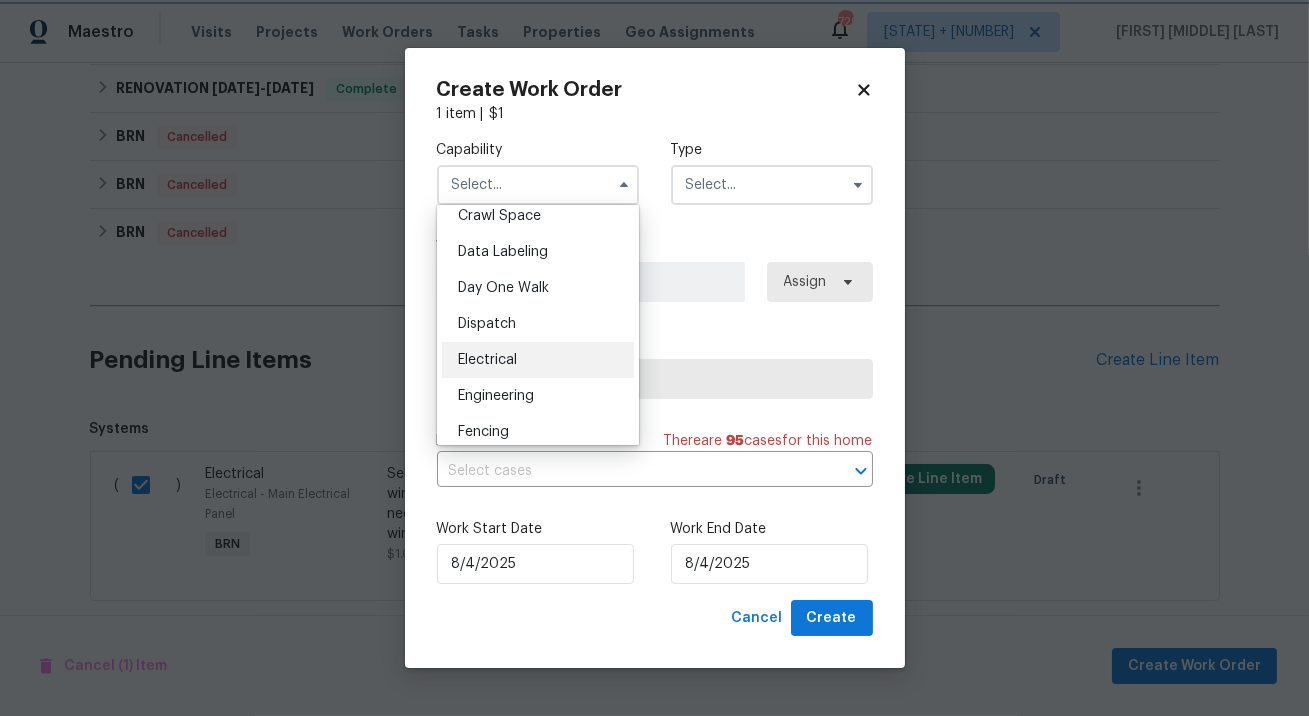 type on "Electrical" 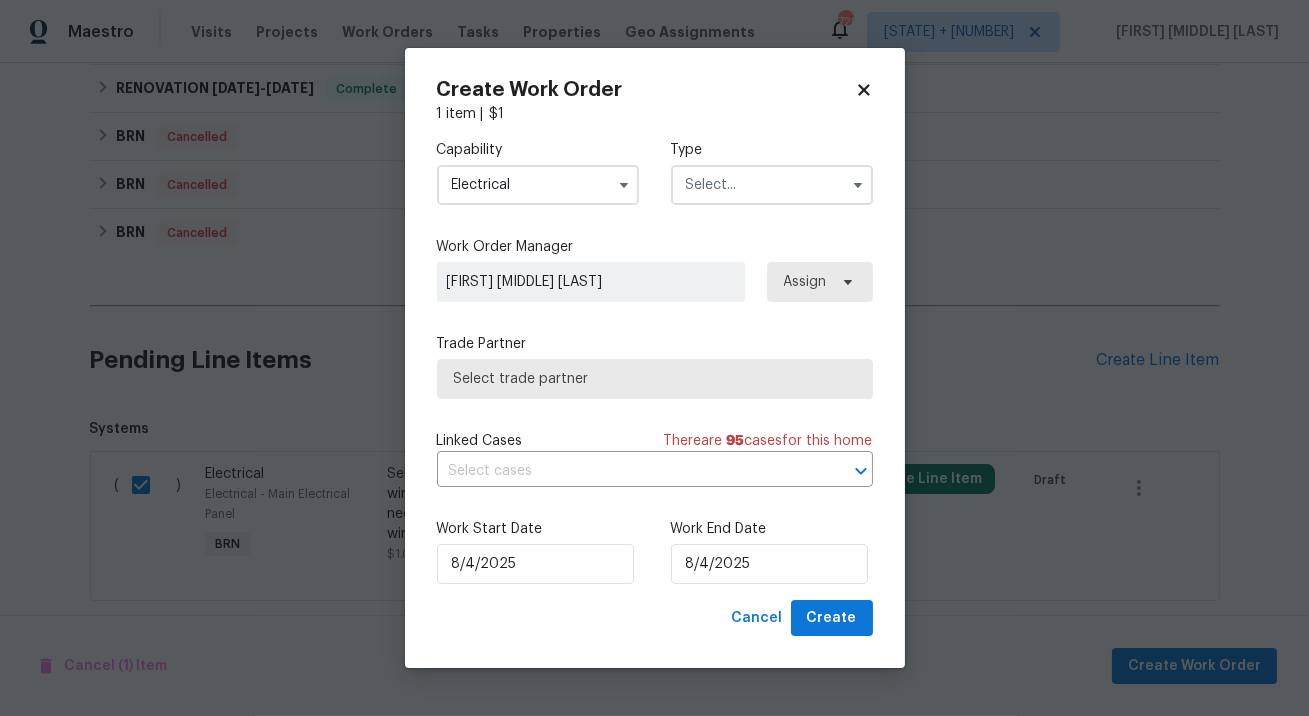 click at bounding box center [772, 185] 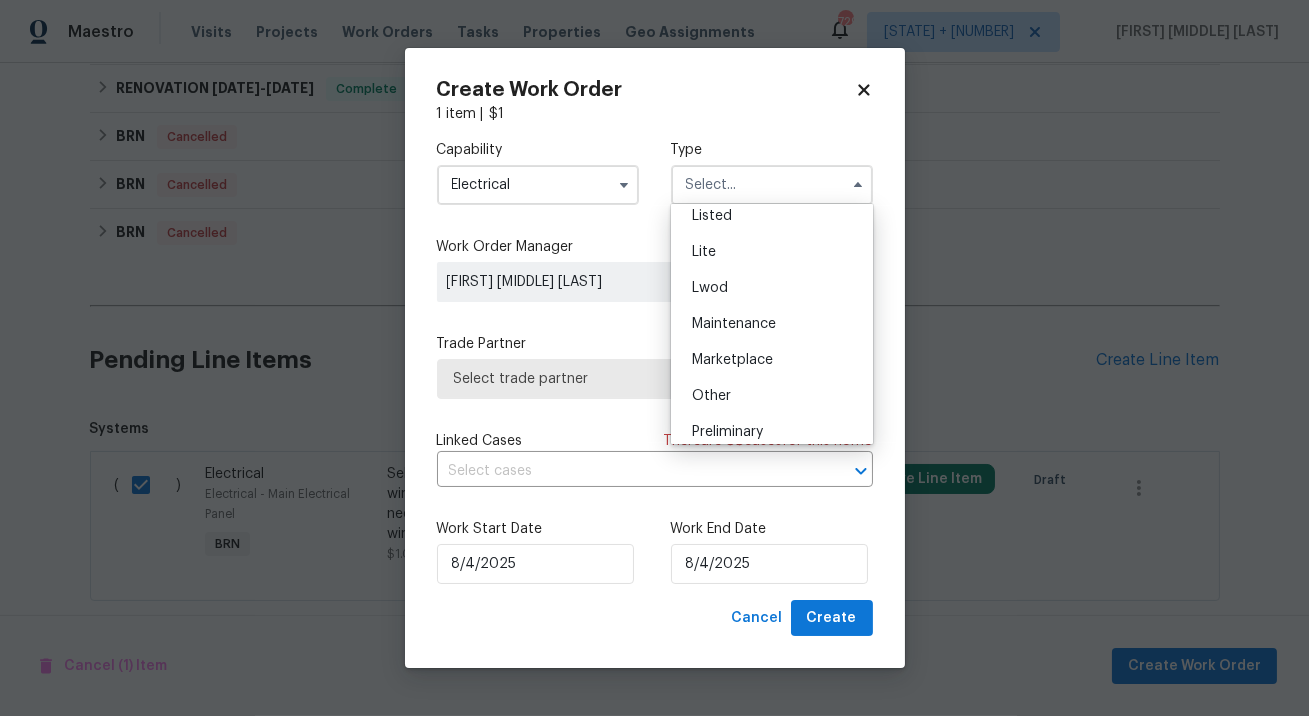 scroll, scrollTop: 454, scrollLeft: 0, axis: vertical 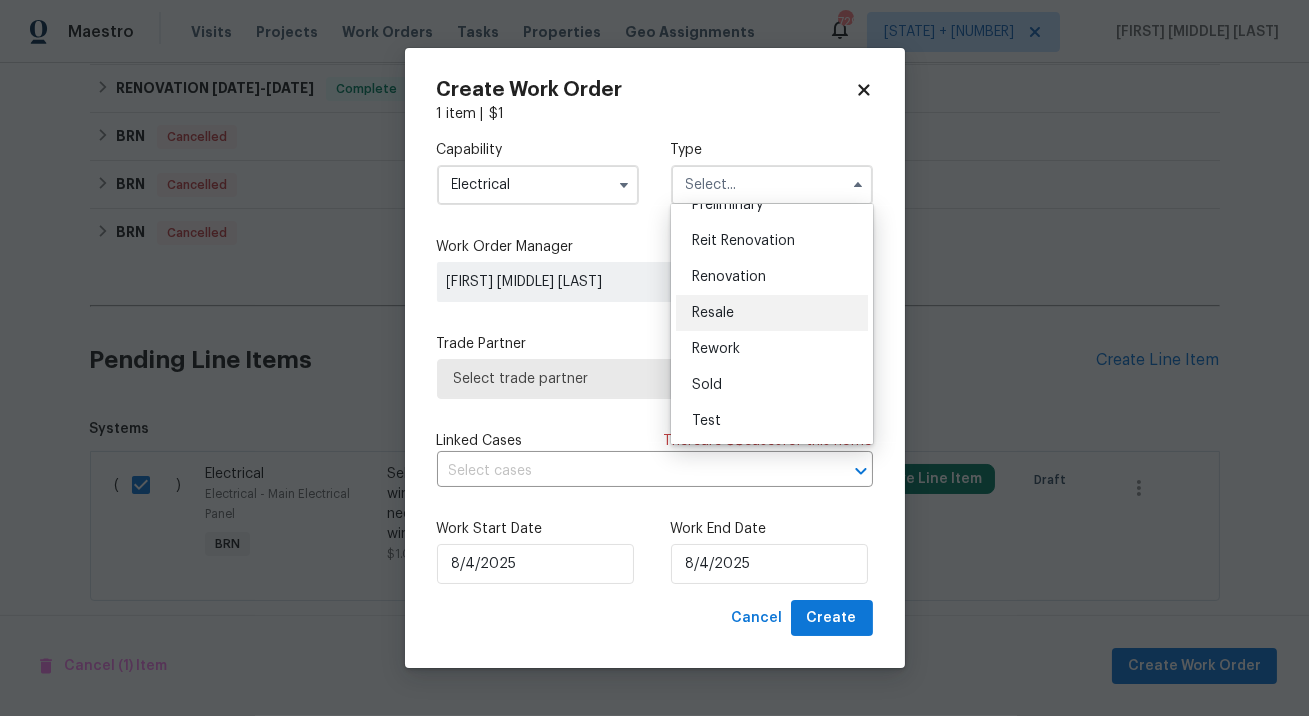 click on "Resale" at bounding box center [772, 313] 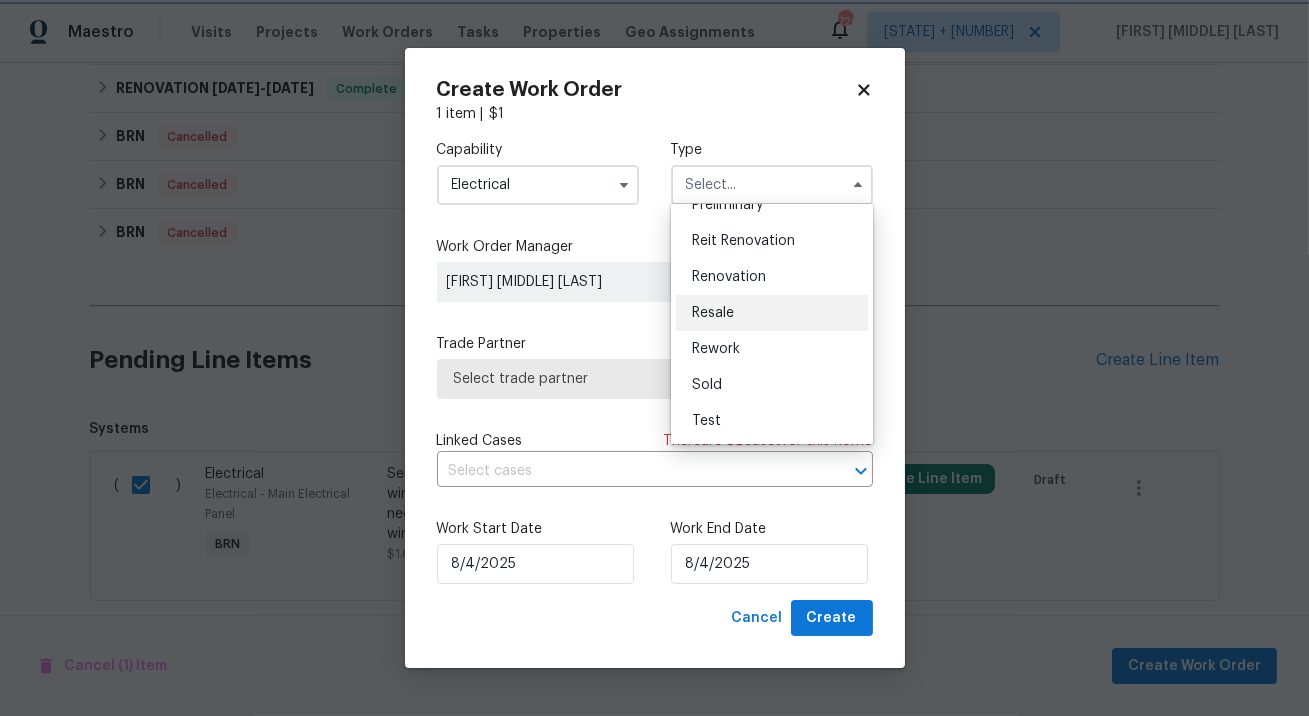 type on "Resale" 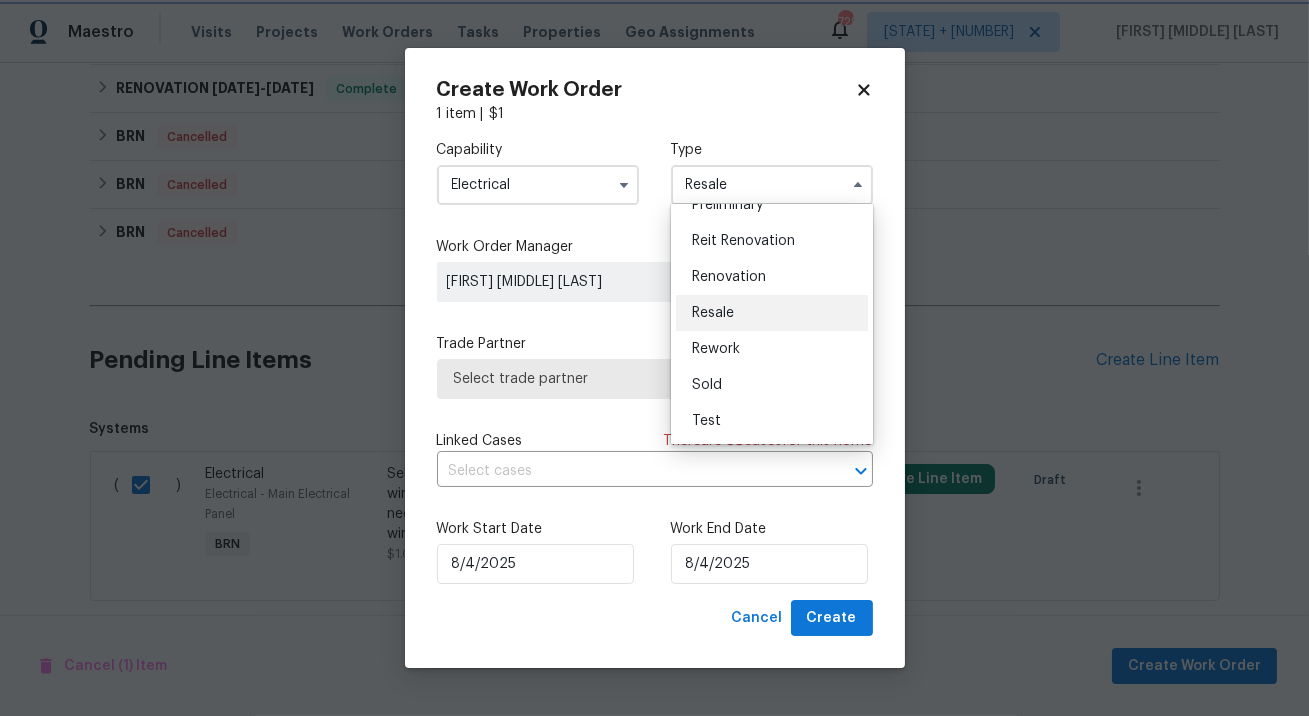 scroll, scrollTop: 0, scrollLeft: 0, axis: both 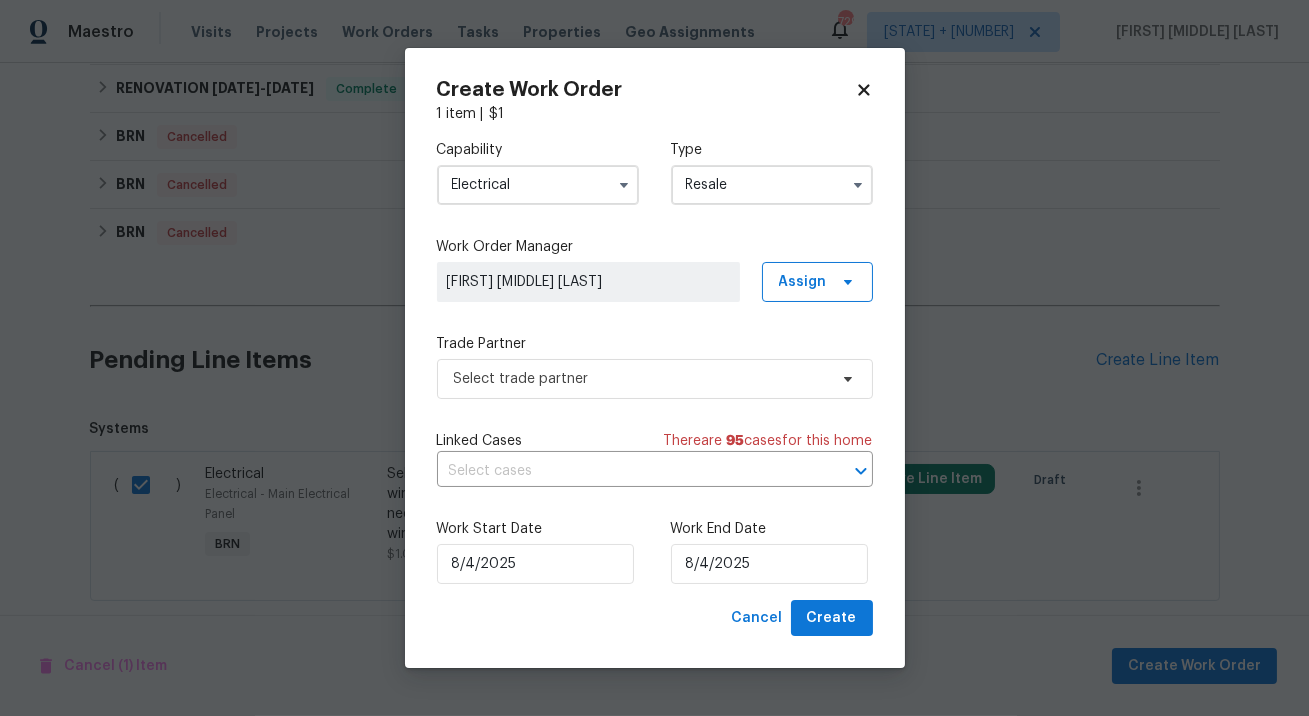 click on "Capability   Electrical Type   Resale Work Order Manager   Isabel Sangeetha Ireland Assign Trade Partner   Select trade partner Linked Cases There  are   95  case s  for this home   ​ Work Start Date   8/4/2025 Work End Date   8/4/2025" at bounding box center (655, 362) 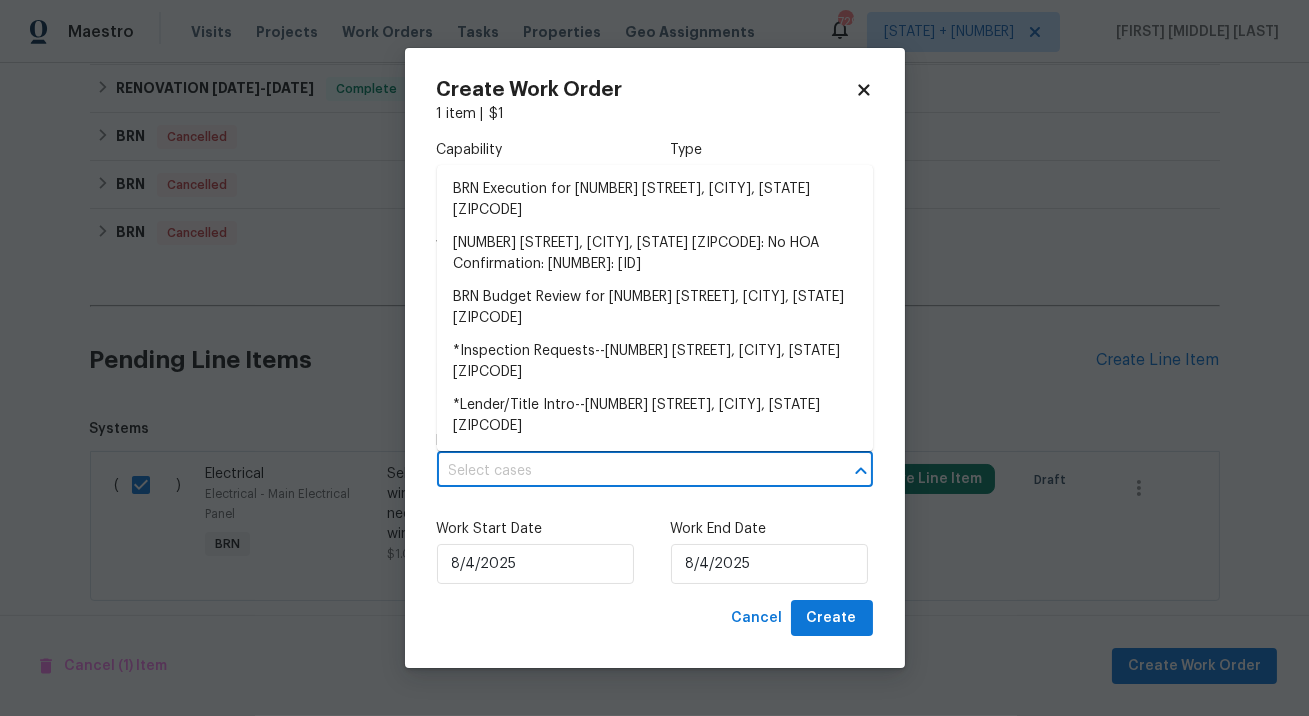 click at bounding box center [627, 471] 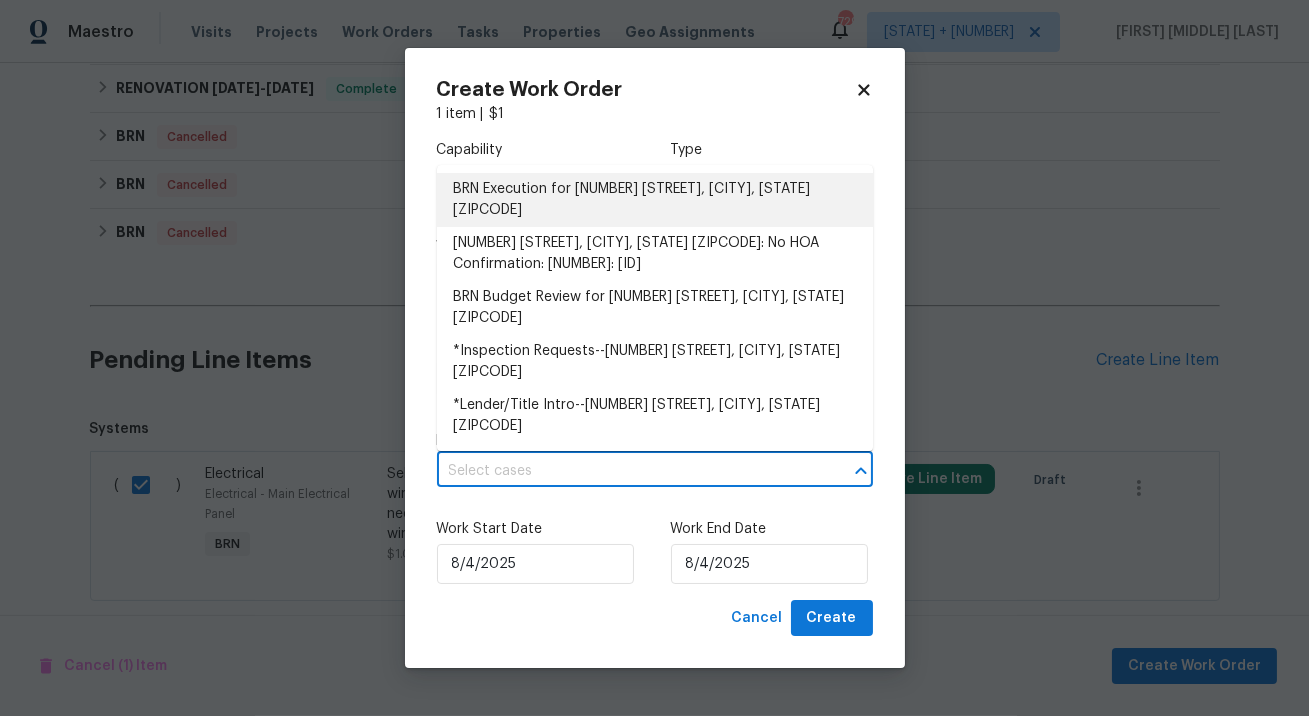 click on "BRN Execution for 759 Little Wekiva Cir, Altamonte Springs, FL 32714" at bounding box center (655, 200) 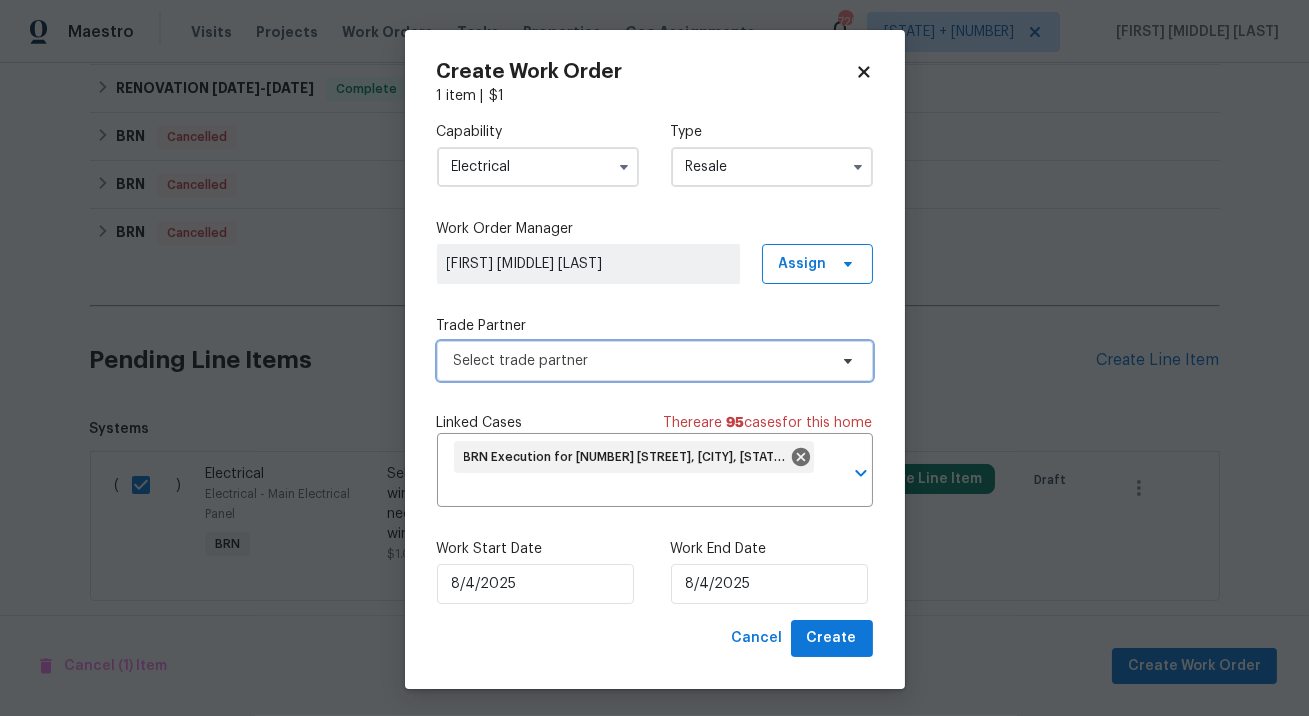 click on "Select trade partner" at bounding box center [640, 361] 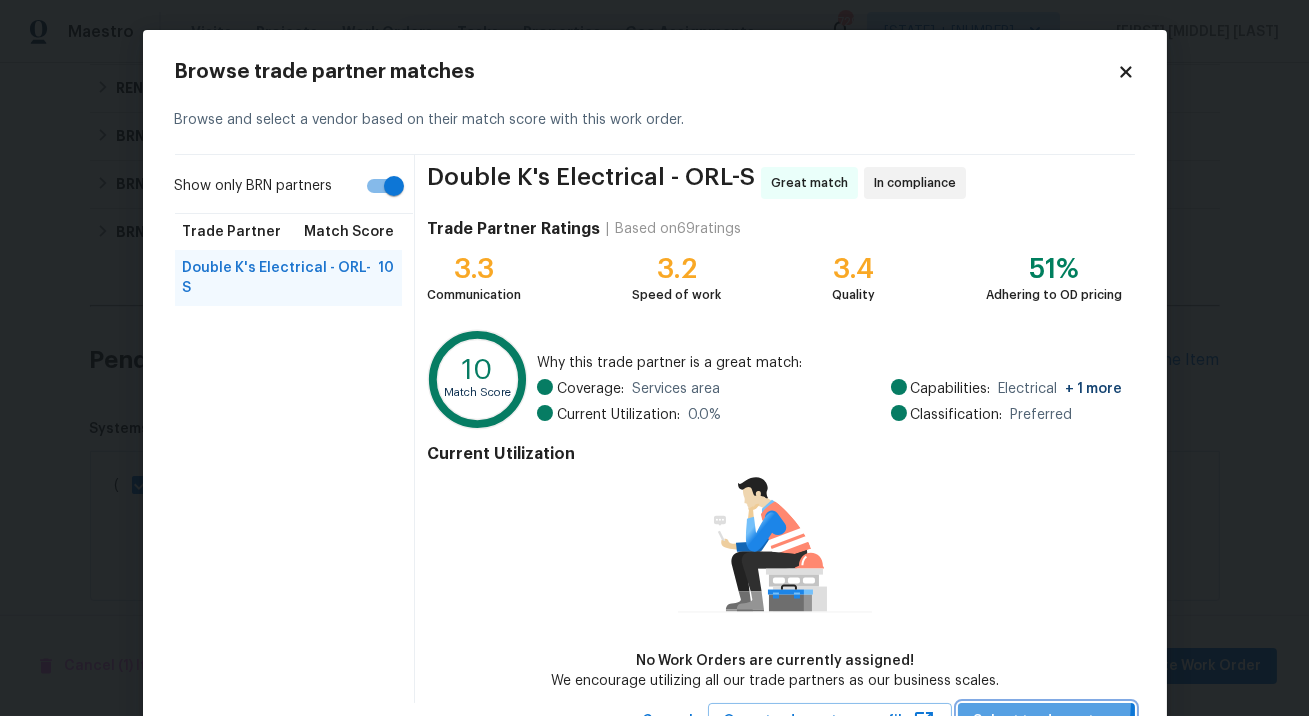 click on "Select trade partner" at bounding box center [1046, 721] 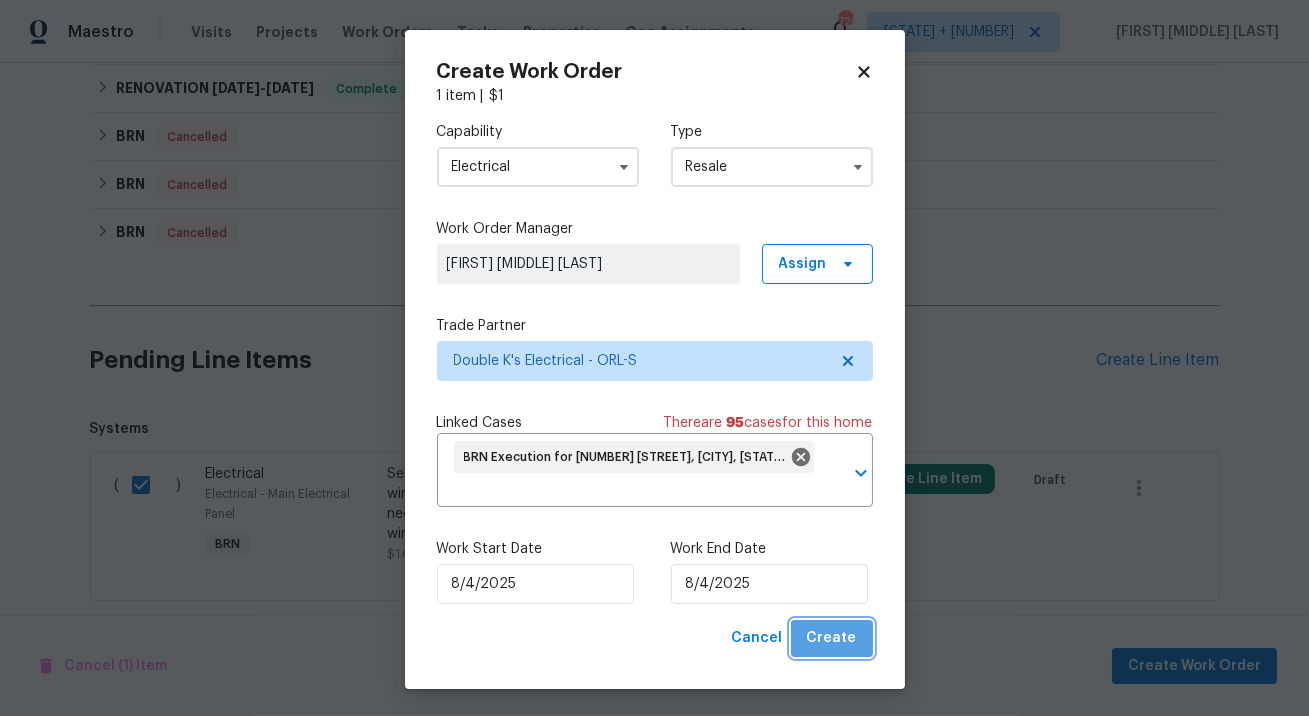 click on "Create" at bounding box center [832, 638] 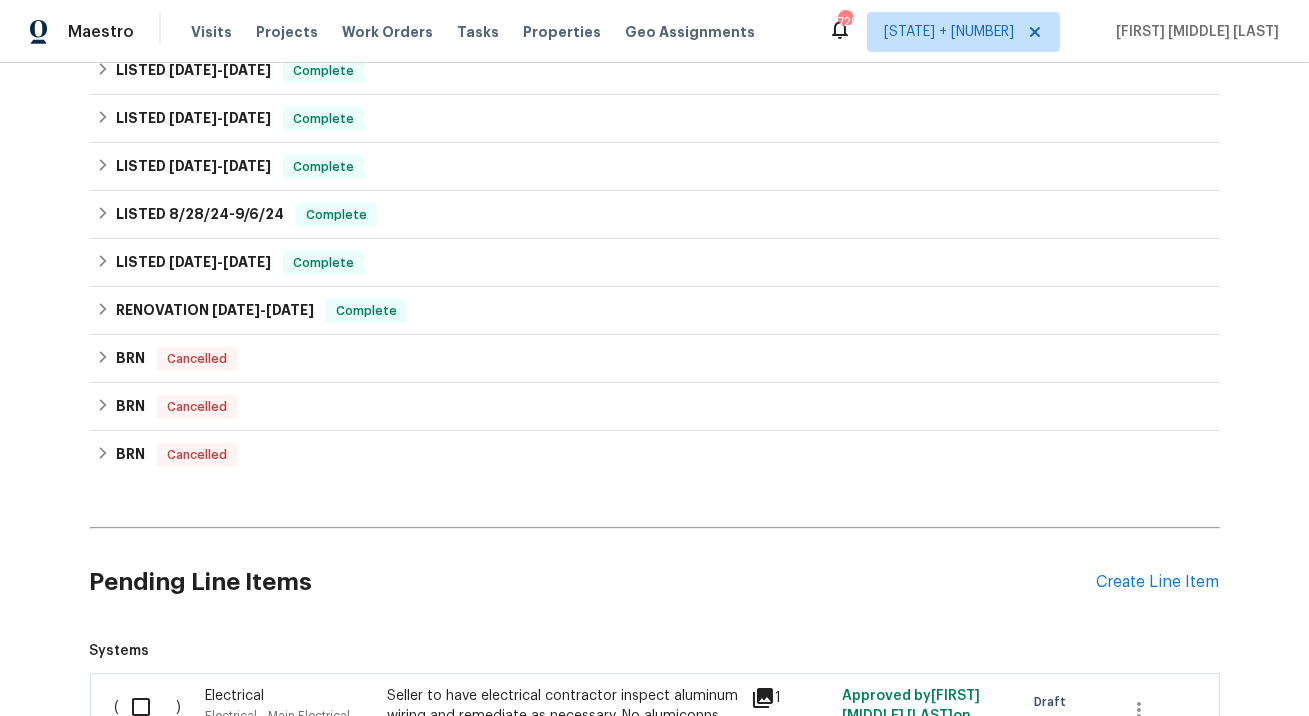 scroll, scrollTop: 1075, scrollLeft: 0, axis: vertical 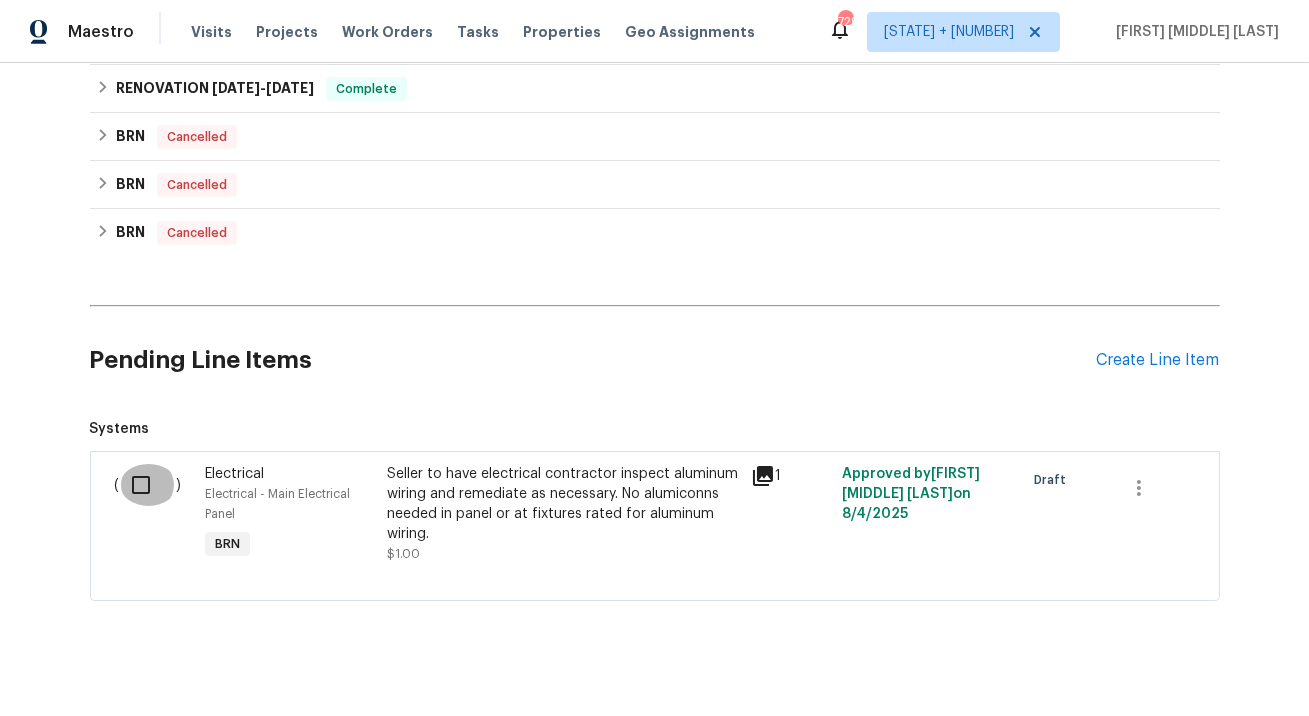 click at bounding box center [148, 485] 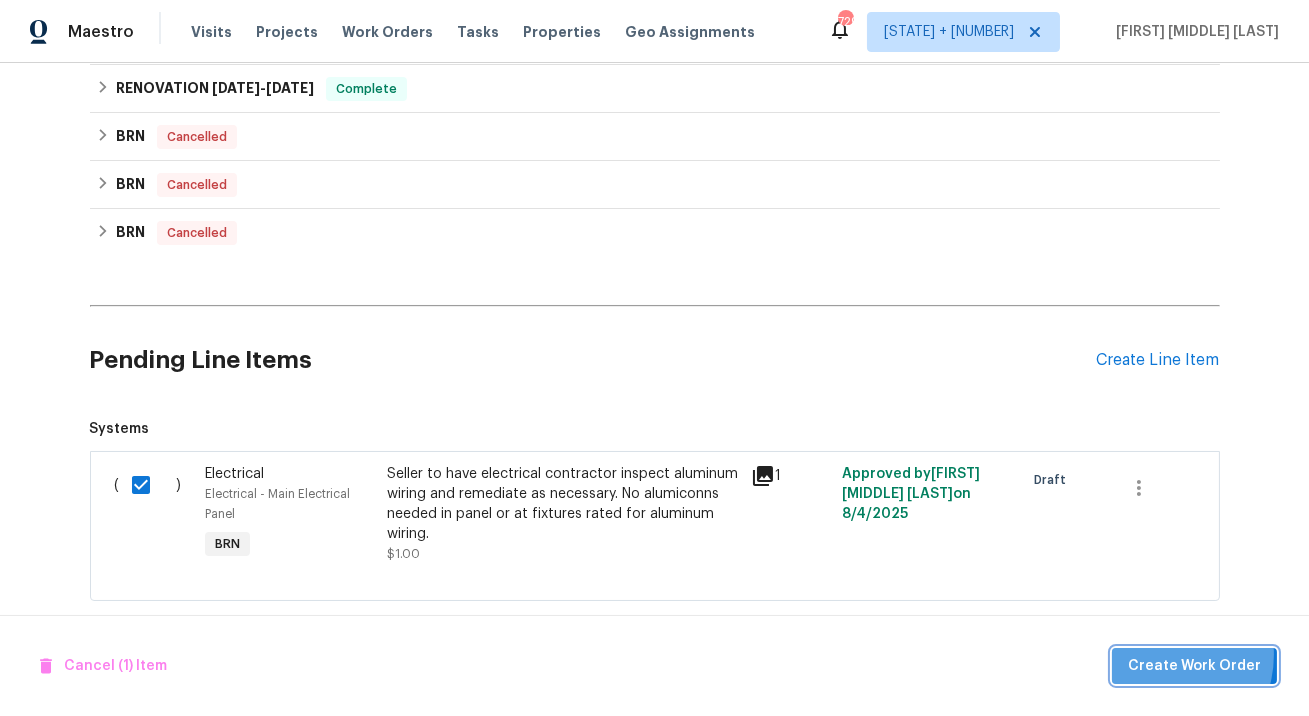 click on "Create Work Order" at bounding box center (1194, 666) 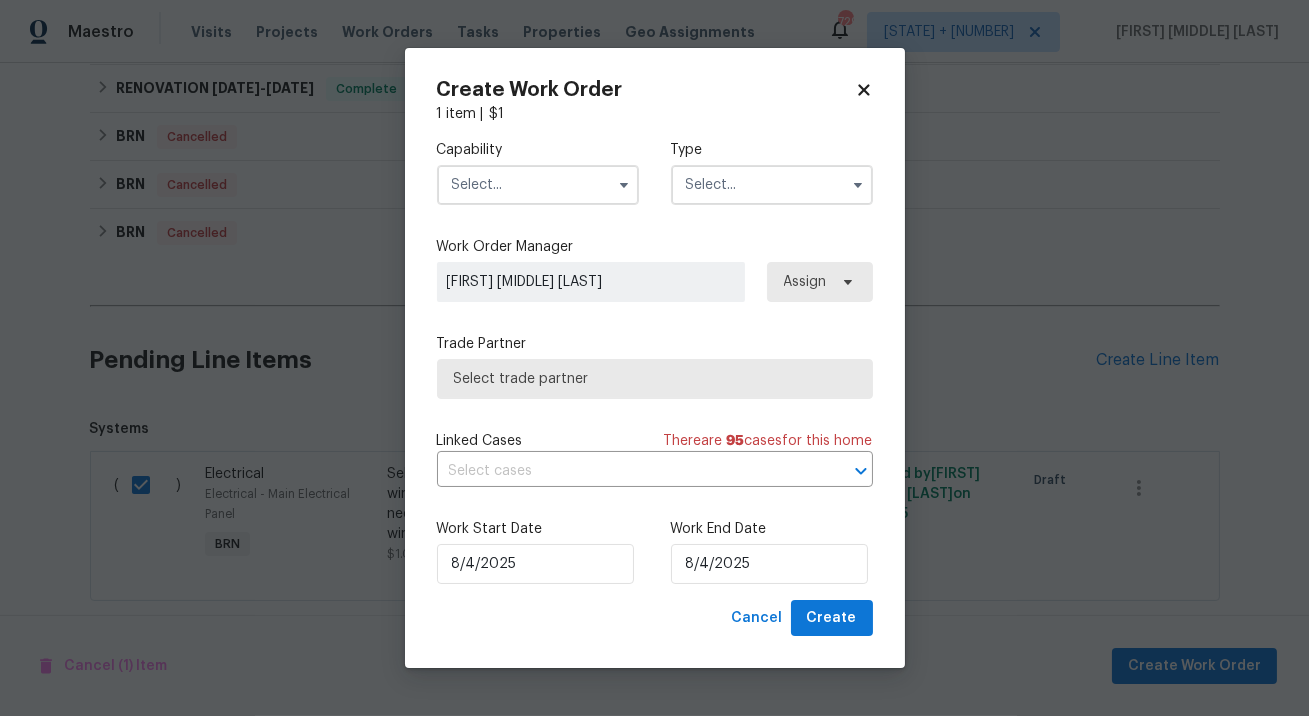 click at bounding box center (538, 185) 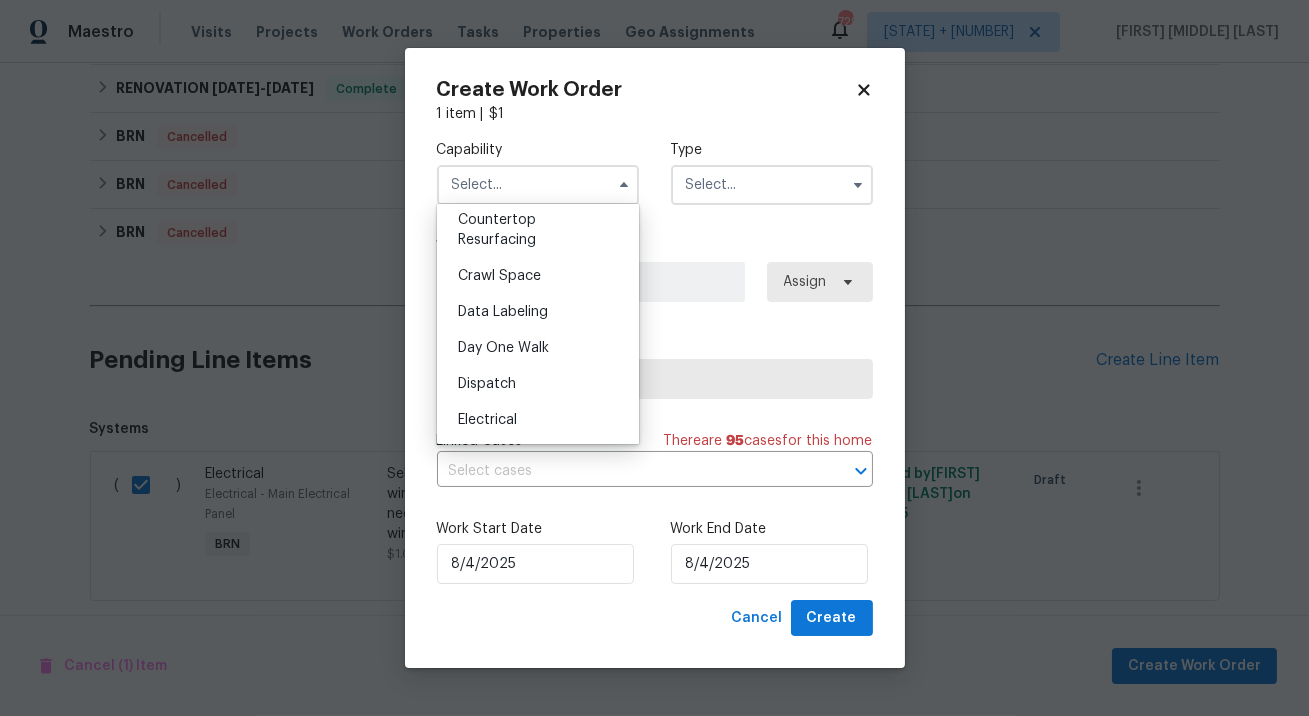 scroll, scrollTop: 446, scrollLeft: 0, axis: vertical 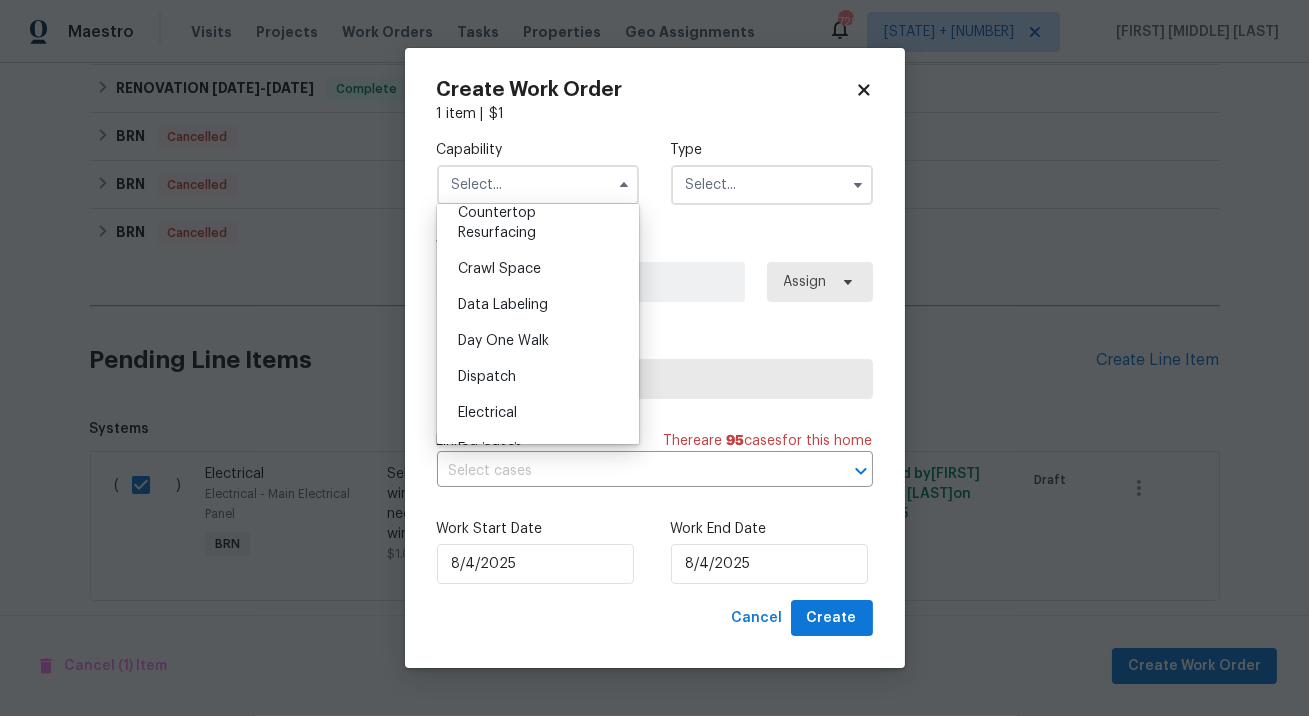 click on "Day One Walk" at bounding box center [538, 341] 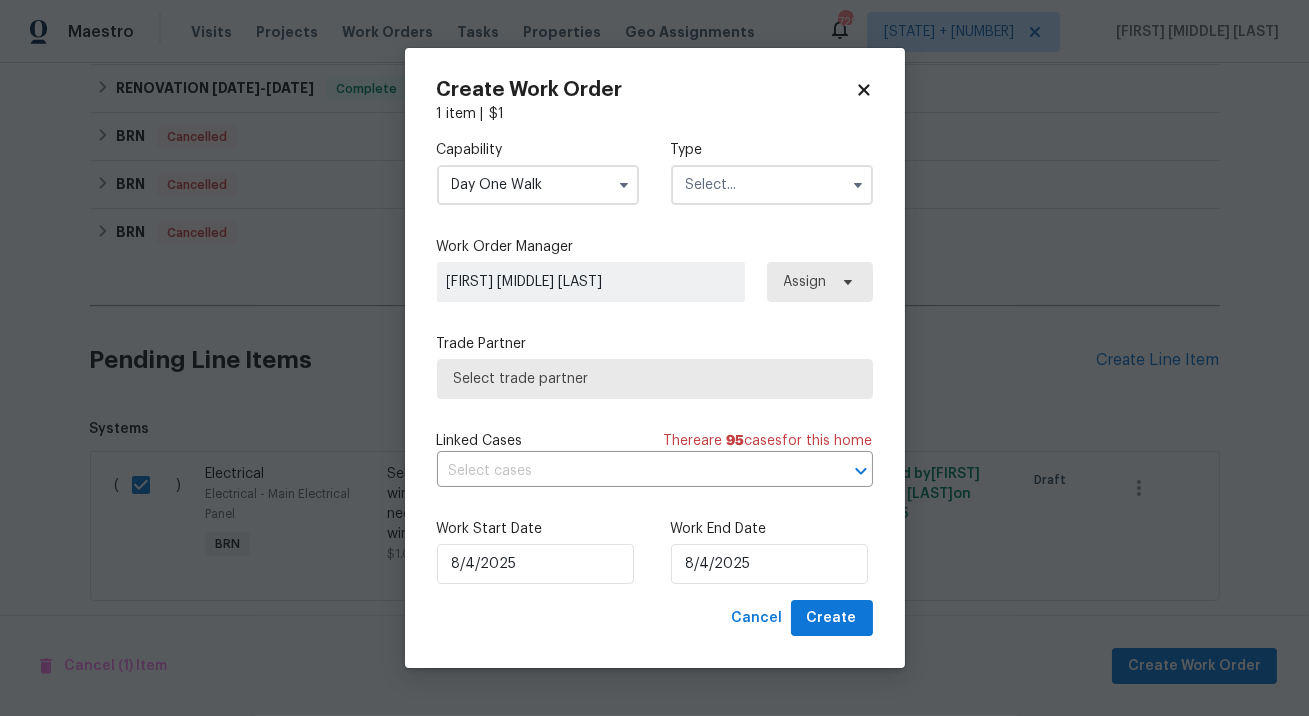 drag, startPoint x: 561, startPoint y: 184, endPoint x: 574, endPoint y: 184, distance: 13 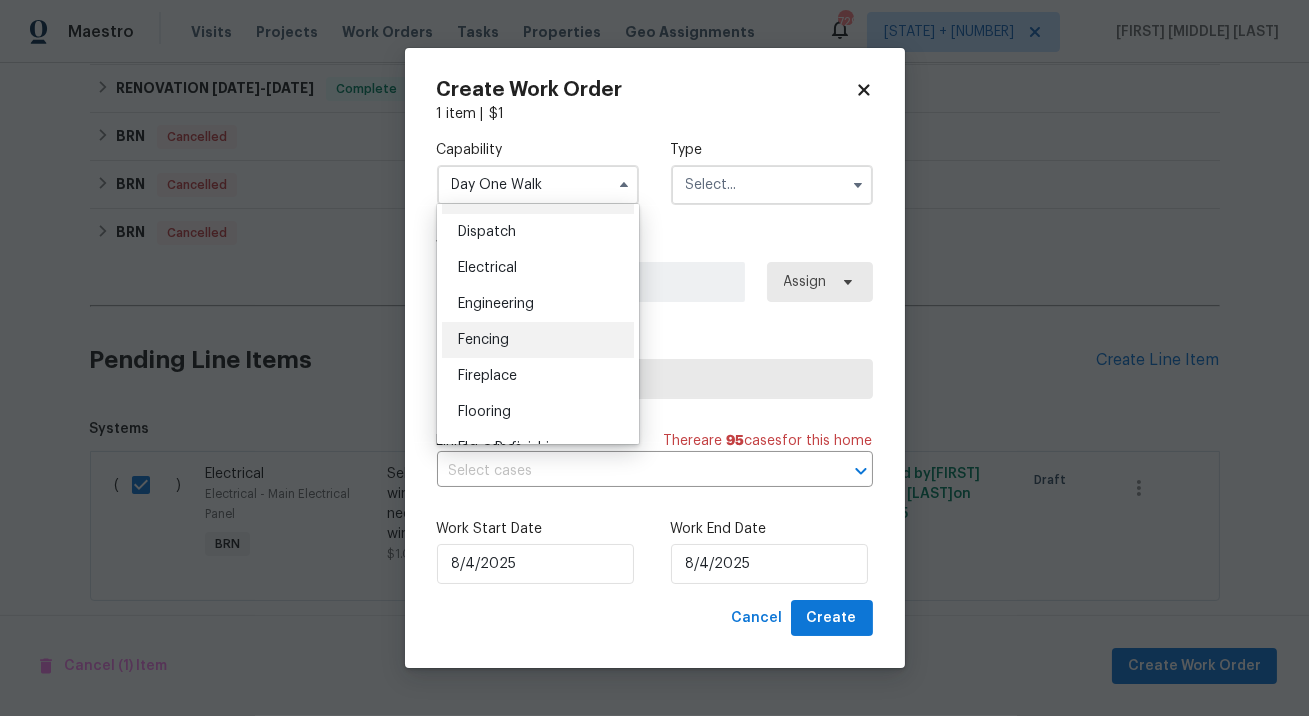 scroll, scrollTop: 575, scrollLeft: 0, axis: vertical 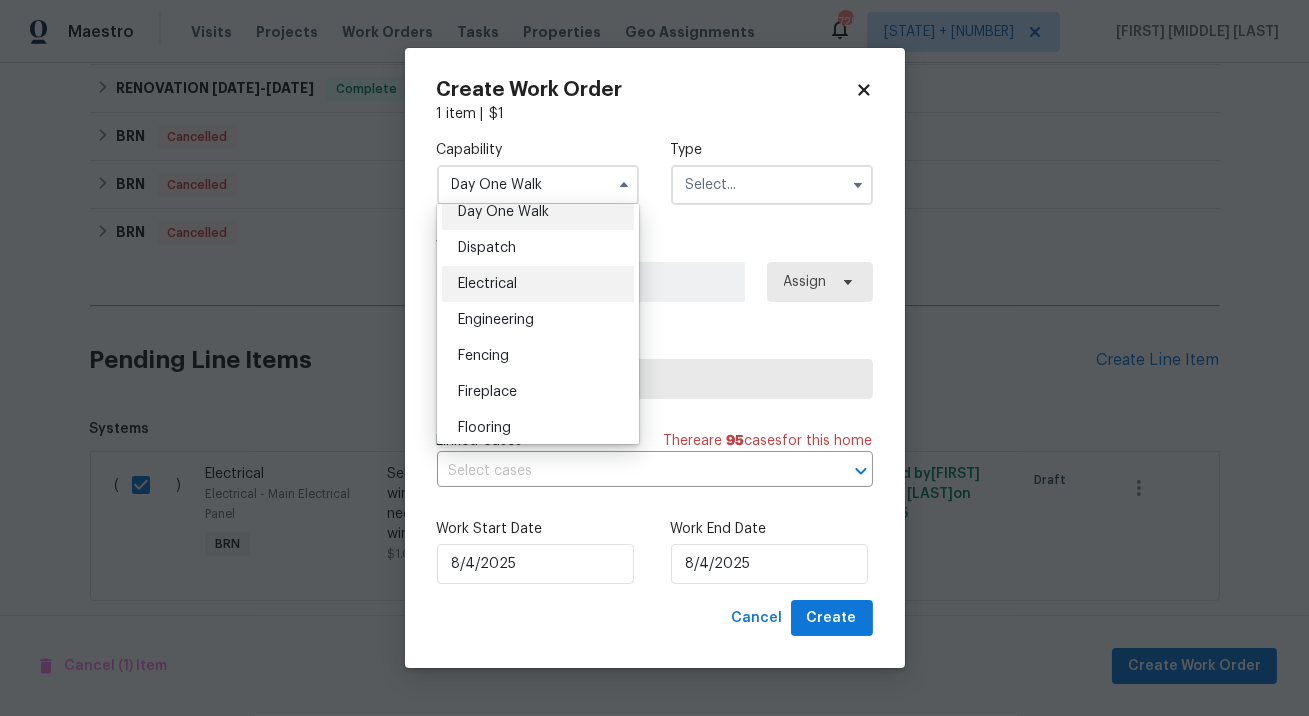 click on "Electrical" at bounding box center [487, 284] 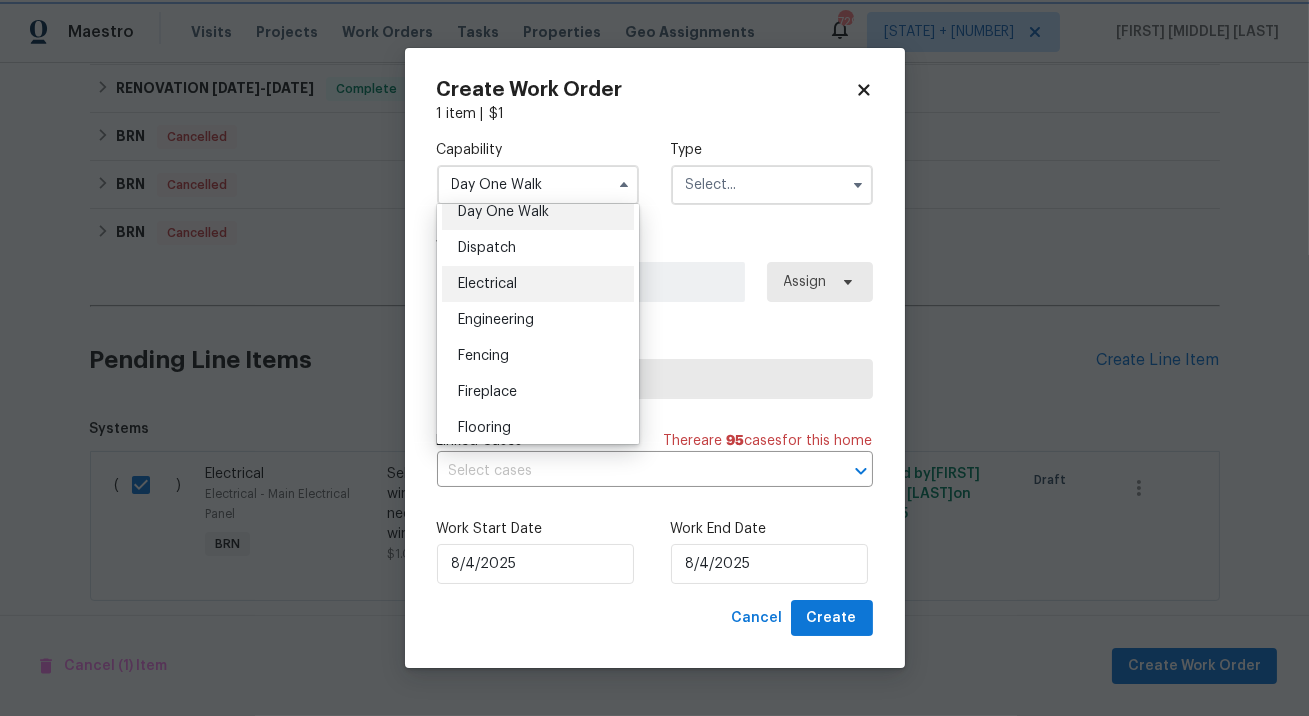 type on "Electrical" 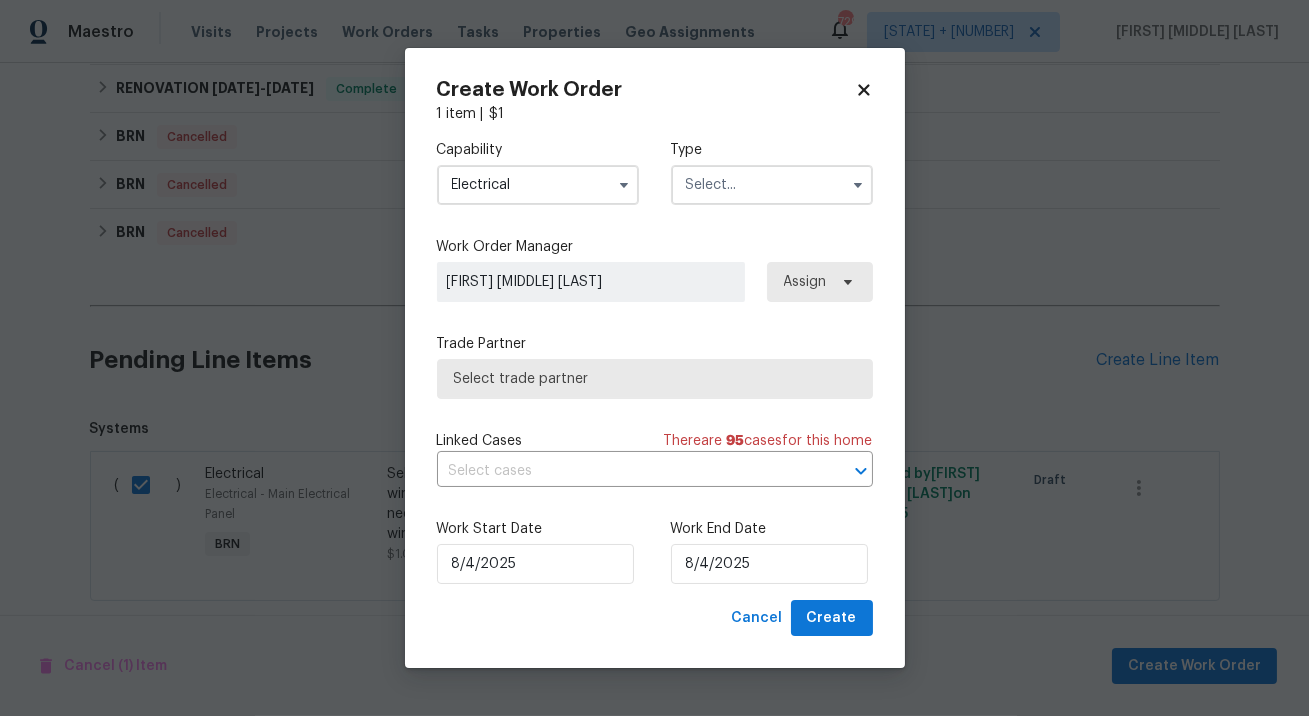 click at bounding box center (772, 185) 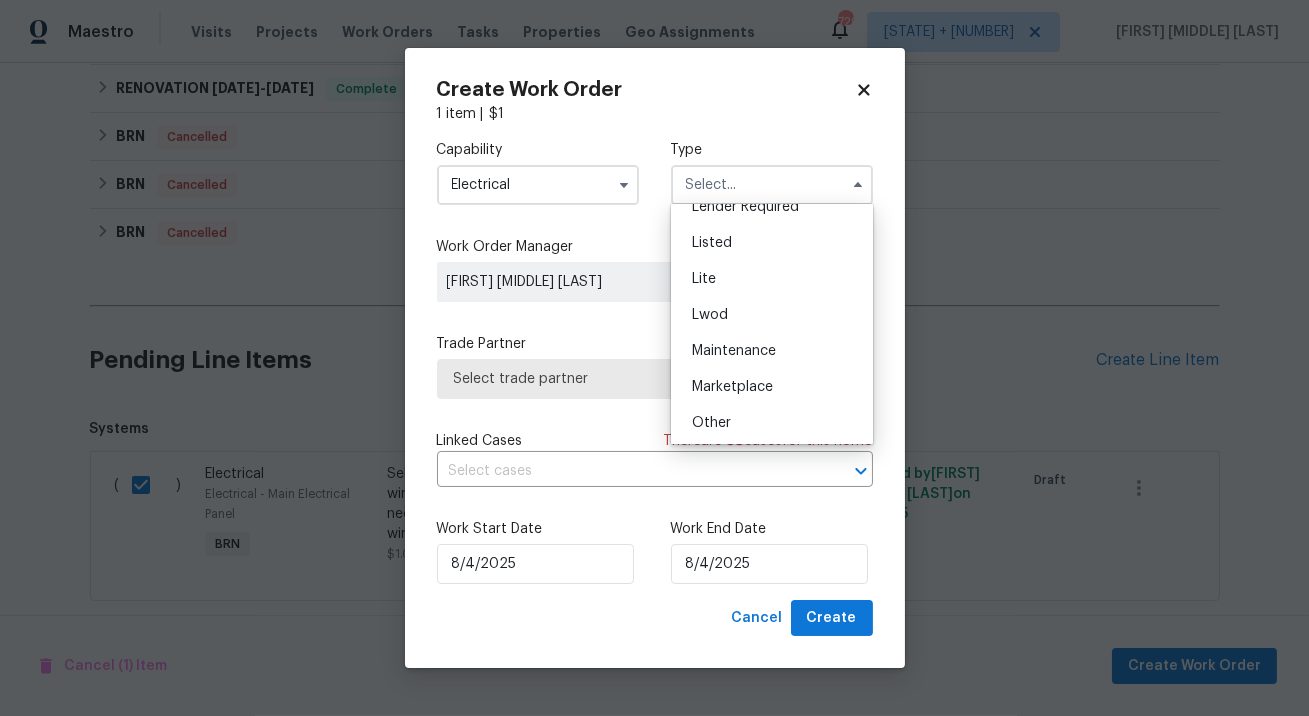scroll, scrollTop: 454, scrollLeft: 0, axis: vertical 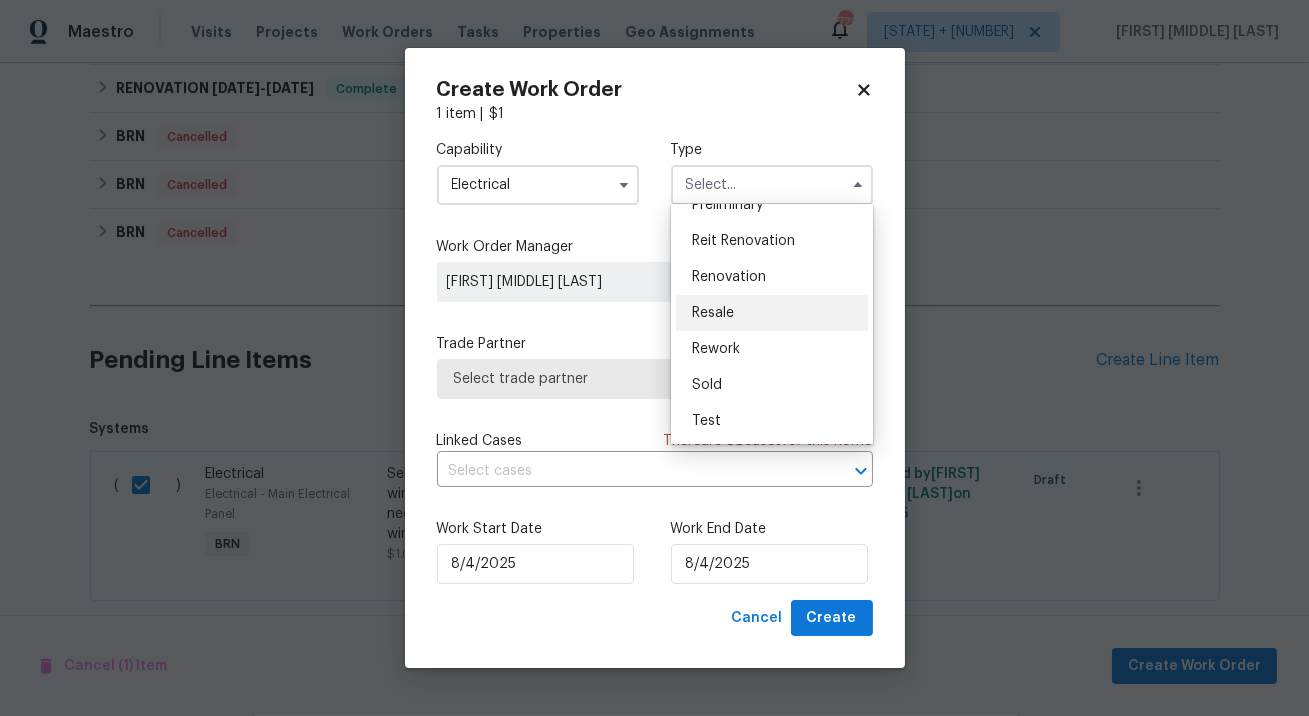 click on "Resale" at bounding box center [772, 313] 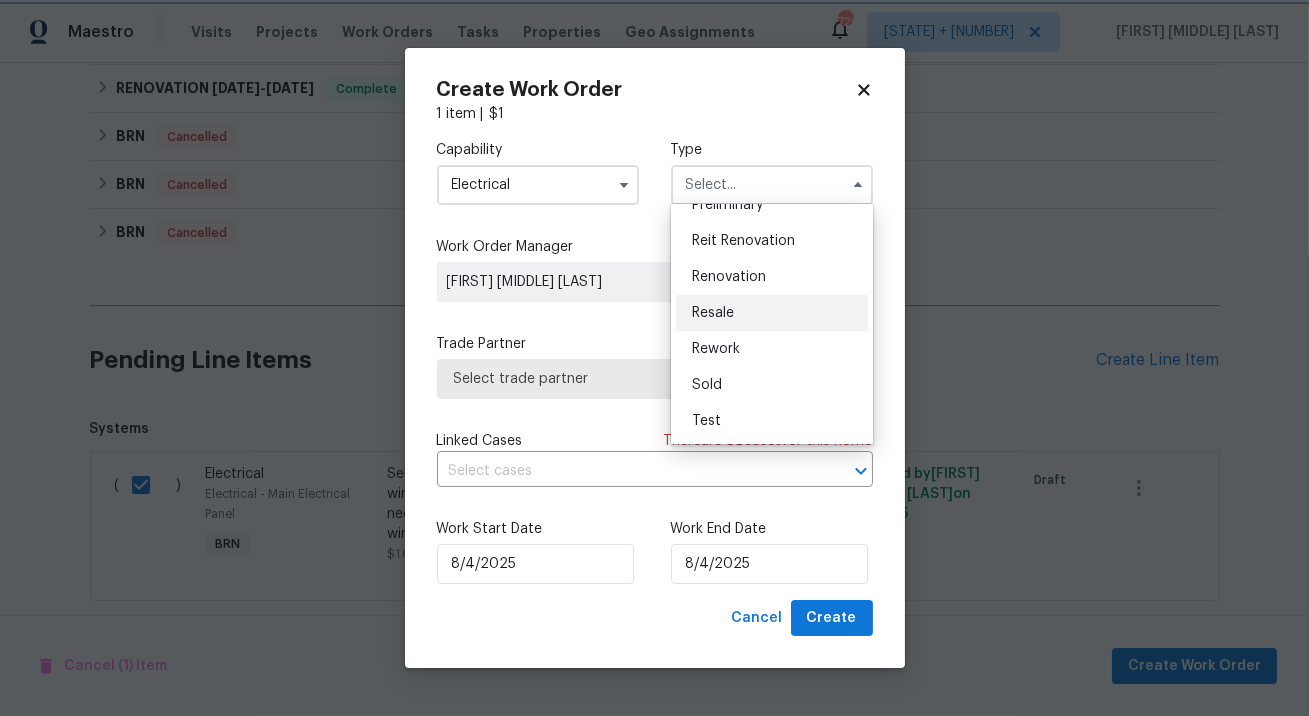 type on "Resale" 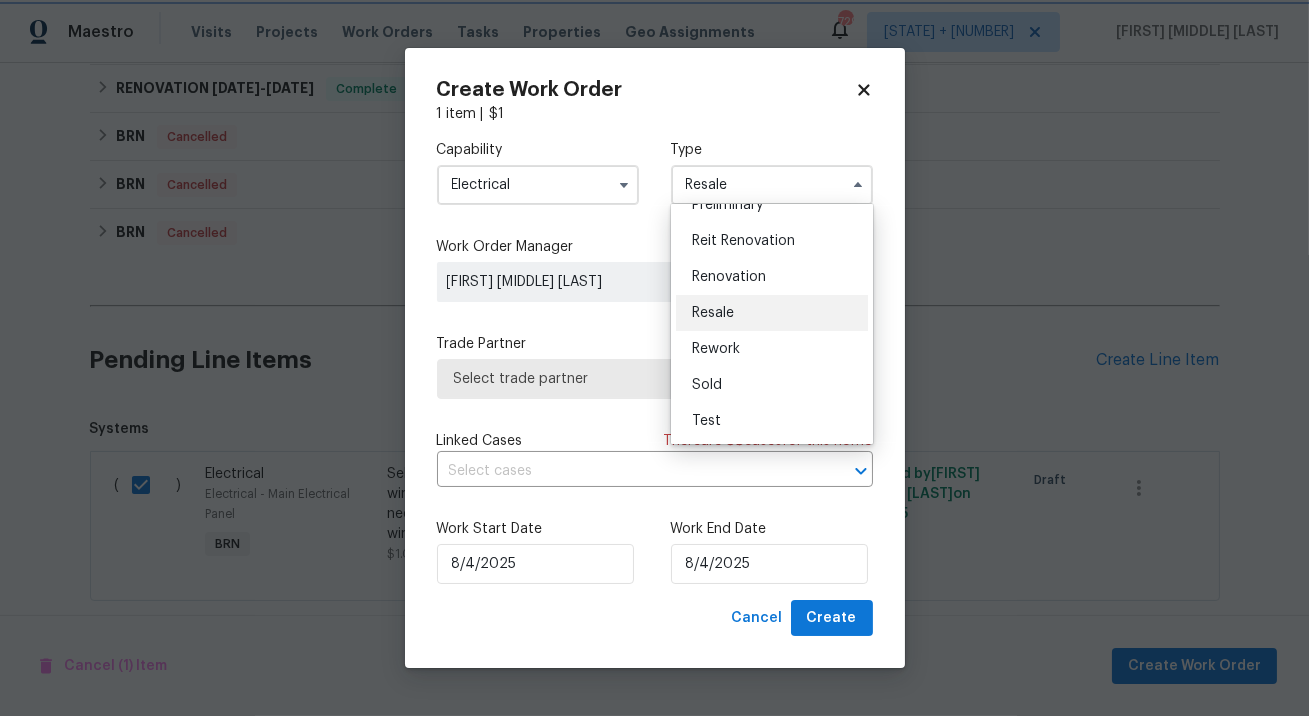 scroll, scrollTop: 0, scrollLeft: 0, axis: both 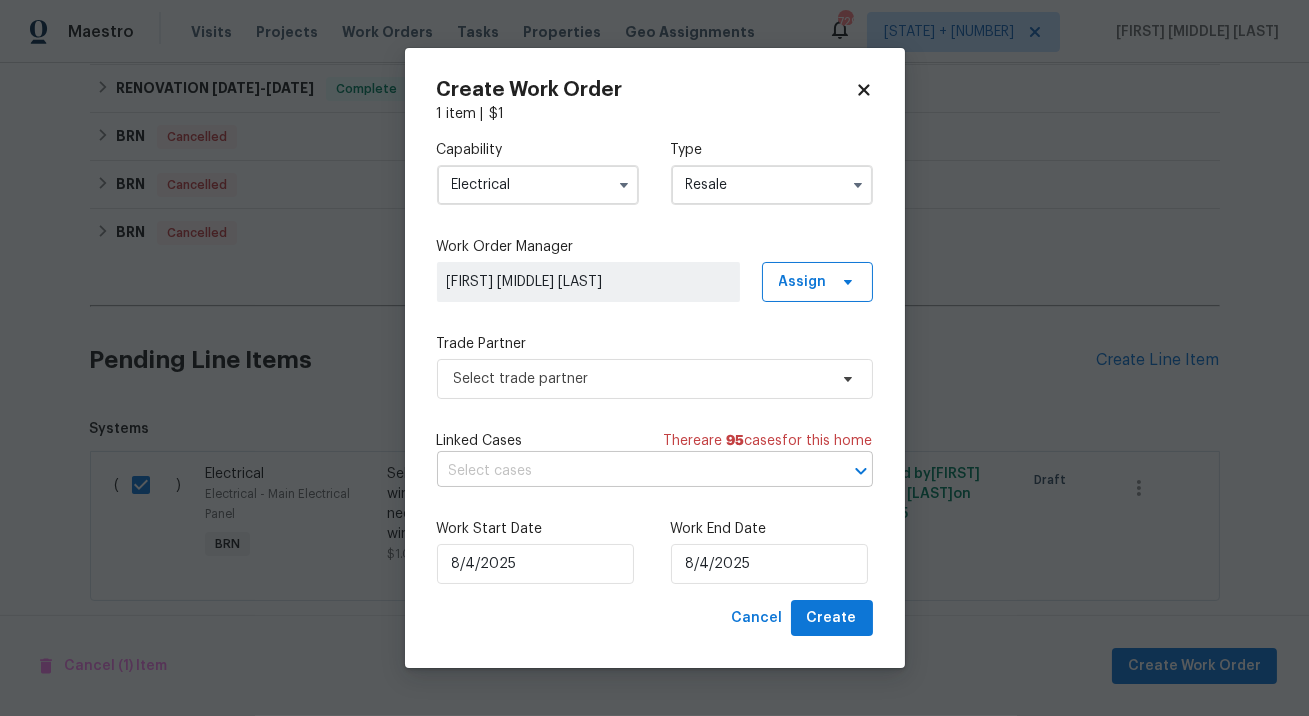 click at bounding box center [627, 471] 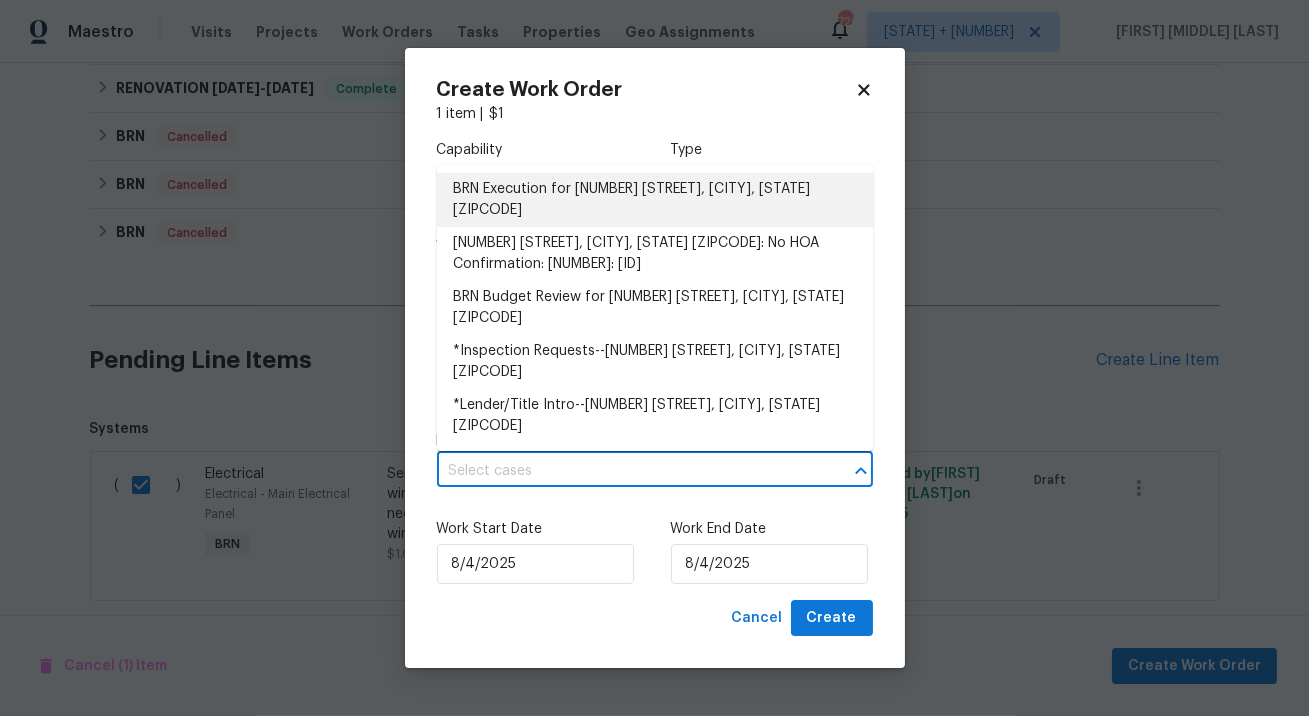 click on "BRN Execution for 759 Little Wekiva Cir, Altamonte Springs, FL 32714" at bounding box center [655, 200] 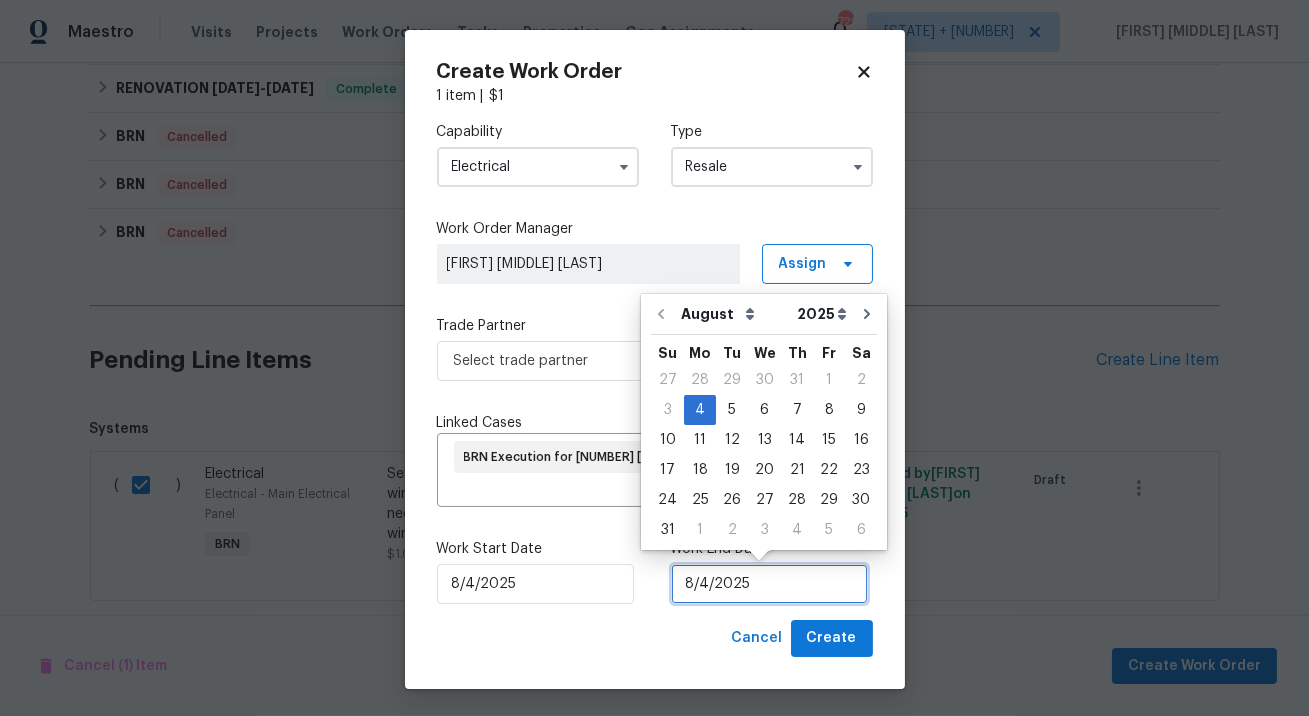 click on "8/4/2025" at bounding box center [769, 584] 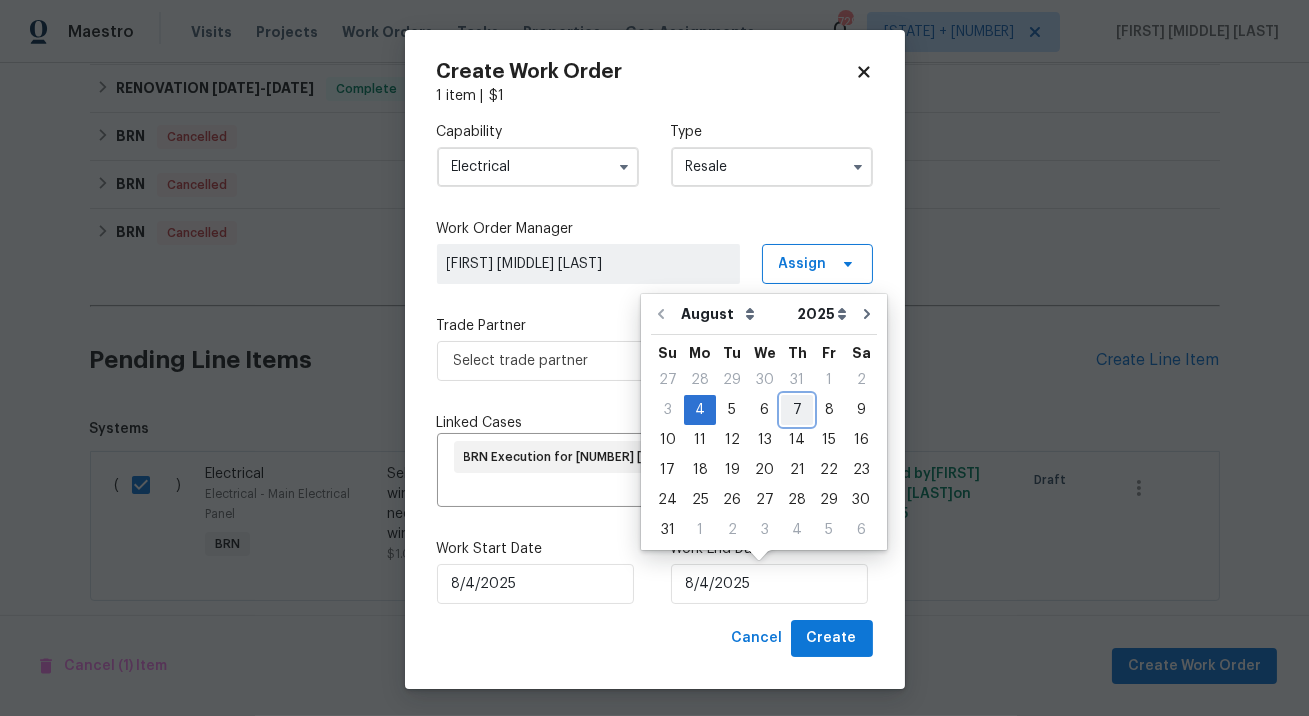 click on "7" at bounding box center (797, 410) 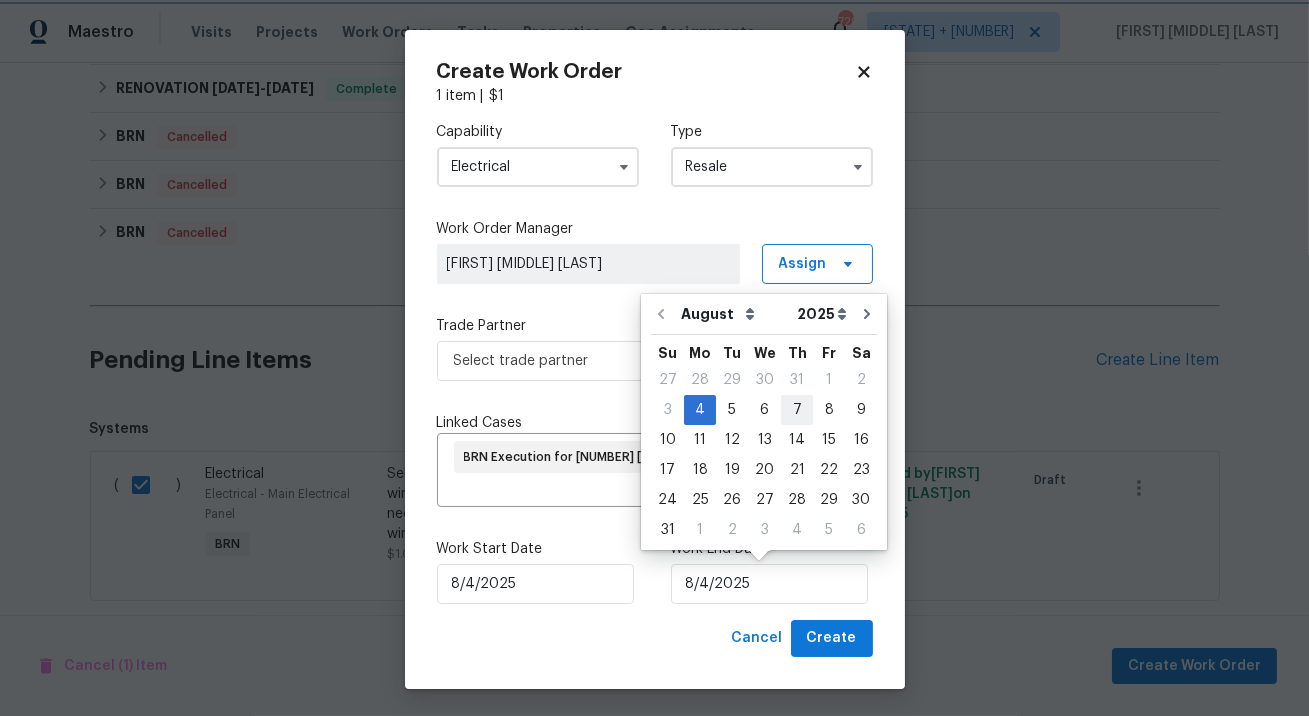 type on "8/7/2025" 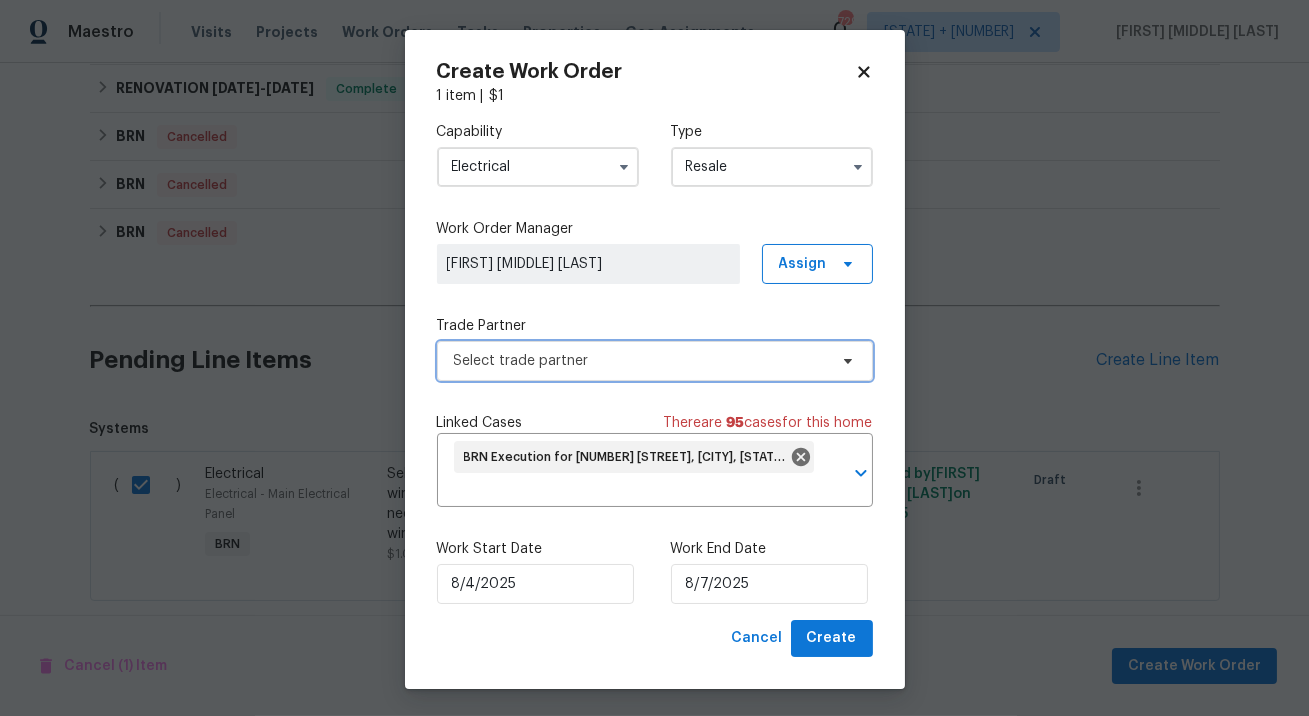 click on "Select trade partner" at bounding box center (640, 361) 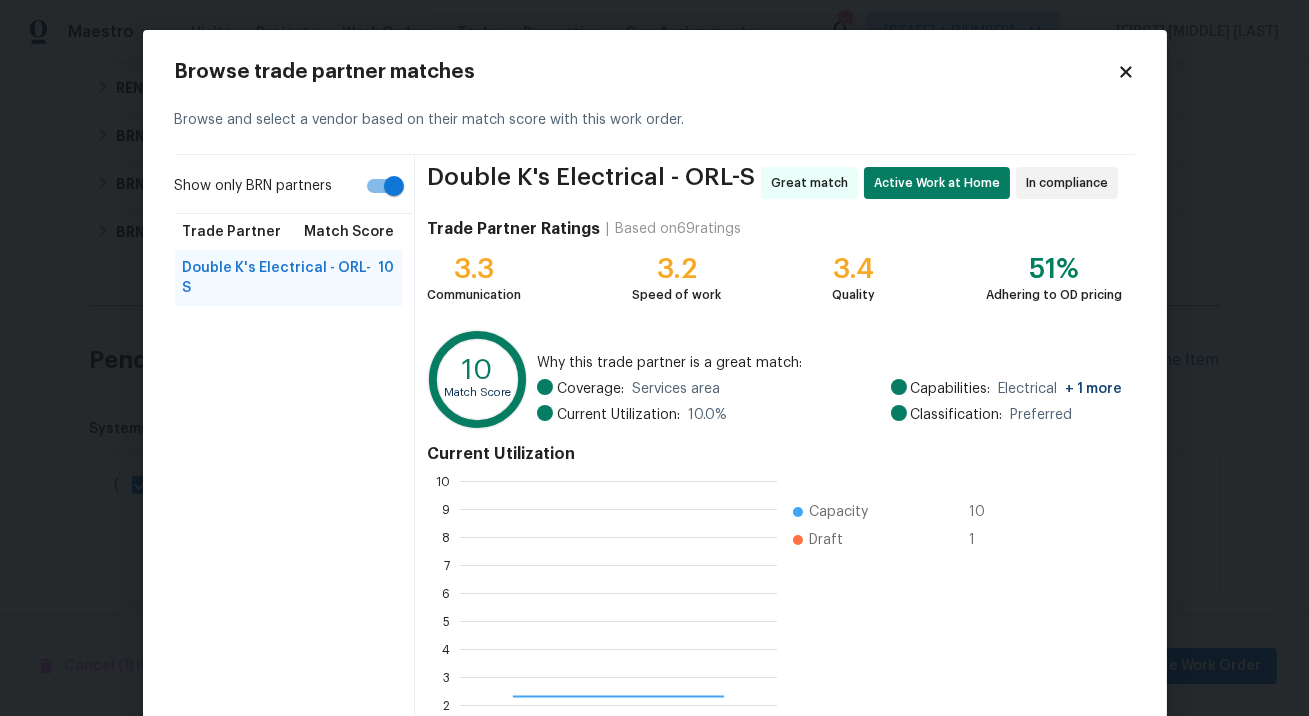 scroll, scrollTop: 1, scrollLeft: 1, axis: both 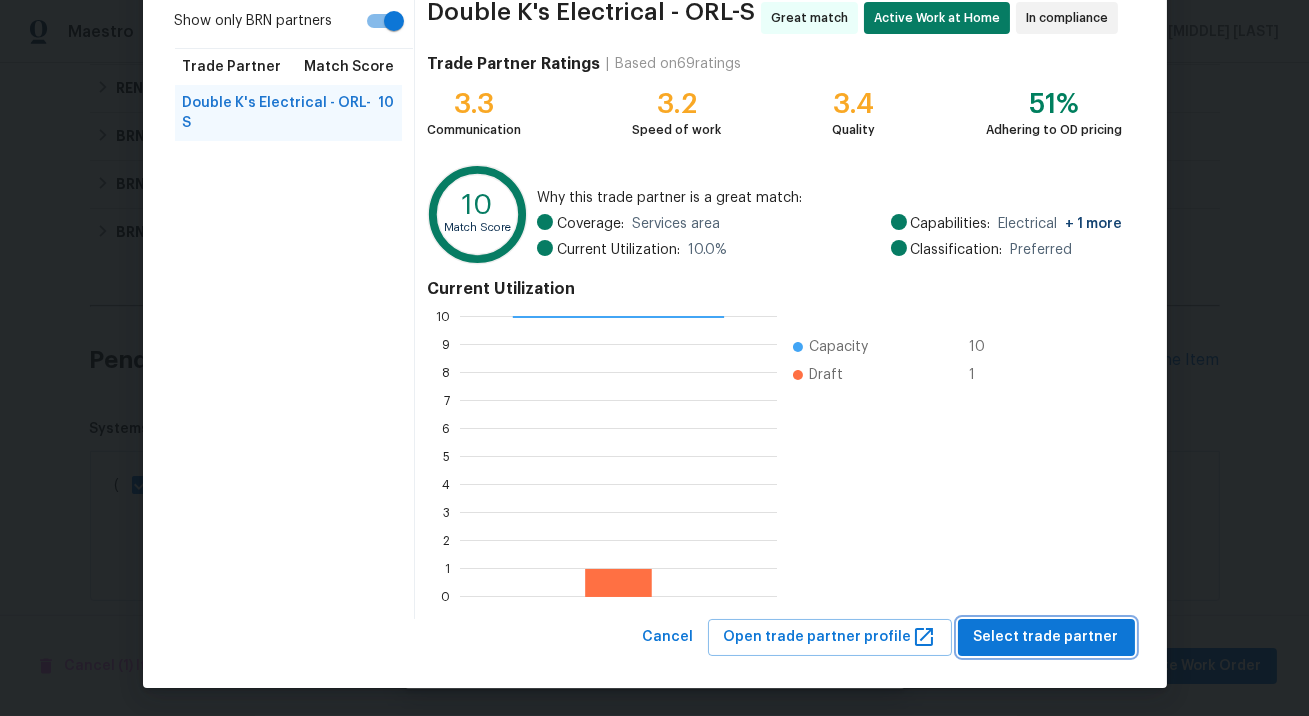 click on "Select trade partner" at bounding box center (1046, 637) 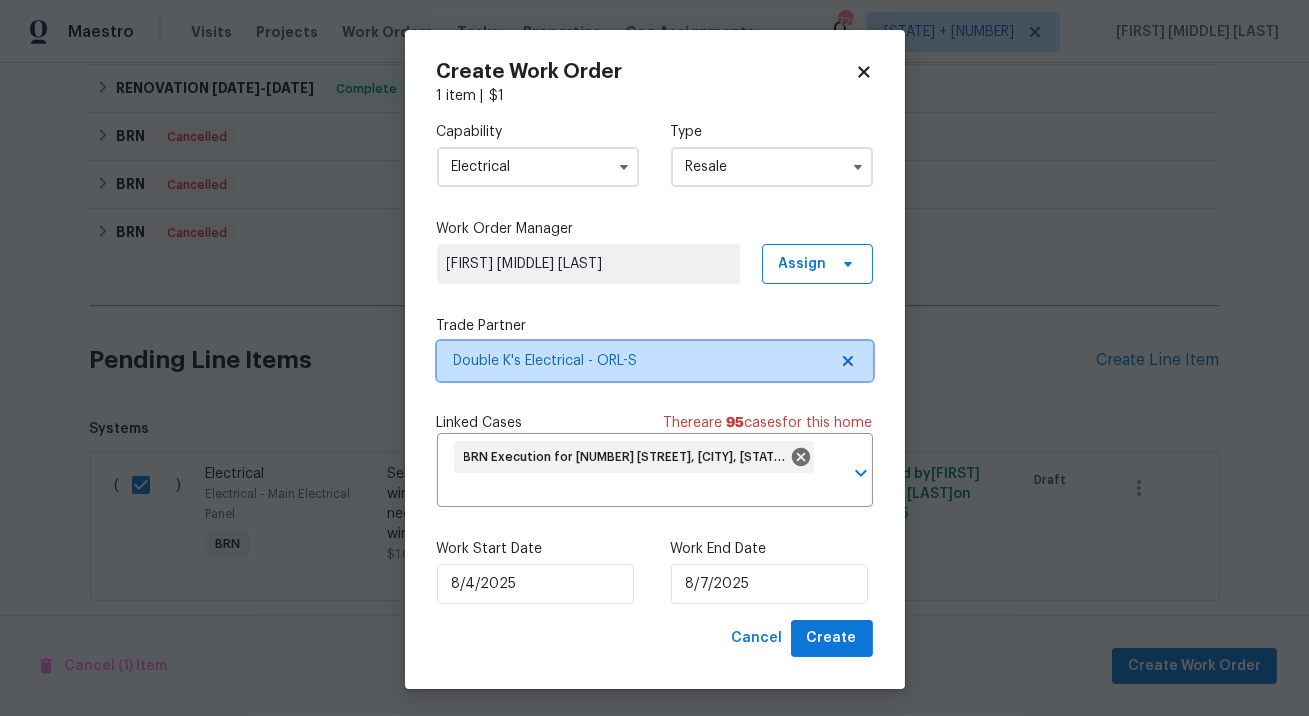 scroll, scrollTop: 0, scrollLeft: 0, axis: both 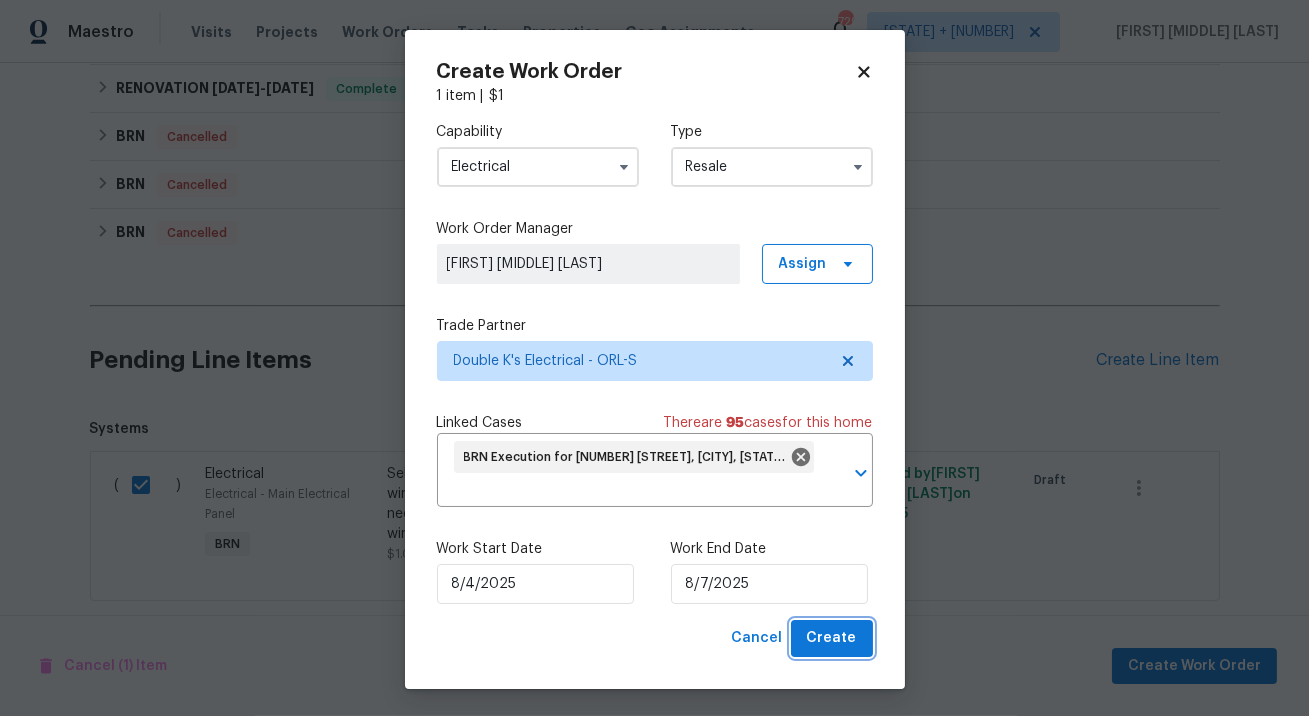 click on "Create" at bounding box center [832, 638] 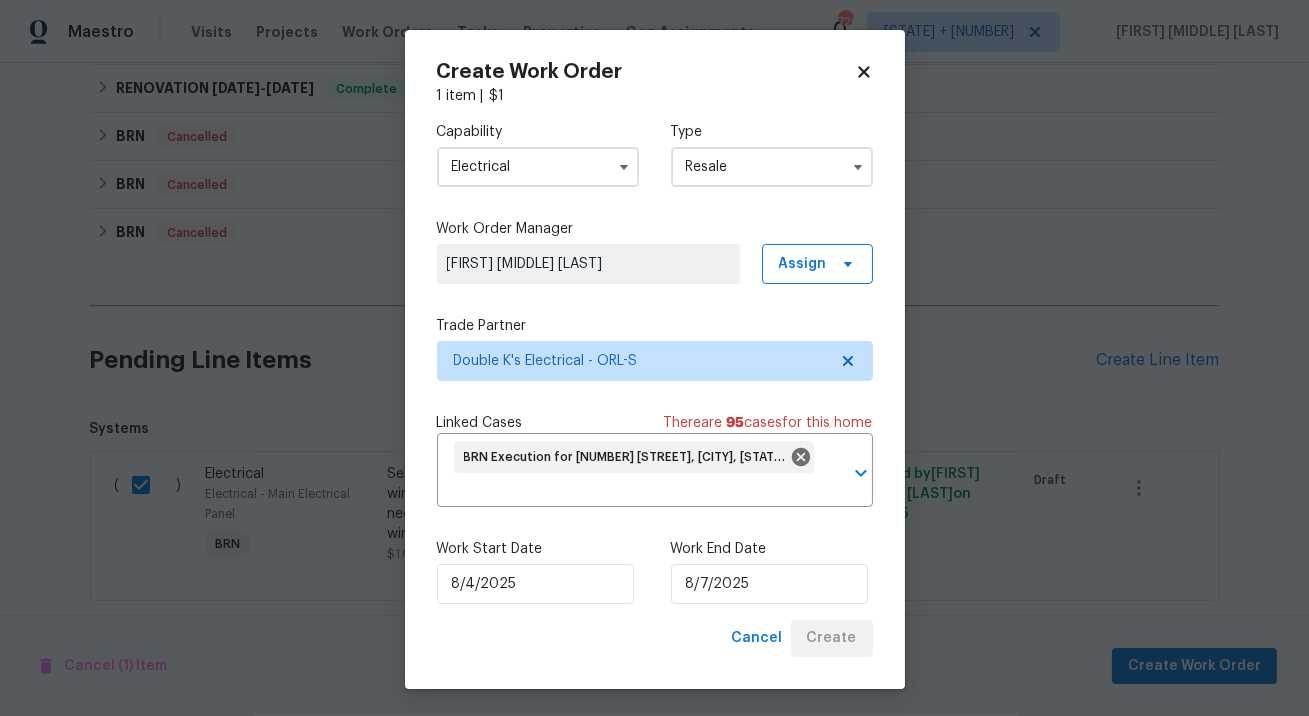 checkbox on "false" 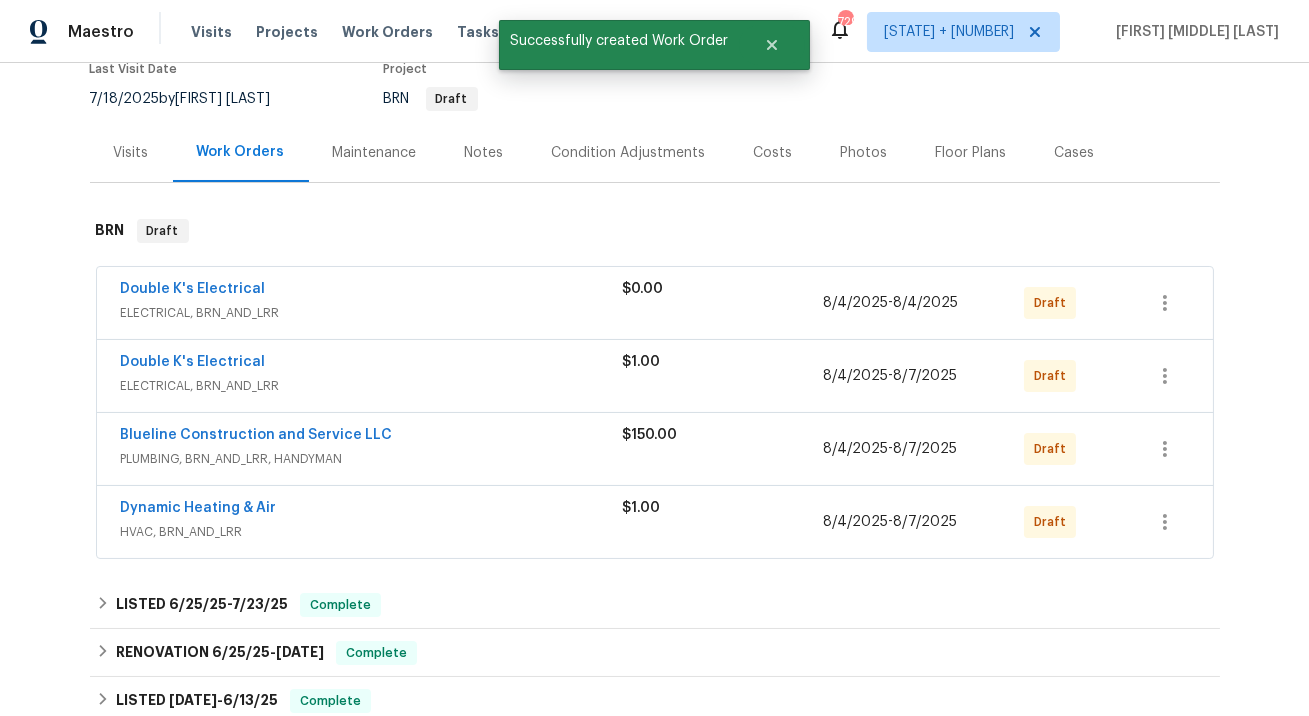 scroll, scrollTop: 188, scrollLeft: 0, axis: vertical 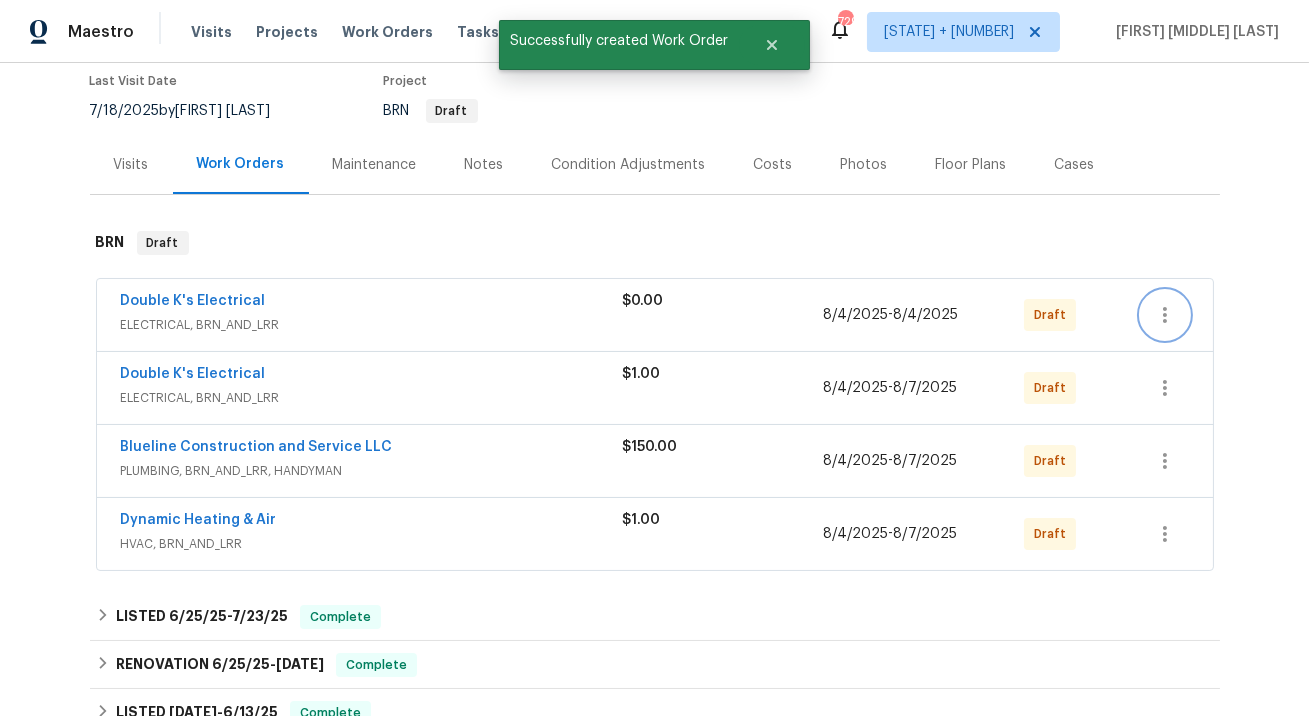 click 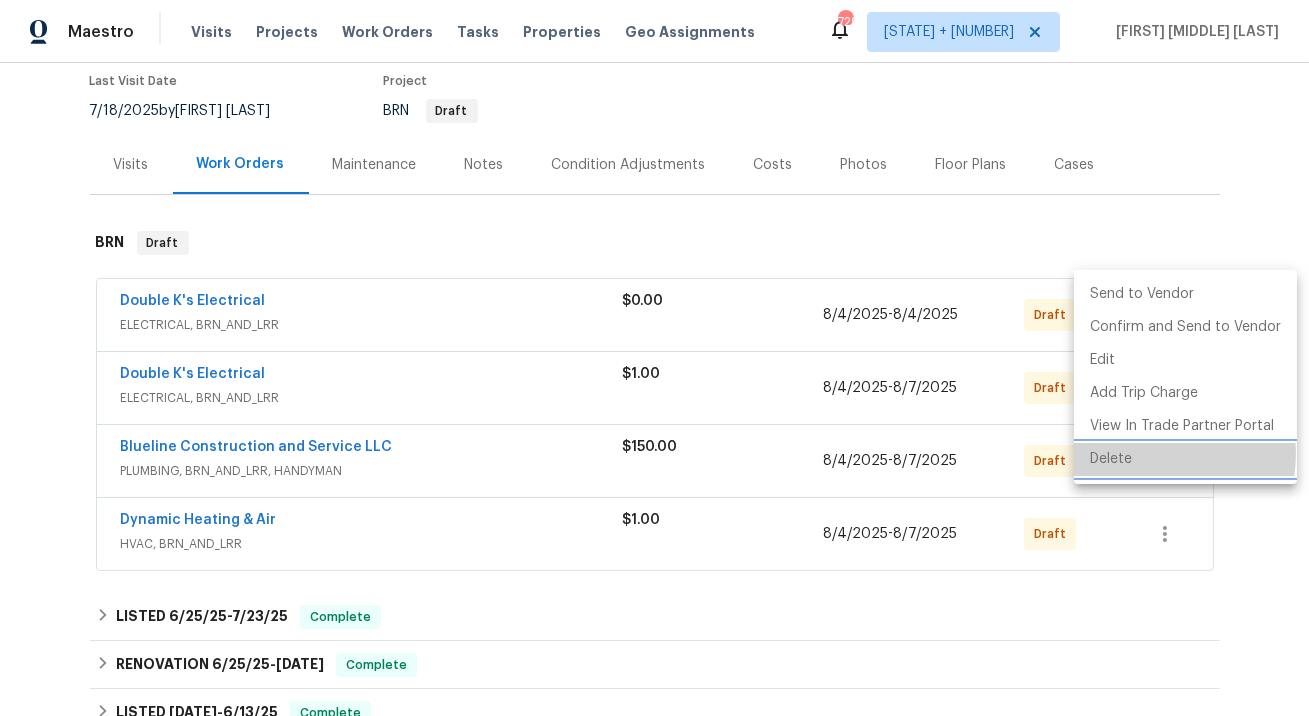click on "Delete" at bounding box center (1185, 459) 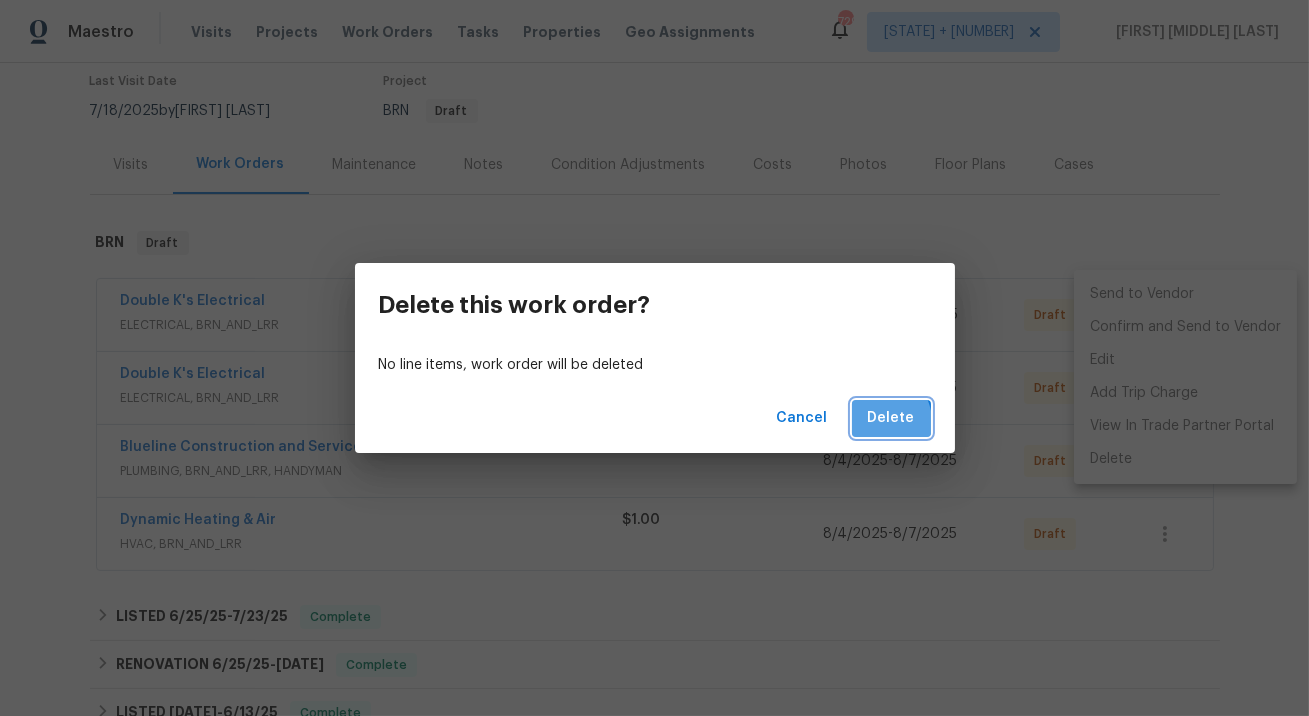 click on "Delete" at bounding box center [891, 418] 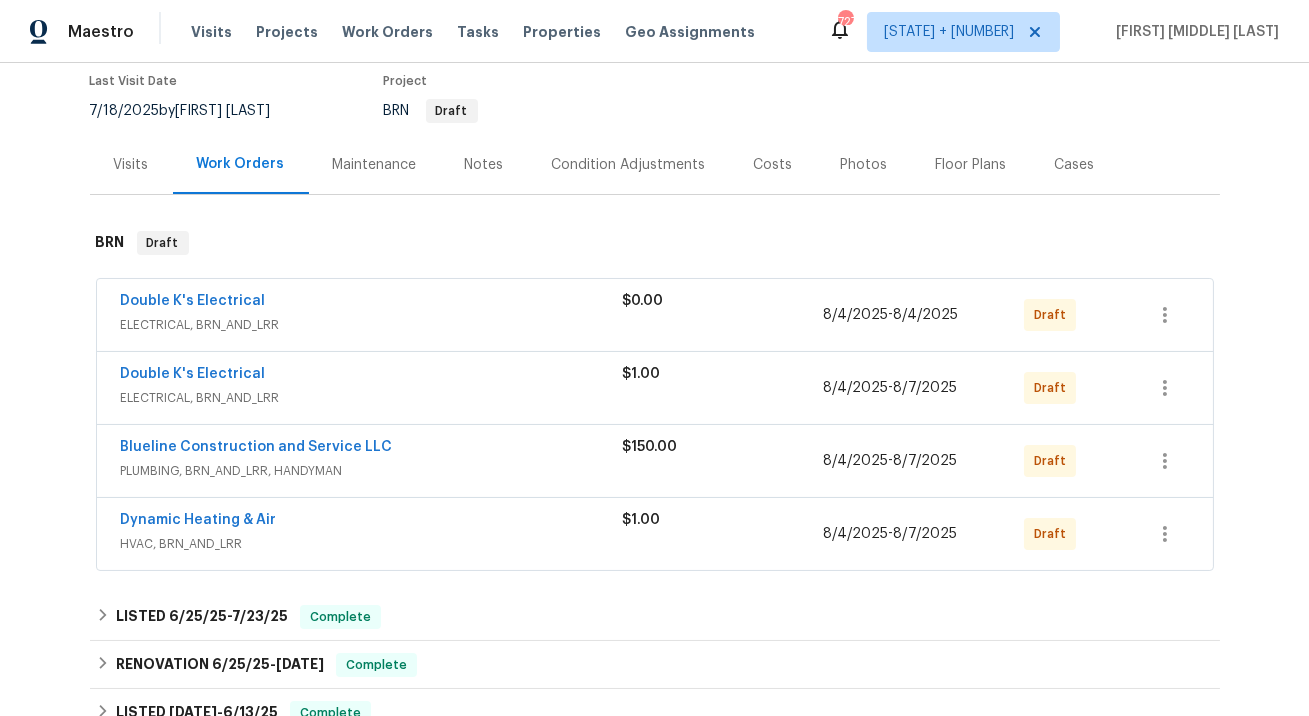 click on "Back to all projects 759 Little Wekiva Cir, Altamonte Springs, FL 32714 4 Beds | 2 Baths | Total: 1871 ft² | Above Grade: 1871 ft² | Basement Finished: N/A | 1973 Not seen today Mark Seen Actions Last Visit Date 7/18/2025  by  Josh Devinney   Project BRN   Draft Visits Work Orders Maintenance Notes Condition Adjustments Costs Photos Floor Plans Cases BRN   Draft Double K's Electrical ELECTRICAL, BRN_AND_LRR $0.00 8/4/2025  -  8/4/2025 Draft Double K's Electrical ELECTRICAL, BRN_AND_LRR $1.00 8/4/2025  -  8/7/2025 Draft Blueline Construction and Service LLC PLUMBING, BRN_AND_LRR, HANDYMAN $150.00 8/4/2025  -  8/7/2025 Draft Dynamic Heating & Air HVAC, BRN_AND_LRR $1.00 8/4/2025  -  8/7/2025 Draft LISTED   6/25/25  -  7/23/25 Complete Blueline Construction and Service LLC PLUMBING, BRN_AND_LRR, HANDYMAN $195.00 1 Repair 7/21/2025  -  7/23/2025 Complete Dynamic Heating & Air HVAC, BRN_AND_LRR $5,650.04 2 Repairs 6/25/2025  -  7/4/2025 Paid RENOVATION   6/25/25  -  7/4/25 Complete InLine Construction $1,075.00" at bounding box center (654, 389) 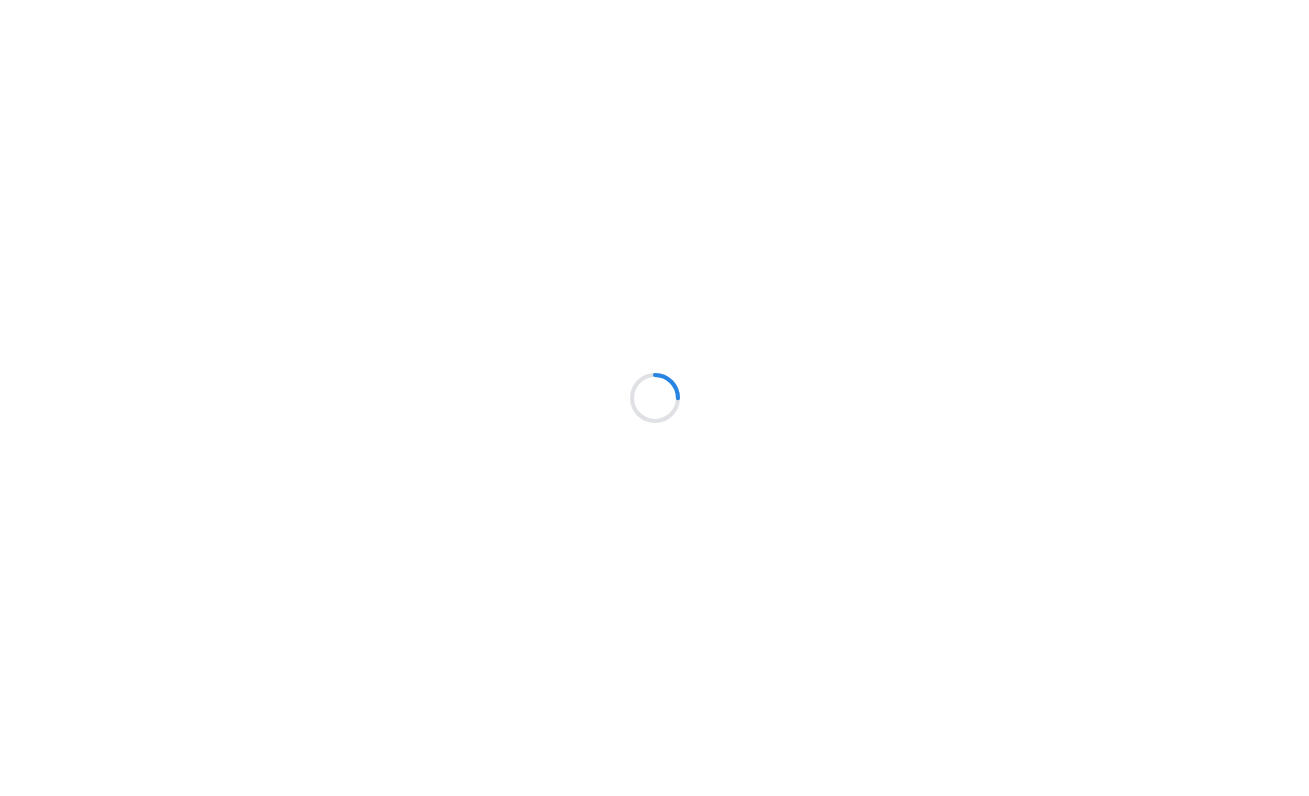 scroll, scrollTop: 0, scrollLeft: 0, axis: both 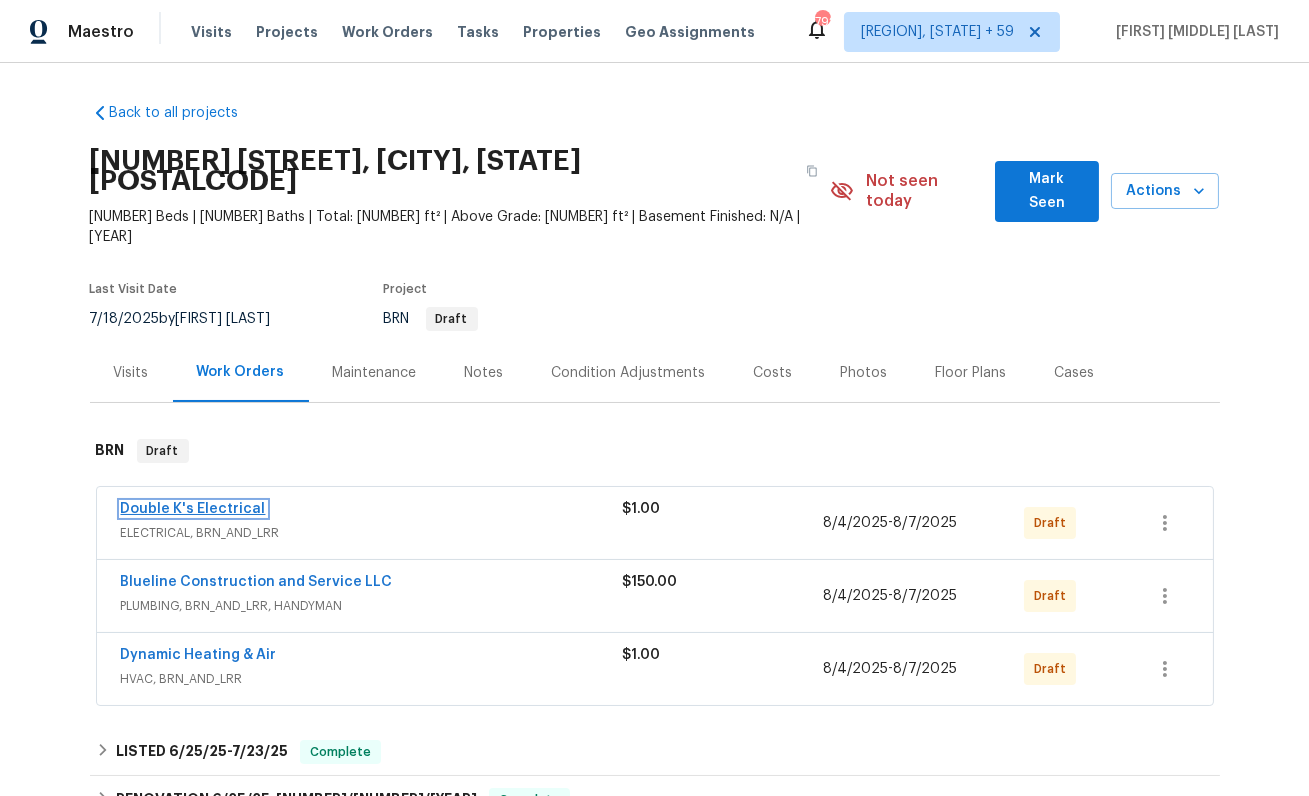click on "Double K's Electrical" at bounding box center [193, 509] 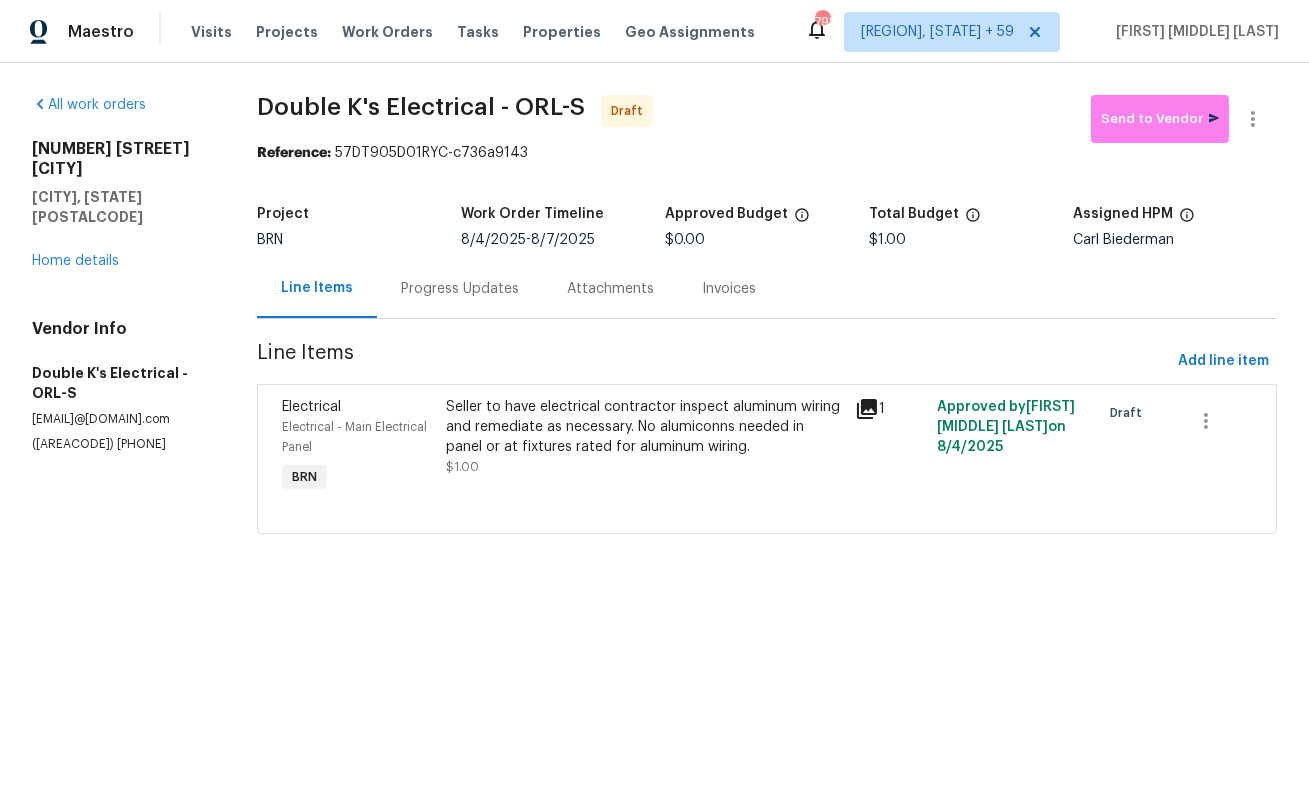 click on "Progress Updates" at bounding box center (460, 289) 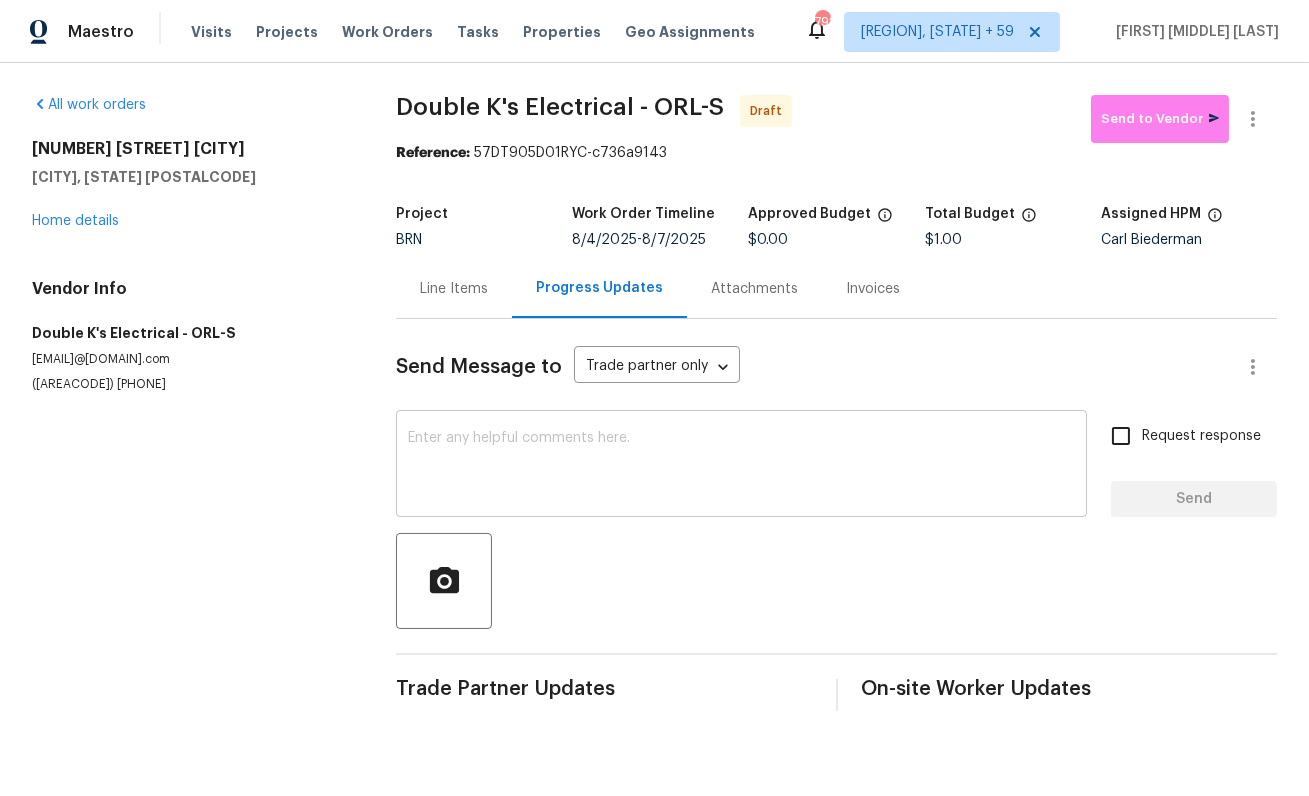 click at bounding box center [741, 466] 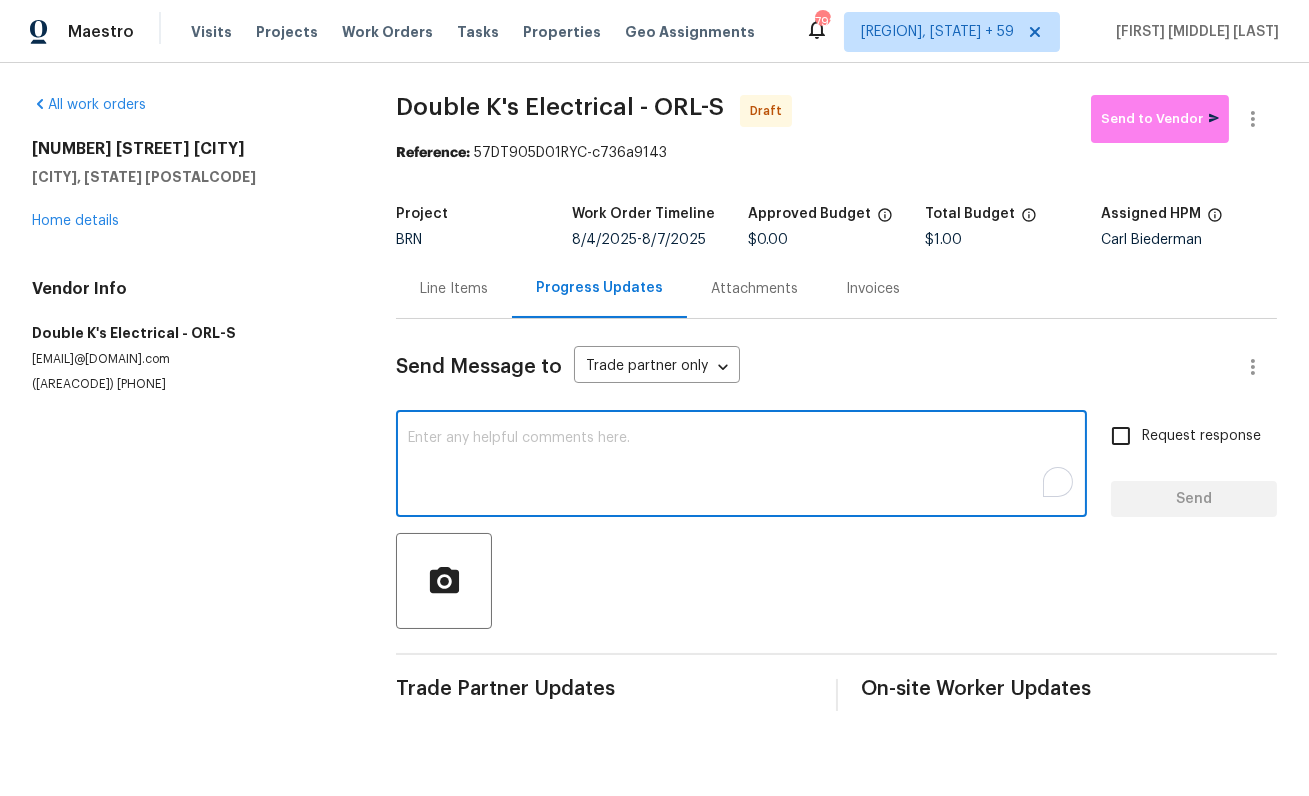 paste on "This is Isabel from Opendoor. Please confirm receipt of the work order due on 06/9/2025 and provide the start date and estimated completion time within 24 hours. For questions, contact me via the portal or at 650-800-9524. Thanks!" 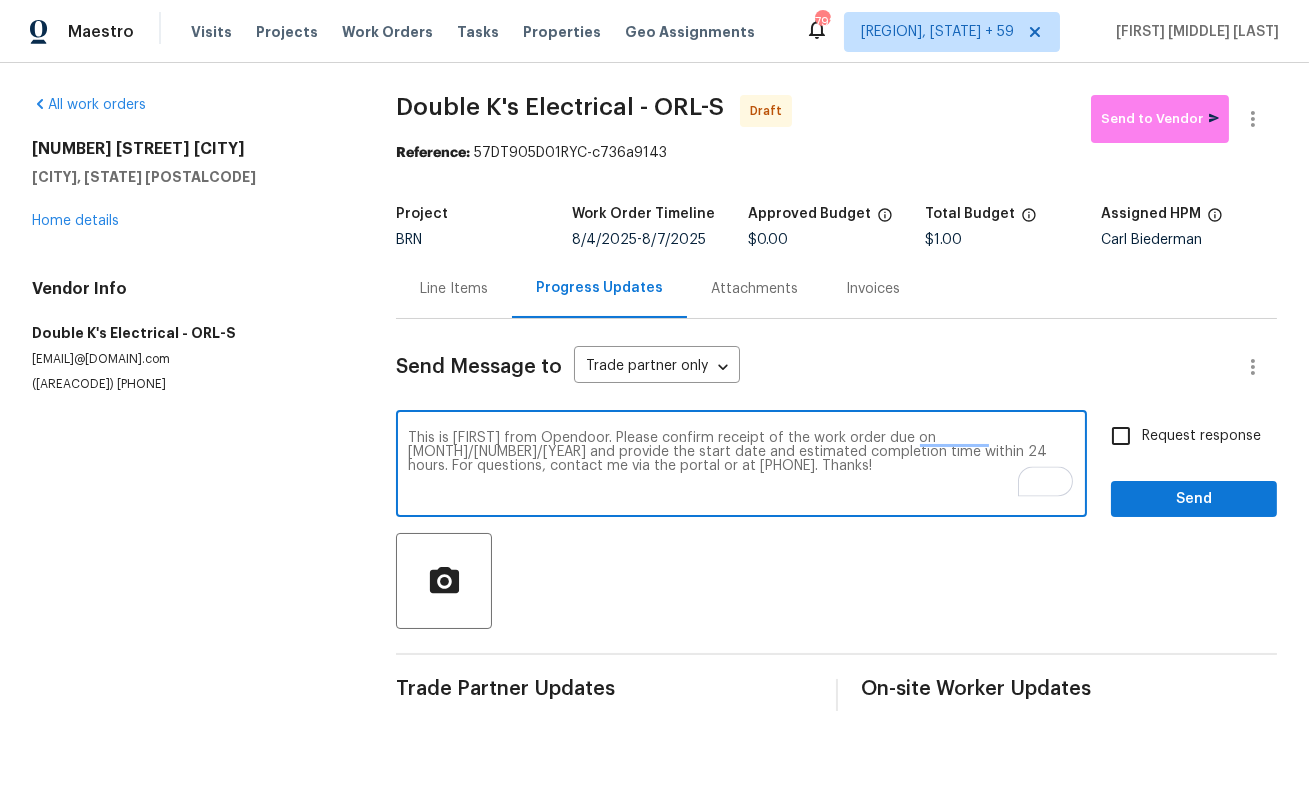 click on "This is Isabel from Opendoor. Please confirm receipt of the work order due on 06/9/2025 and provide the start date and estimated completion time within 24 hours. For questions, contact me via the portal or at 650-800-9524. Thanks!" at bounding box center [741, 466] 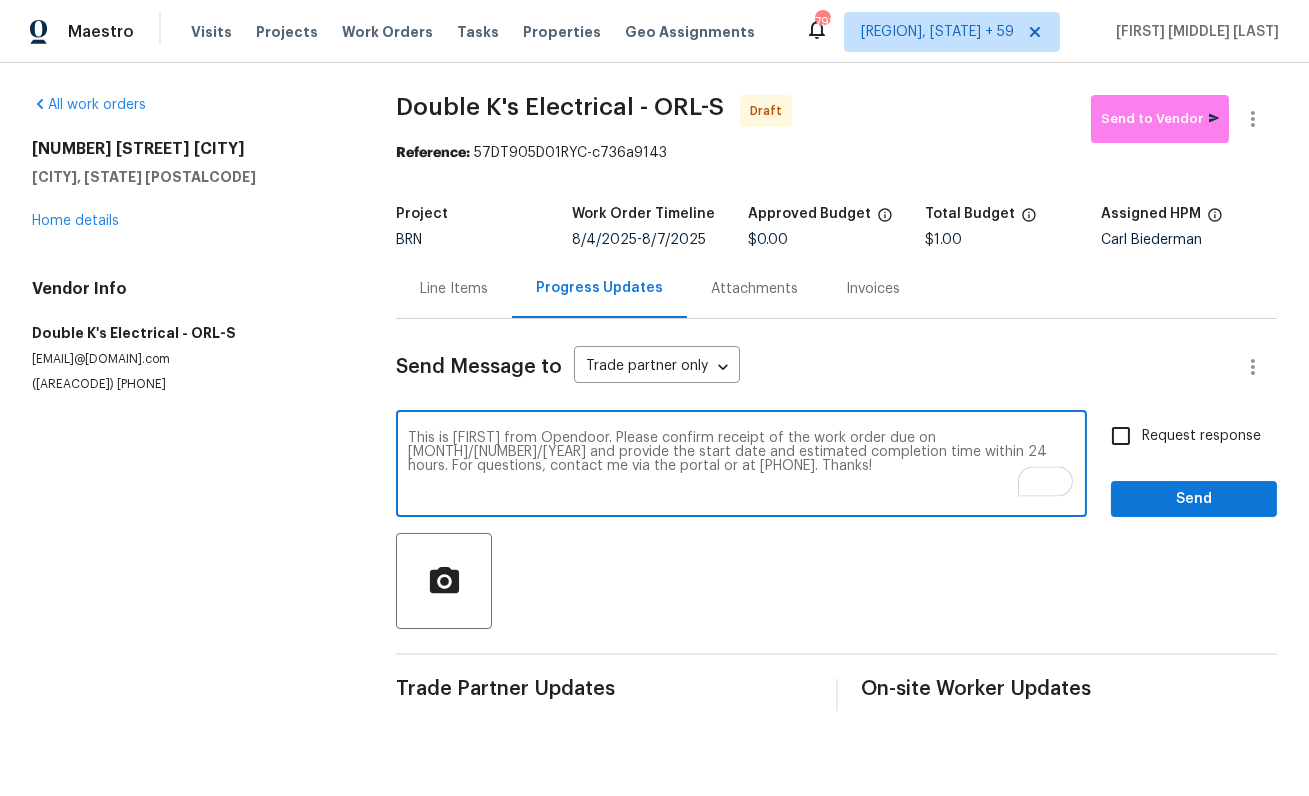 click on "This is Isabel from Opendoor. Please confirm receipt of the work order due on 08/9/2025 and provide the start date and estimated completion time within 24 hours. For questions, contact me via the portal or at 650-800-9524. Thanks!" at bounding box center (741, 466) 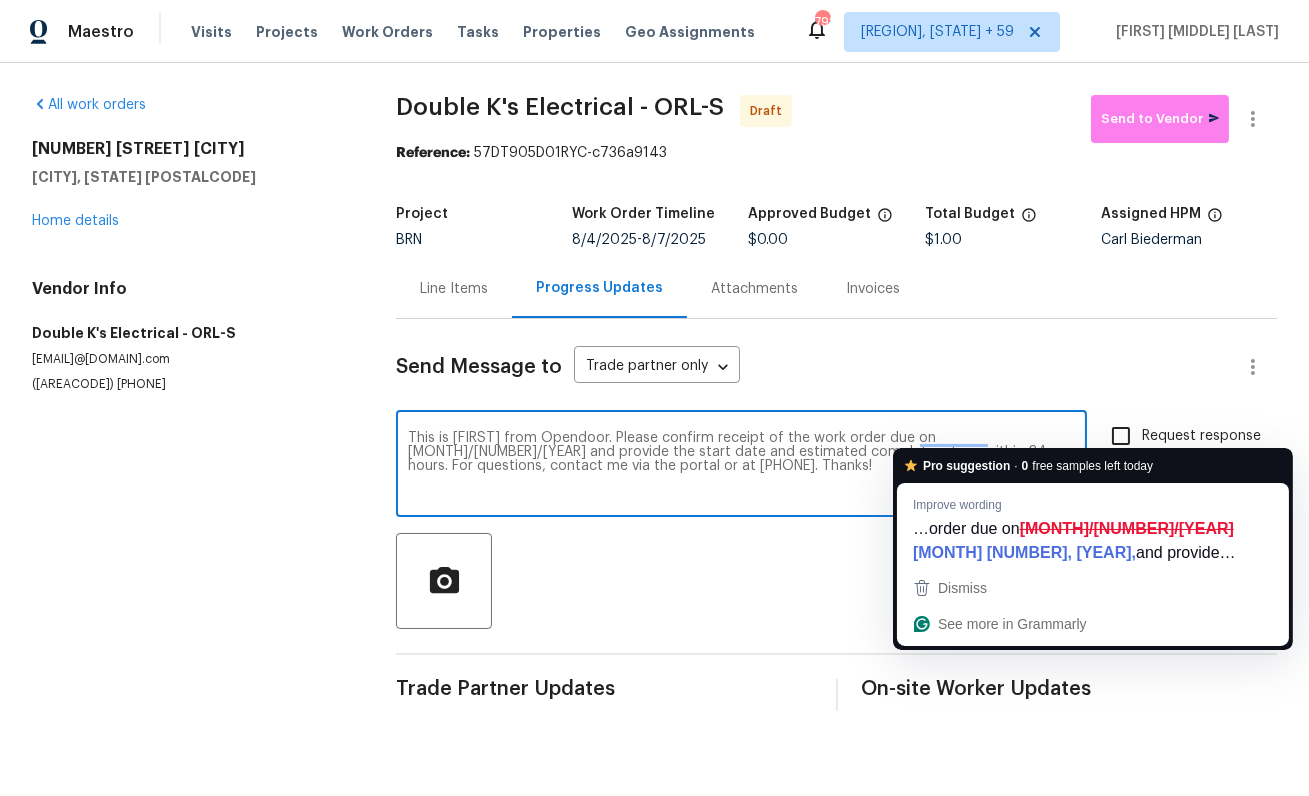 type on "This is Isabel from Opendoor. Please confirm receipt of the work order due on 08/7/2025 and provide the start date and estimated completion time within 24 hours. For questions, contact me via the portal or at 650-800-9524. Thanks!" 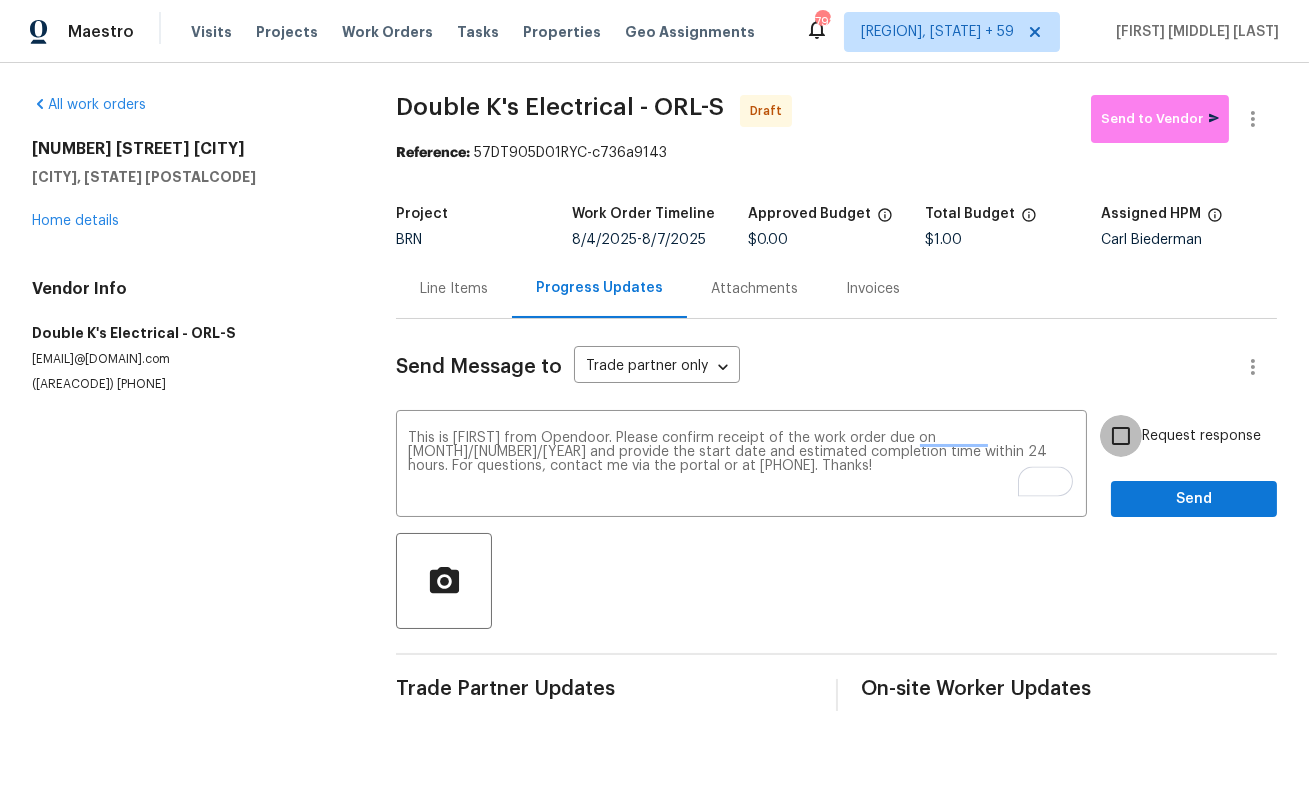 click on "Request response" at bounding box center [1121, 436] 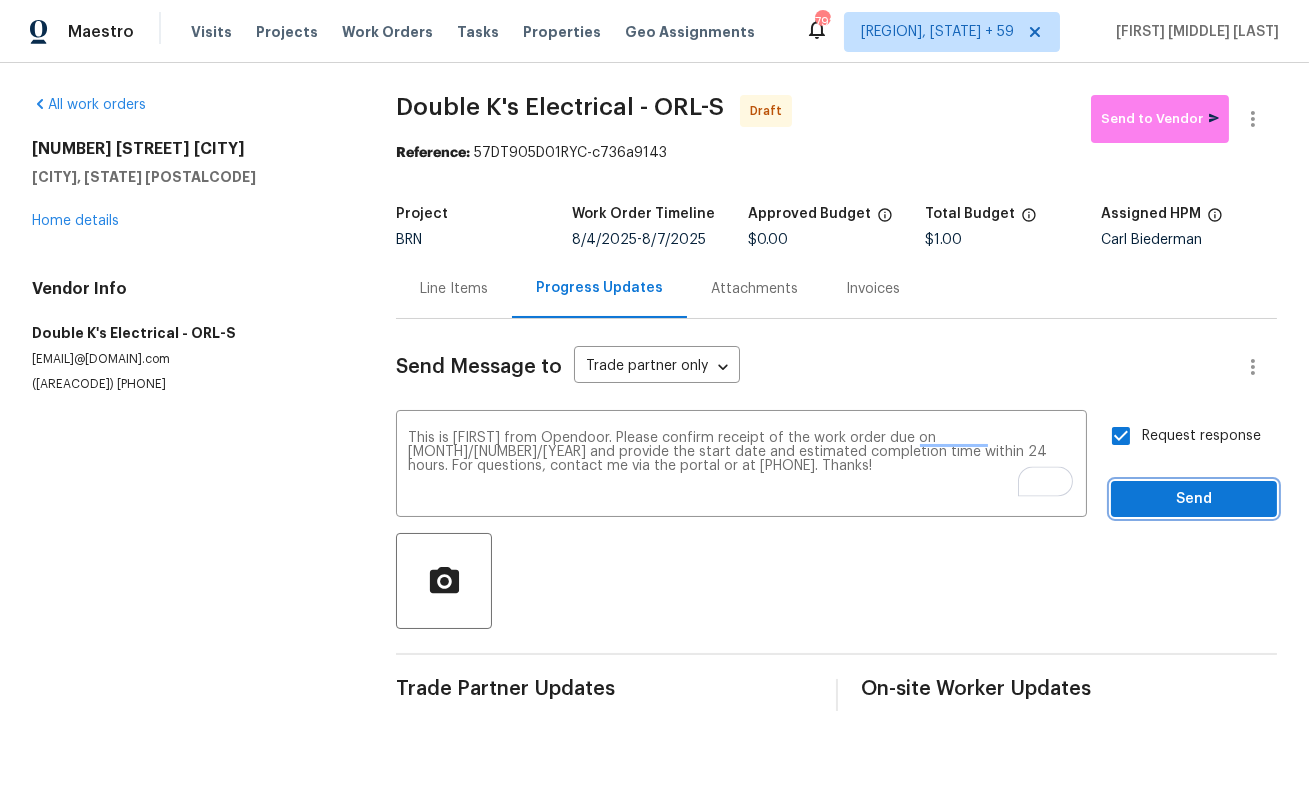 click on "Send" at bounding box center [1194, 499] 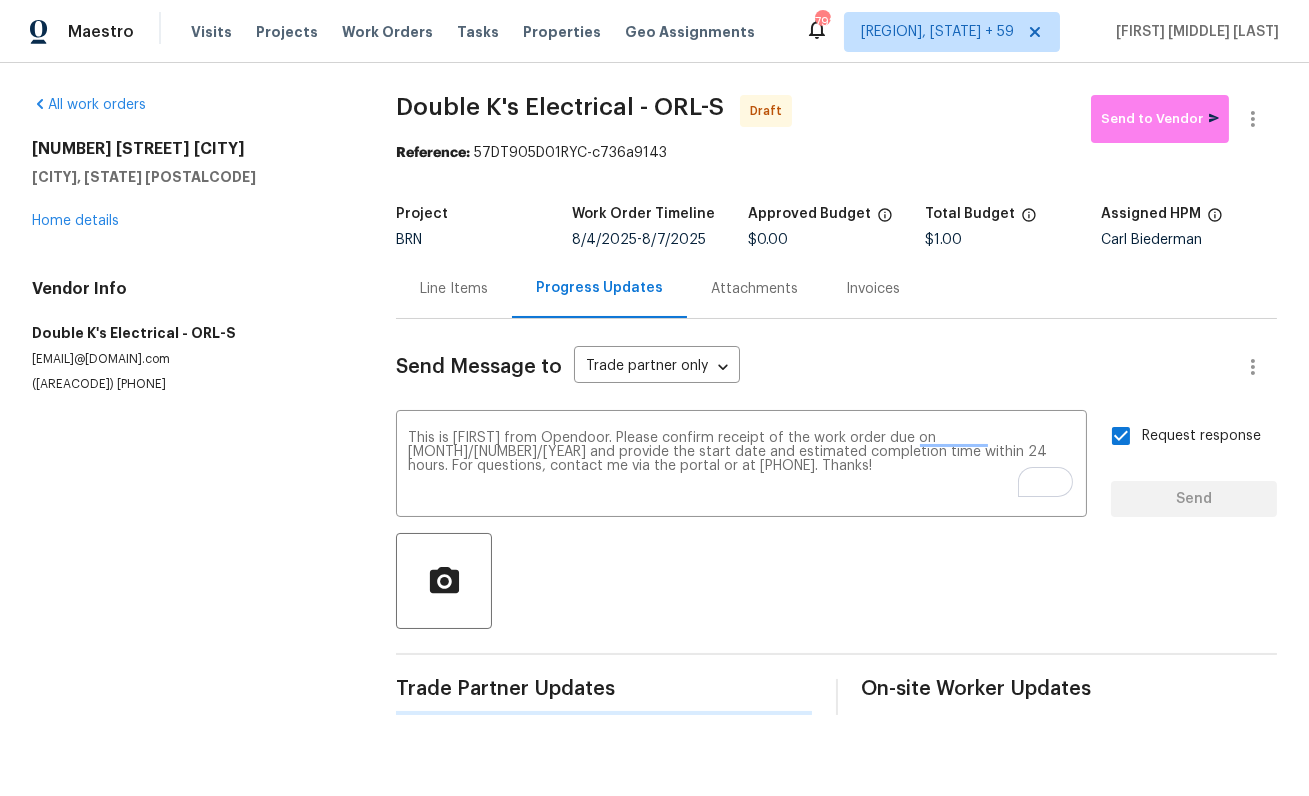 type 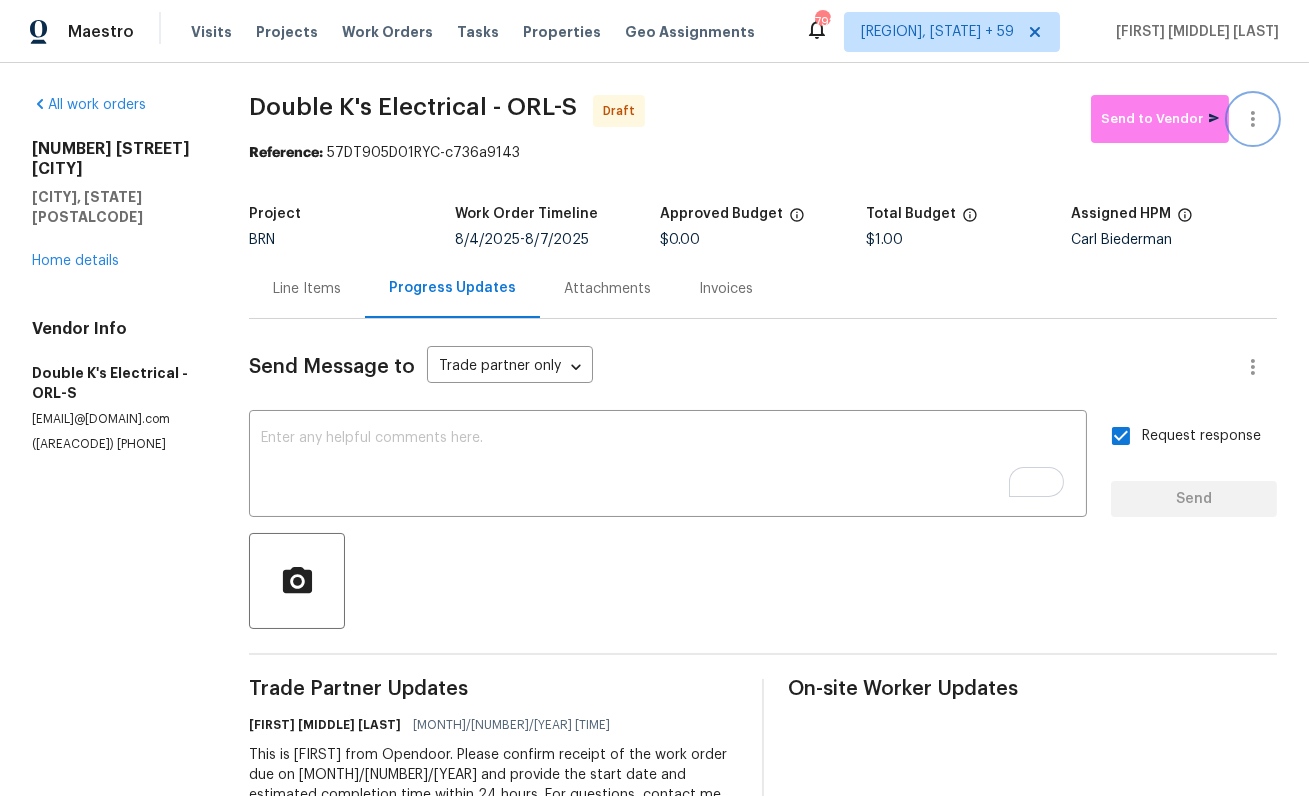 click 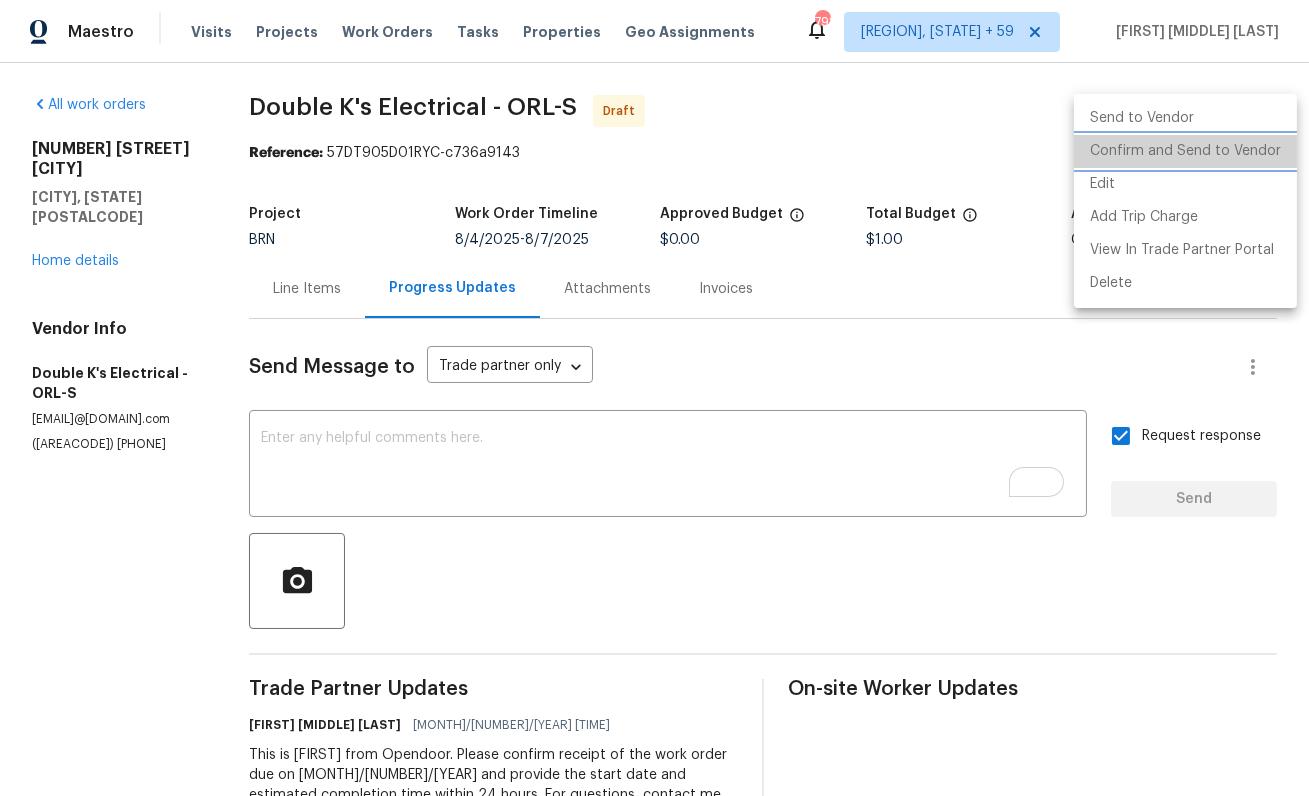 click on "Confirm and Send to Vendor" at bounding box center (1185, 151) 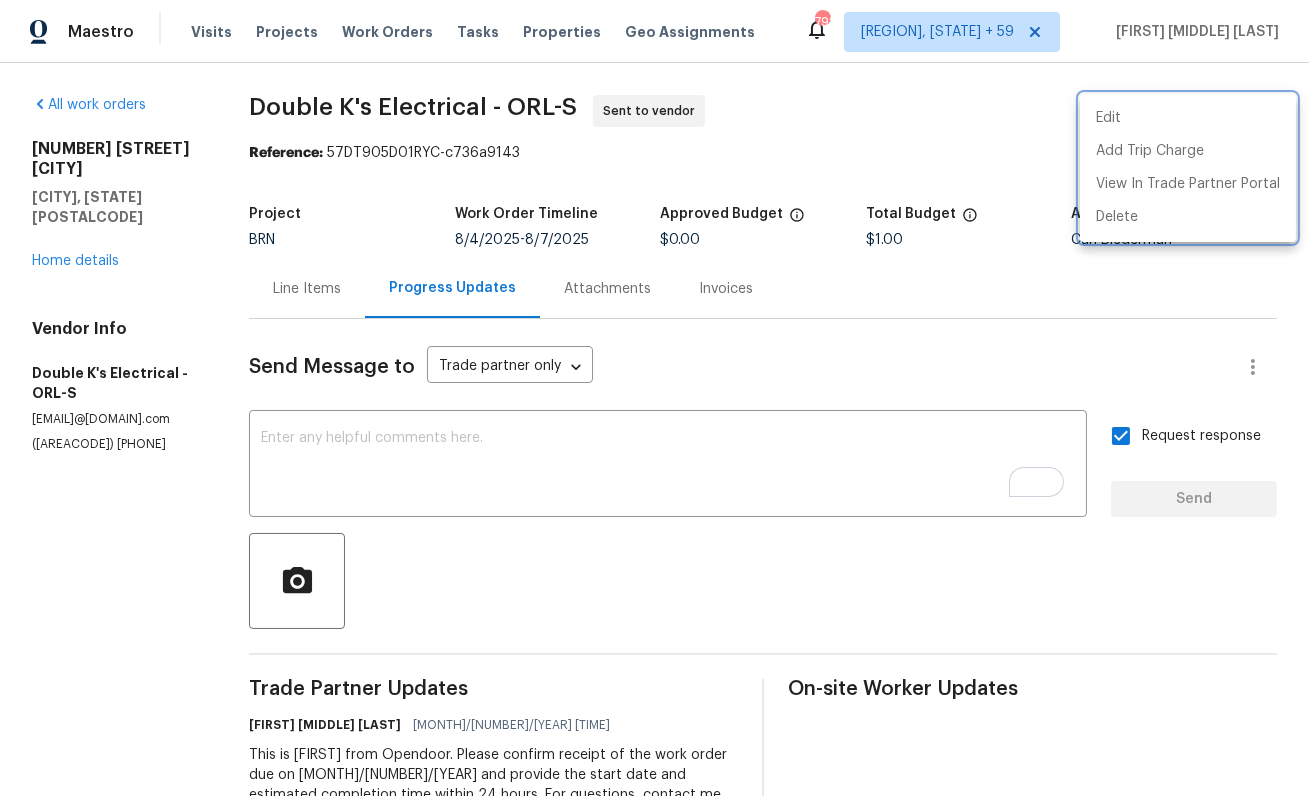click at bounding box center [654, 398] 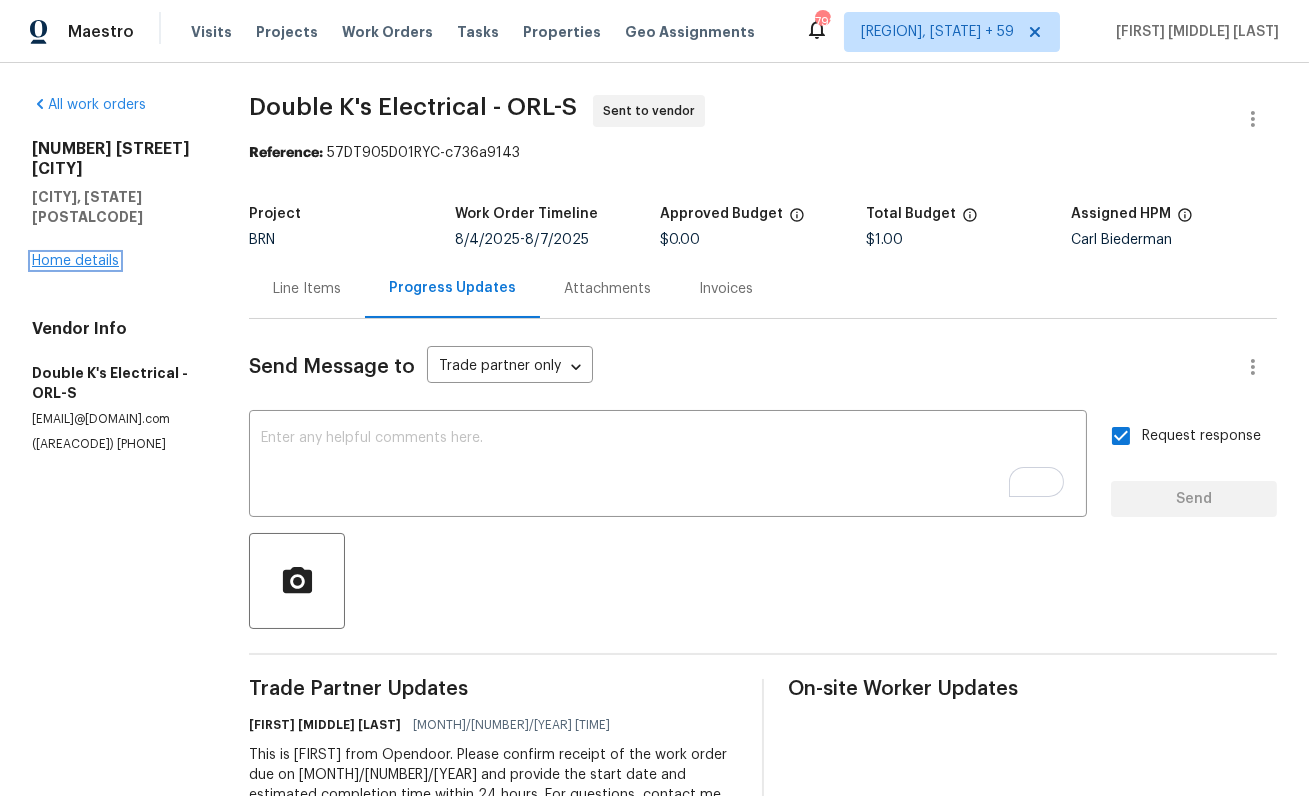 click on "Home details" at bounding box center [75, 261] 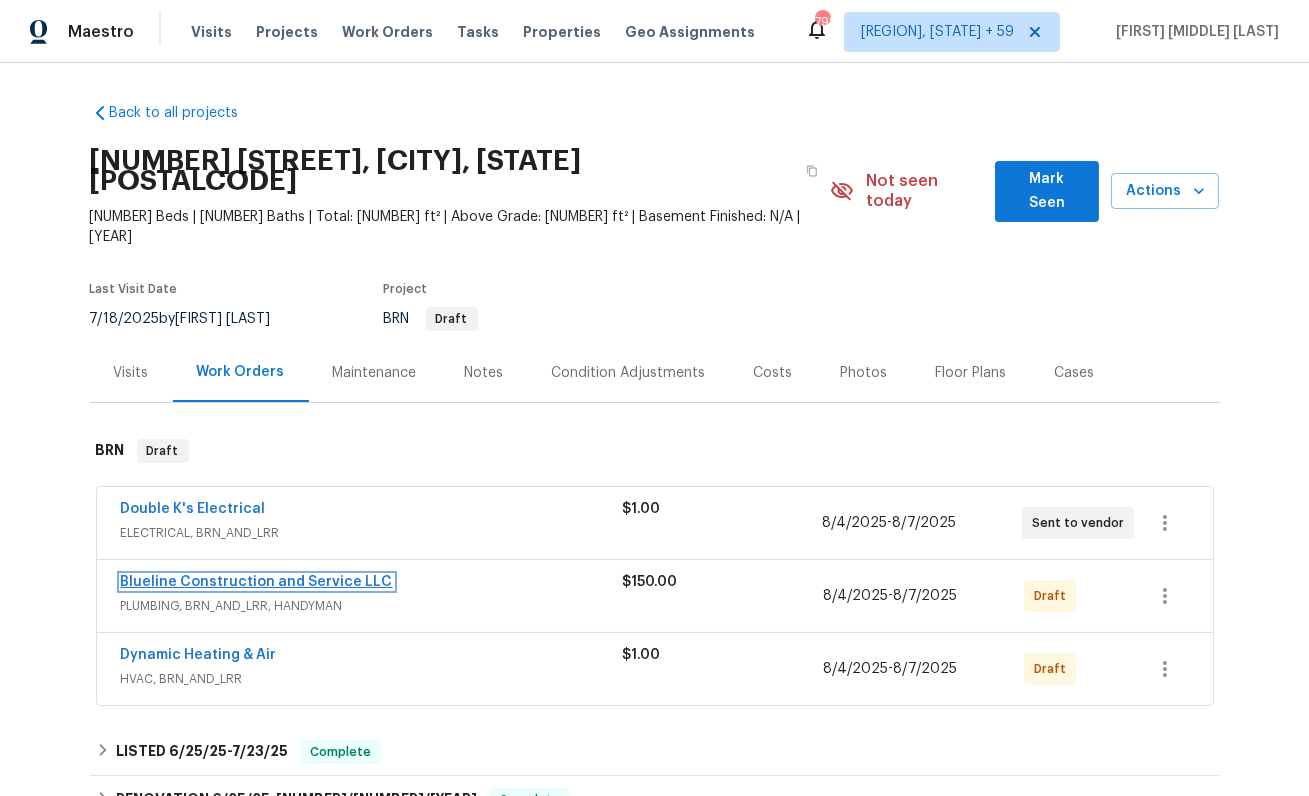 click on "Blueline Construction and Service LLC" at bounding box center [257, 582] 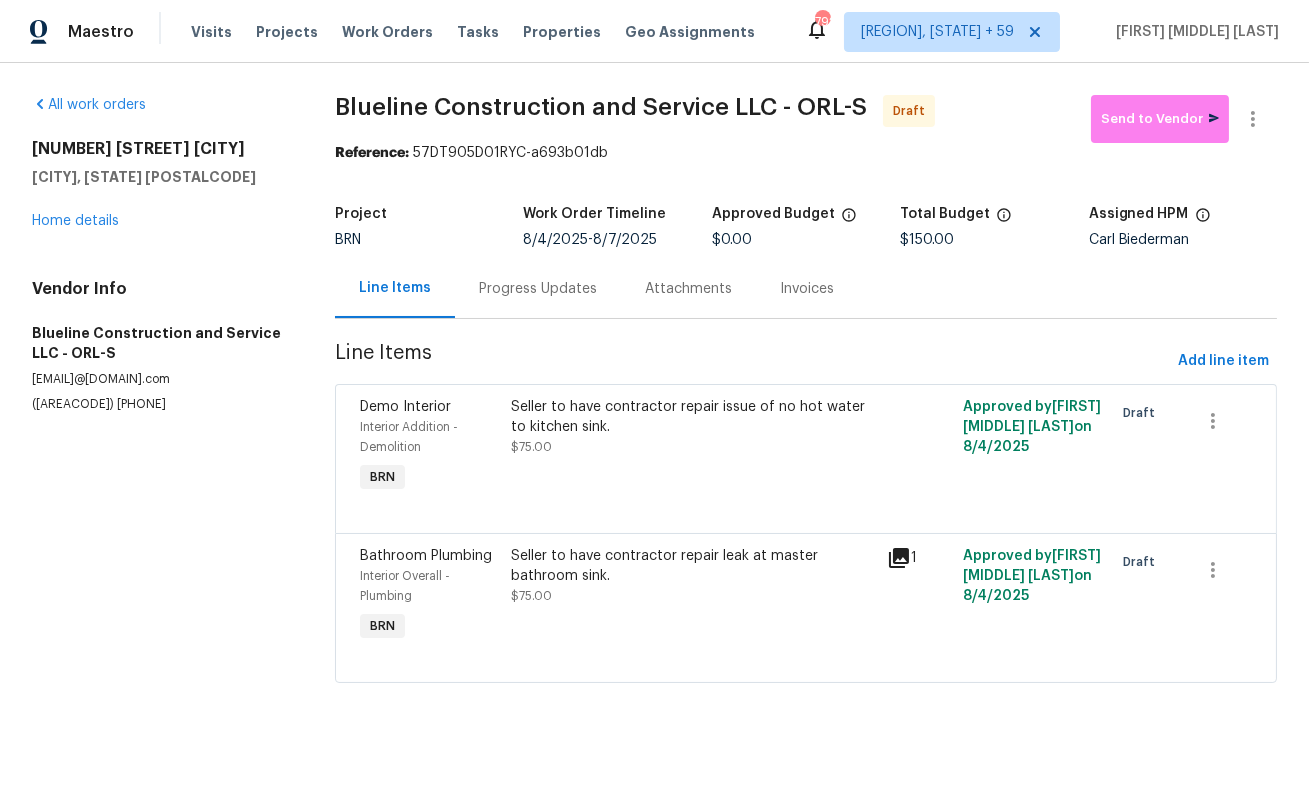 click on "Progress Updates" at bounding box center (538, 289) 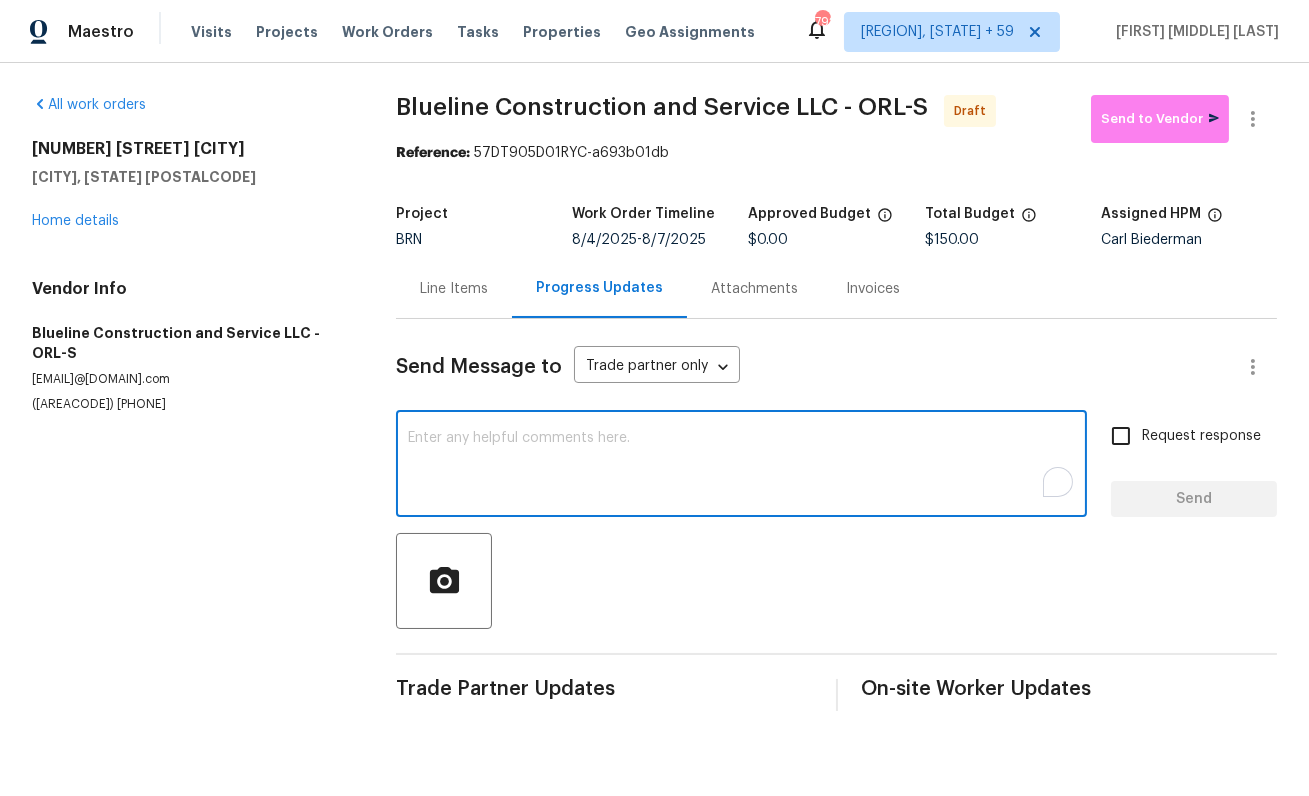 click at bounding box center [741, 466] 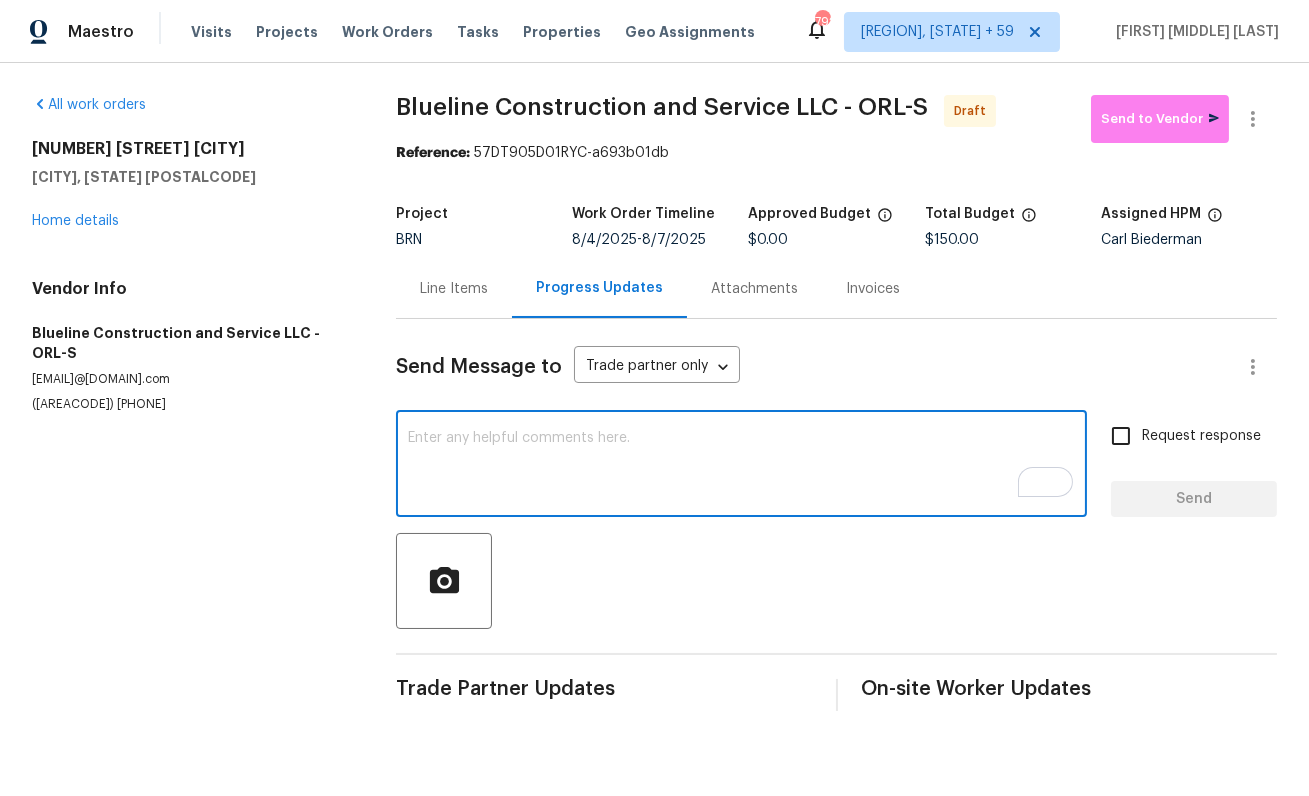 paste on "This is Isabel from Opendoor. Please confirm receipt of the work order due on 08/7/2025 and provide the start date and estimated completion time within 24 hours. For questions, contact me via the portal or at 650-800-9524. Thanks!" 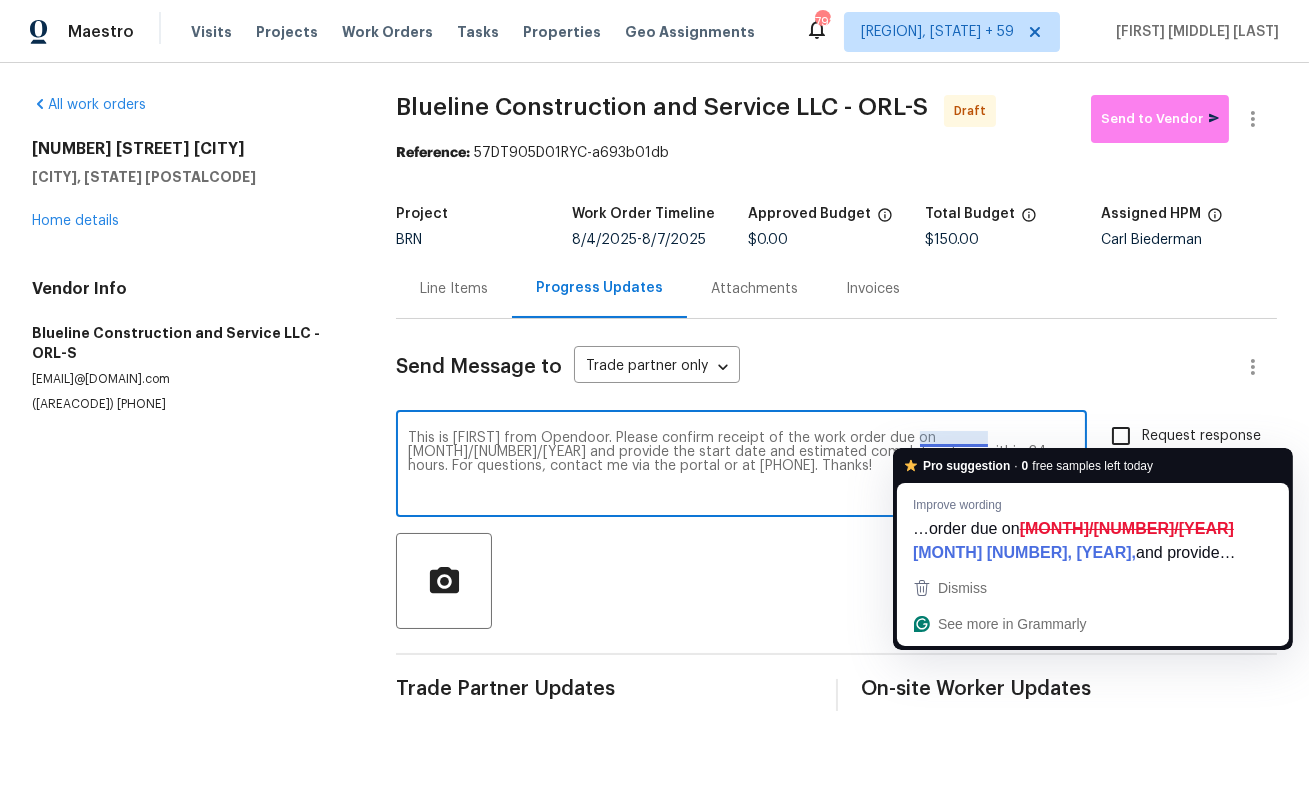 click on "This is Isabel from Opendoor. Please confirm receipt of the work order due on 08/7/2025 and provide the start date and estimated completion time within 24 hours. For questions, contact me via the portal or at 650-800-9524. Thanks!" at bounding box center (741, 466) 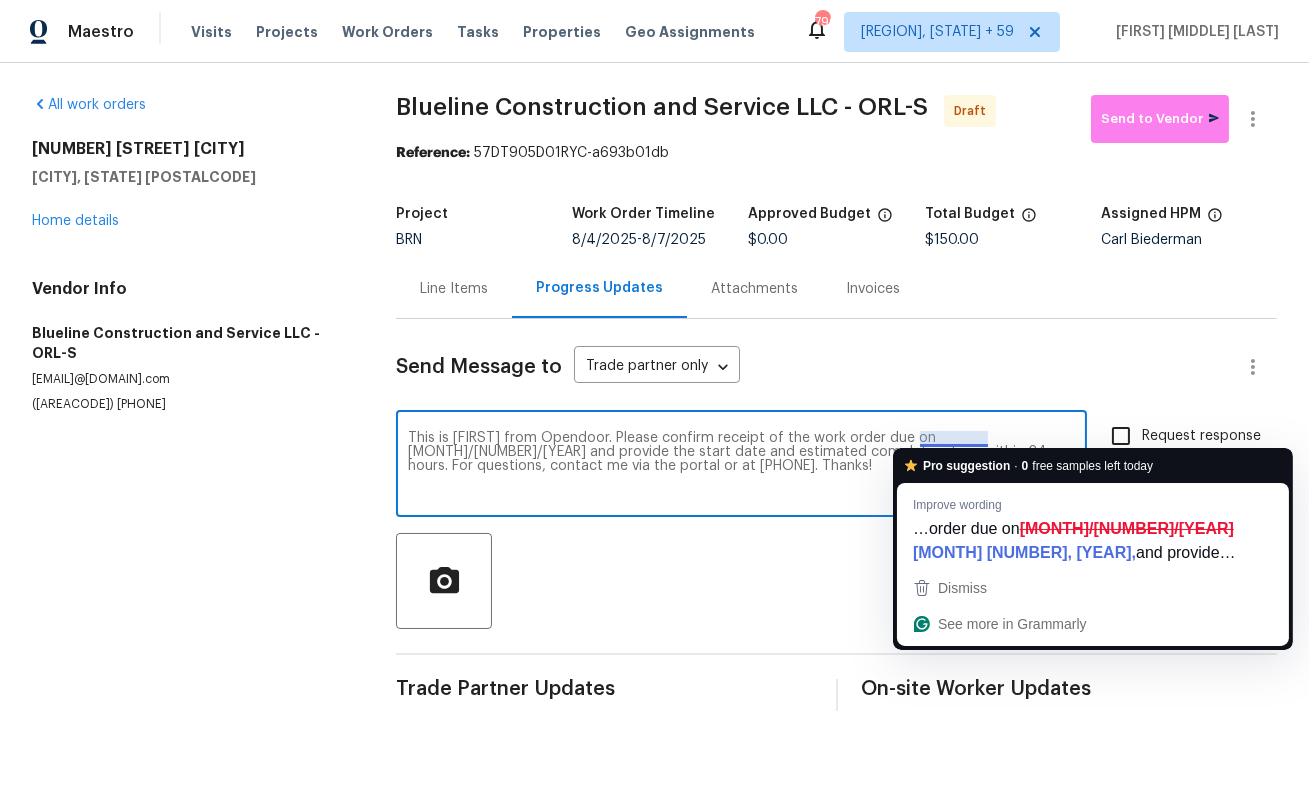 type on "This is Isabel from Opendoor. Please confirm receipt of the work order due on 08/7/2025 and provide the start date and estimated completion time within 24 hours. For questions, contact me via the portal or at 650-800-9524. Thanks!" 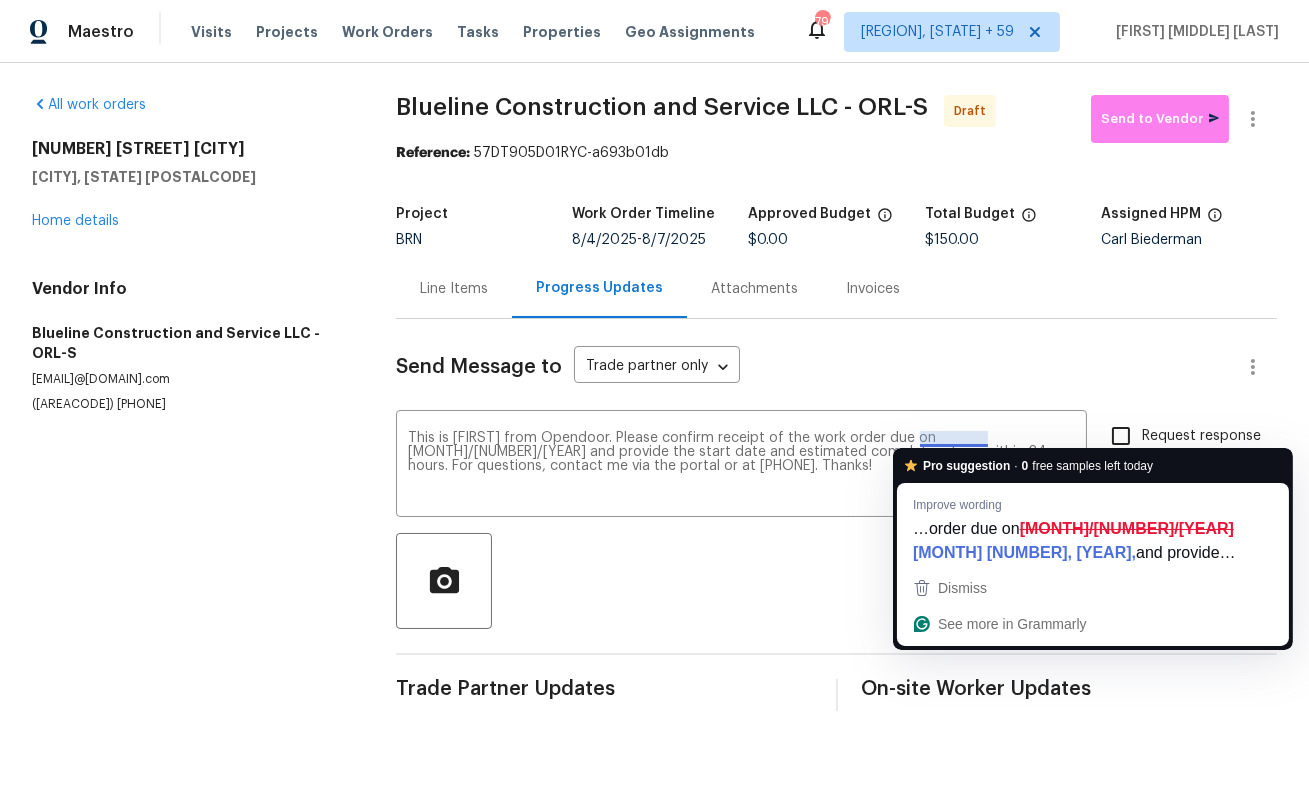click on "Request response" at bounding box center (1180, 436) 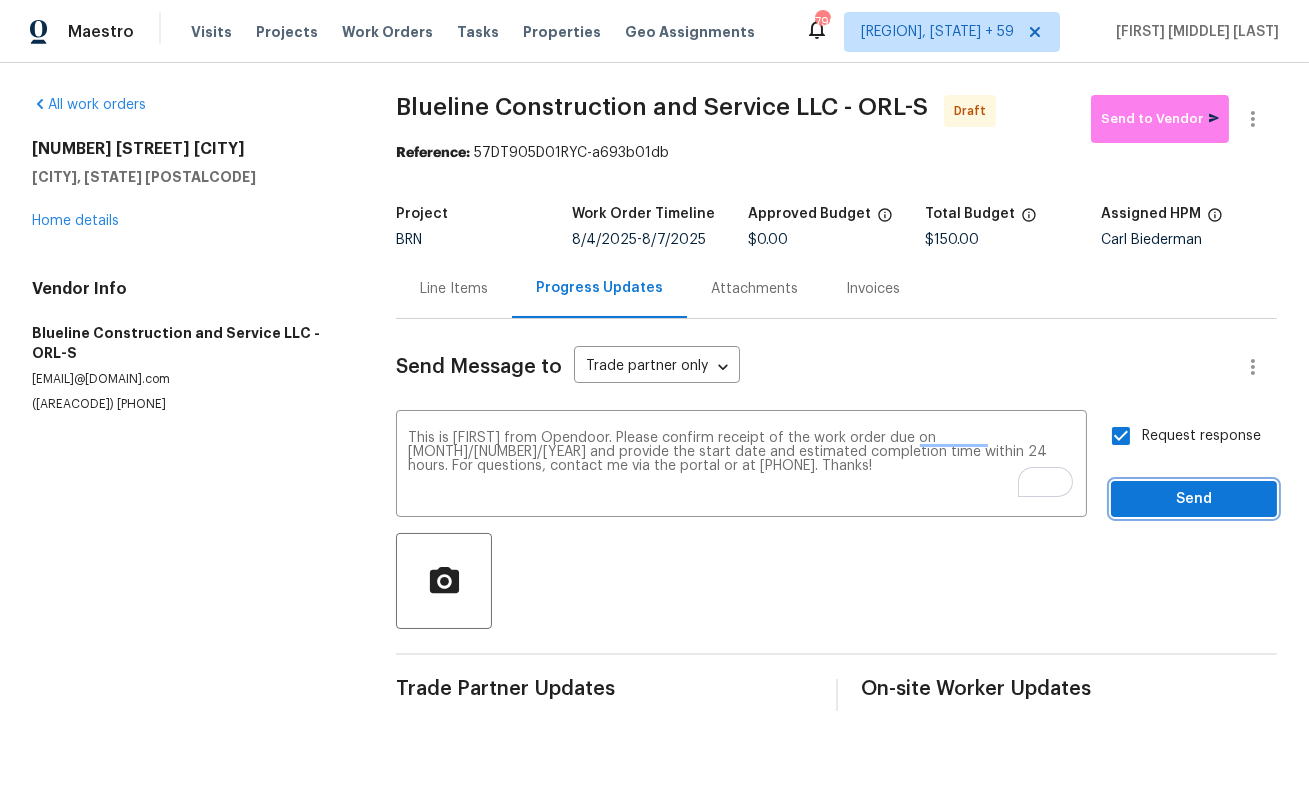 click on "Send" at bounding box center [1194, 499] 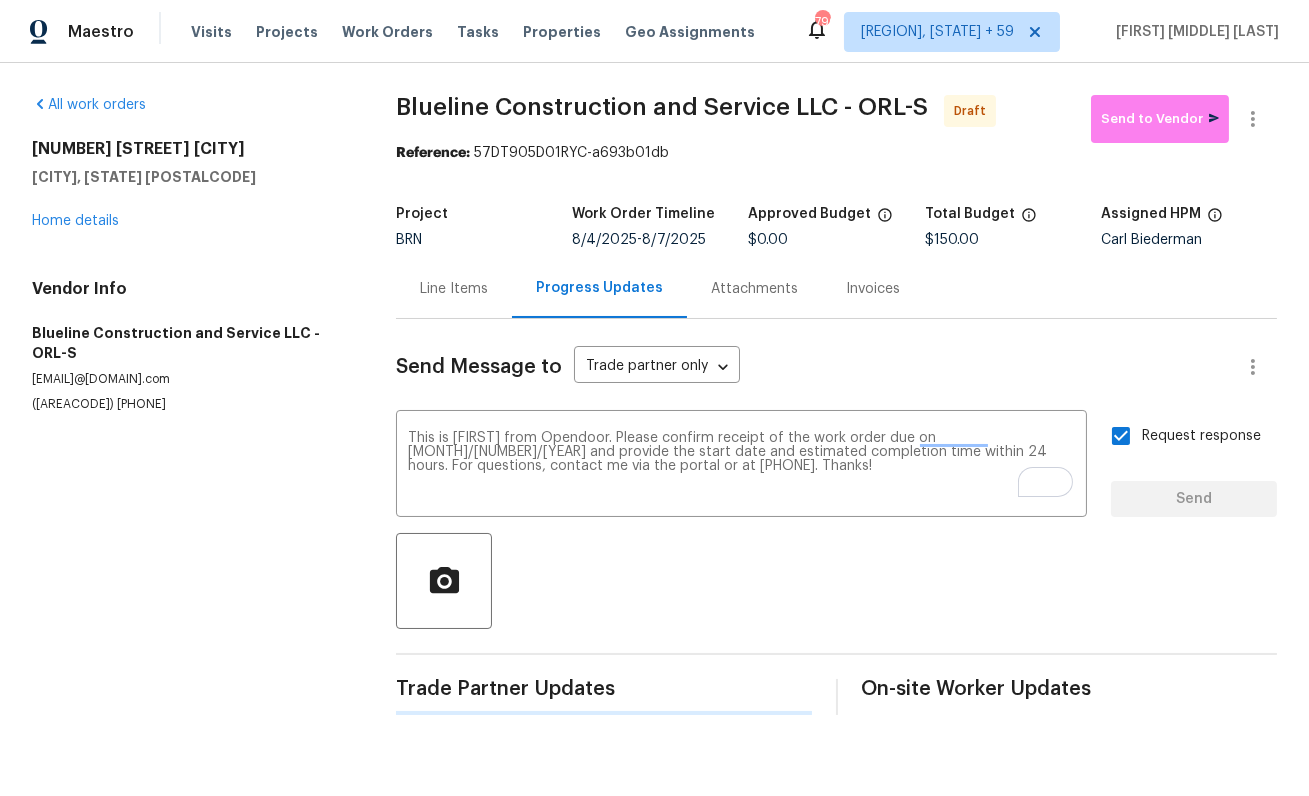 type 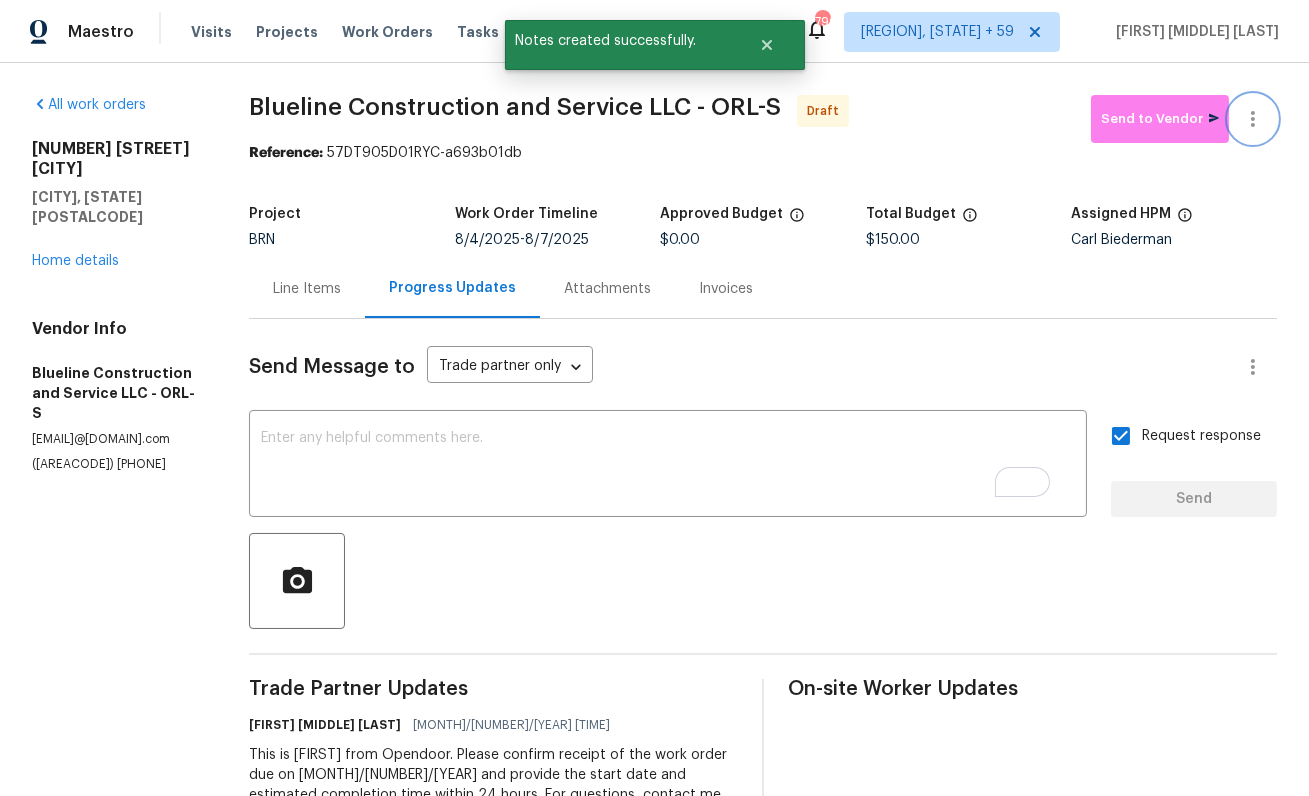 click 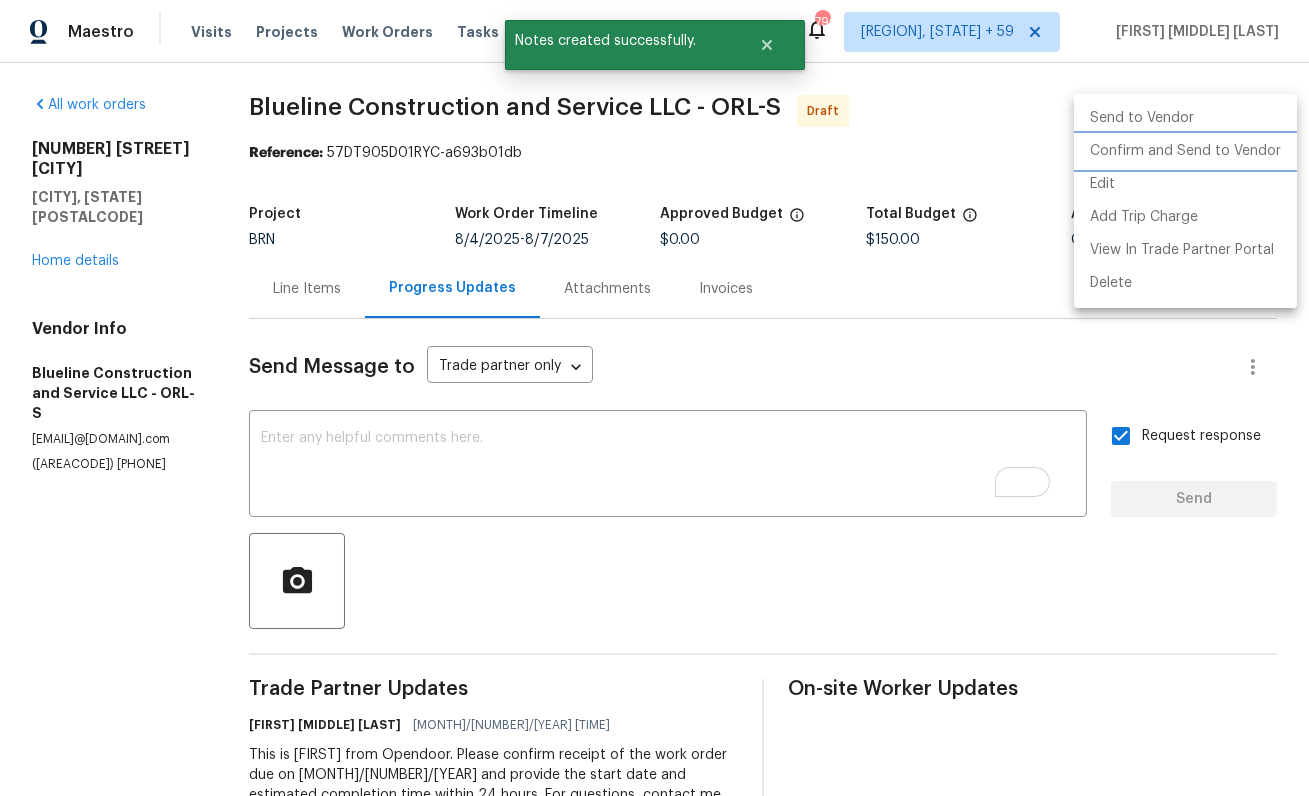 click on "Confirm and Send to Vendor" at bounding box center [1185, 151] 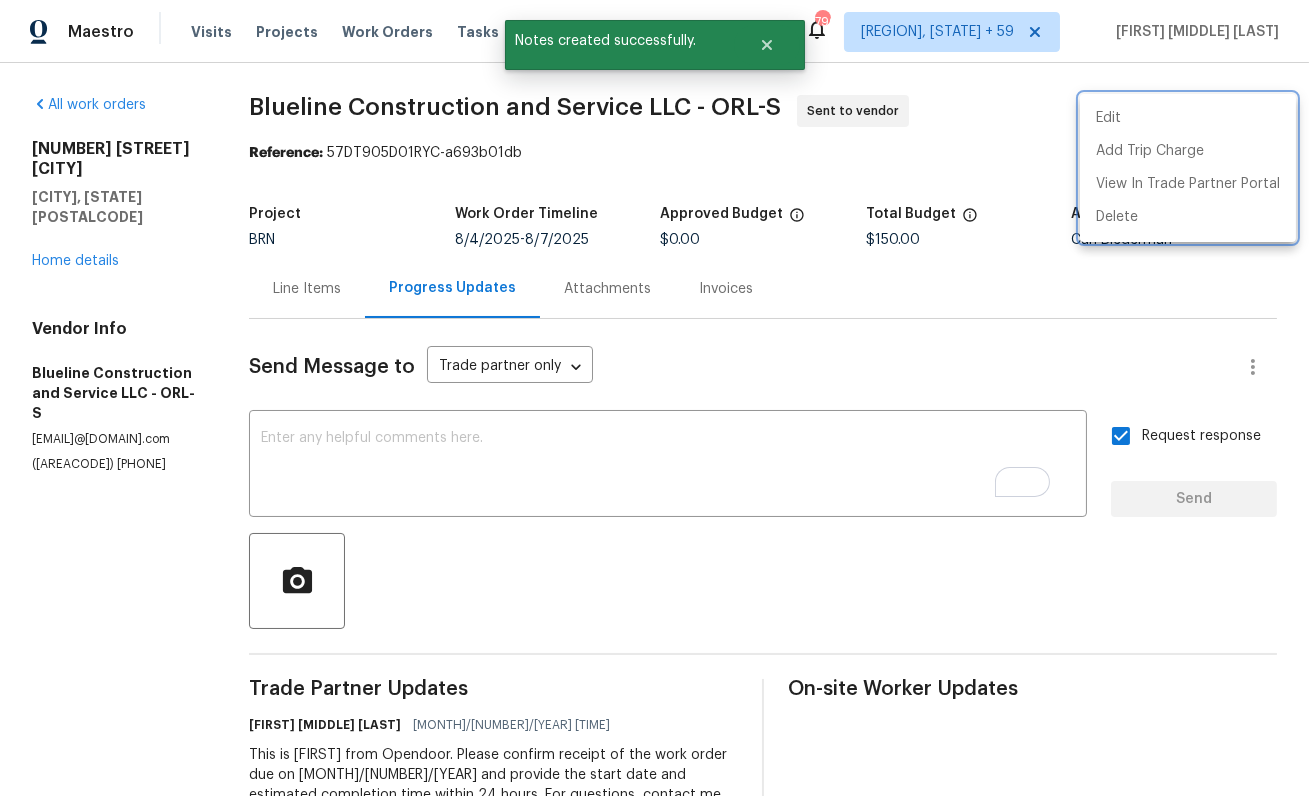 click at bounding box center (654, 398) 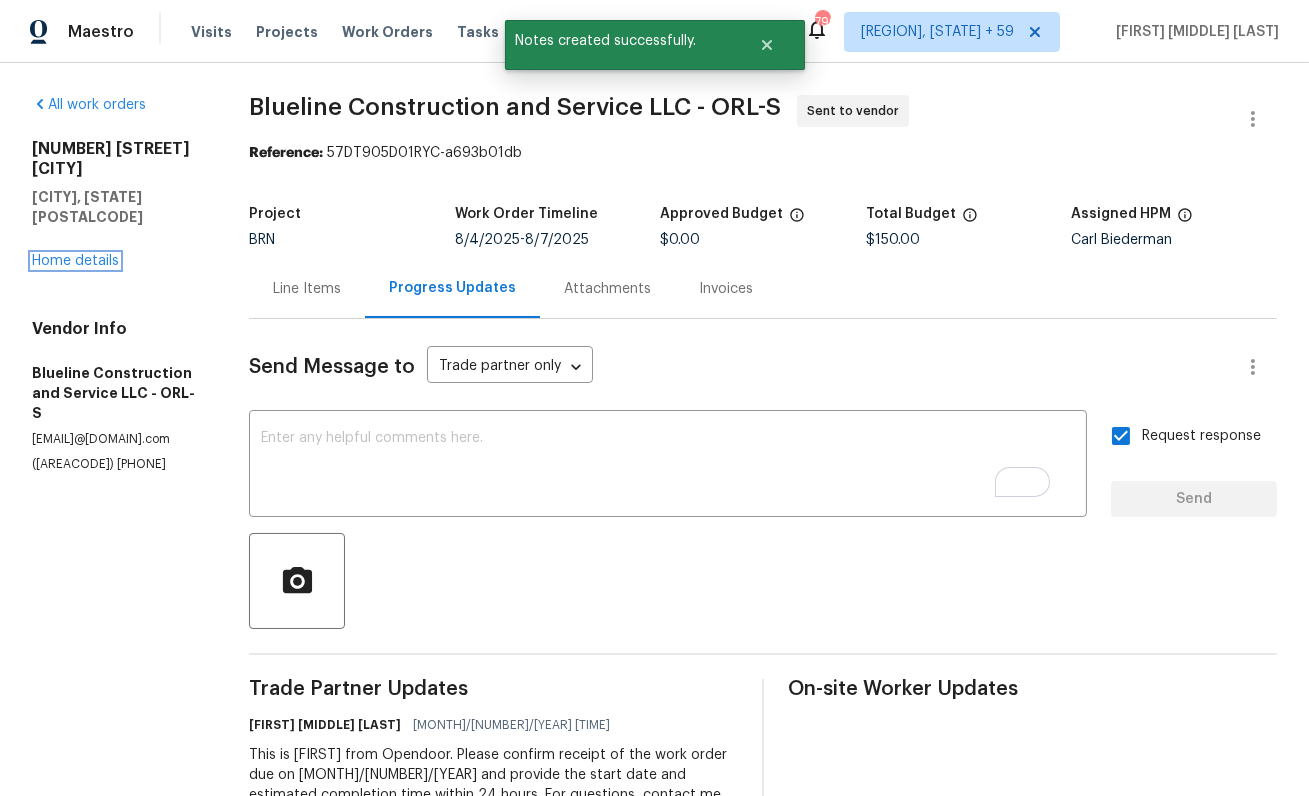 click on "Home details" at bounding box center (75, 261) 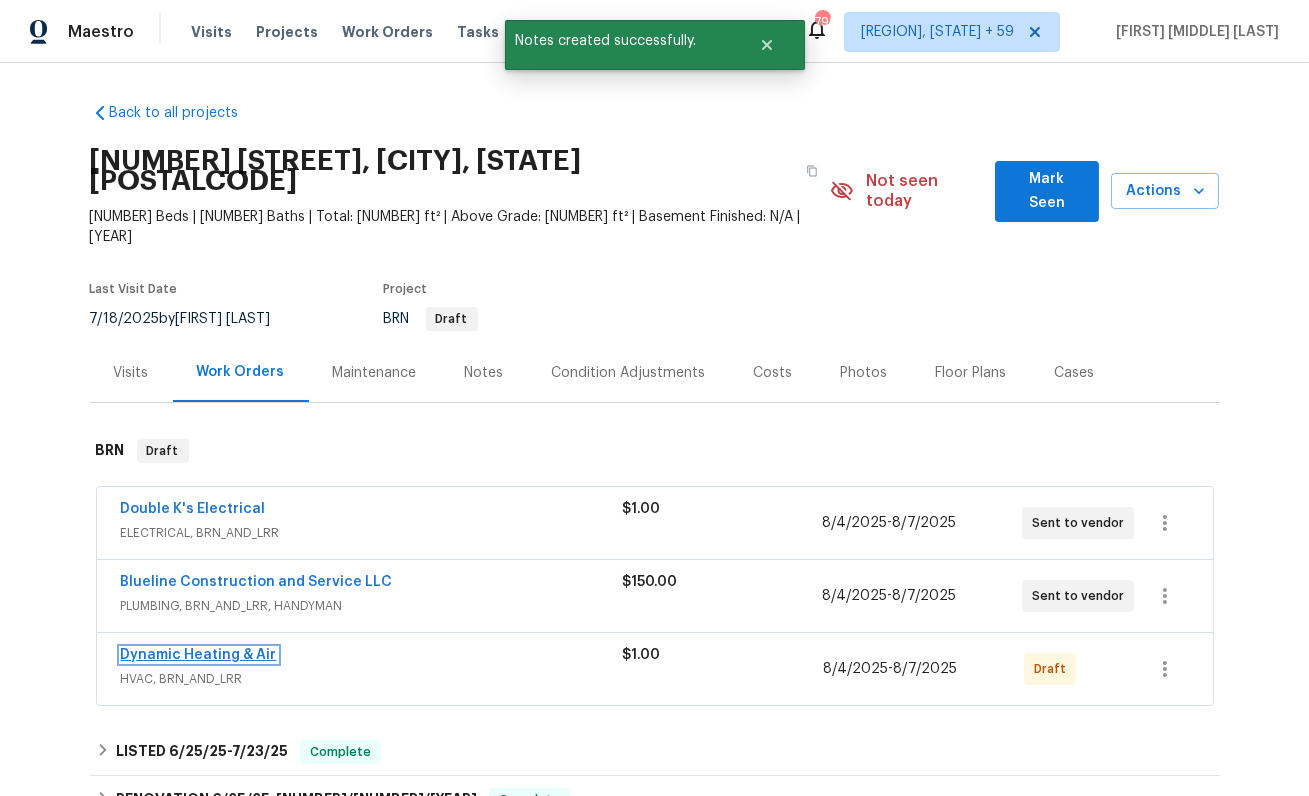 click on "Dynamic Heating & Air" at bounding box center (199, 655) 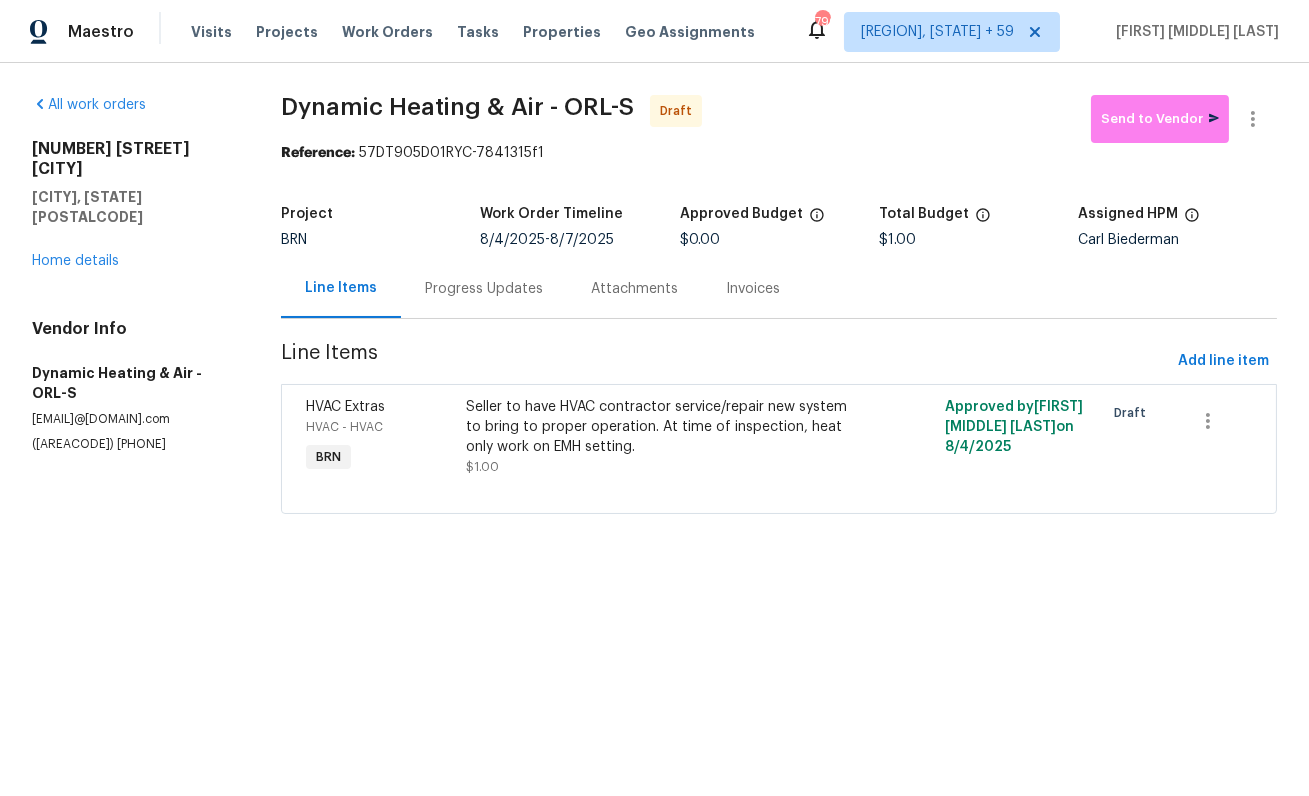 click on "Progress Updates" at bounding box center [484, 288] 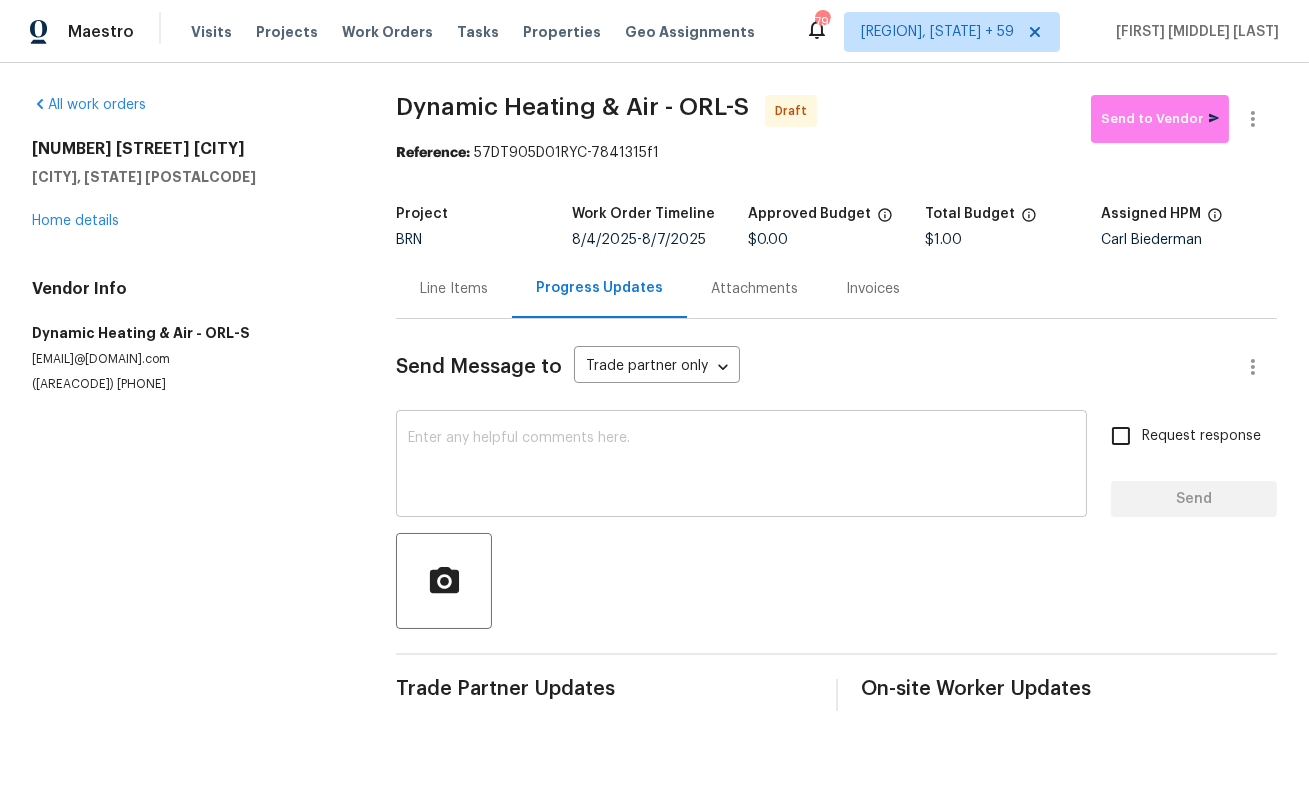 click at bounding box center [741, 466] 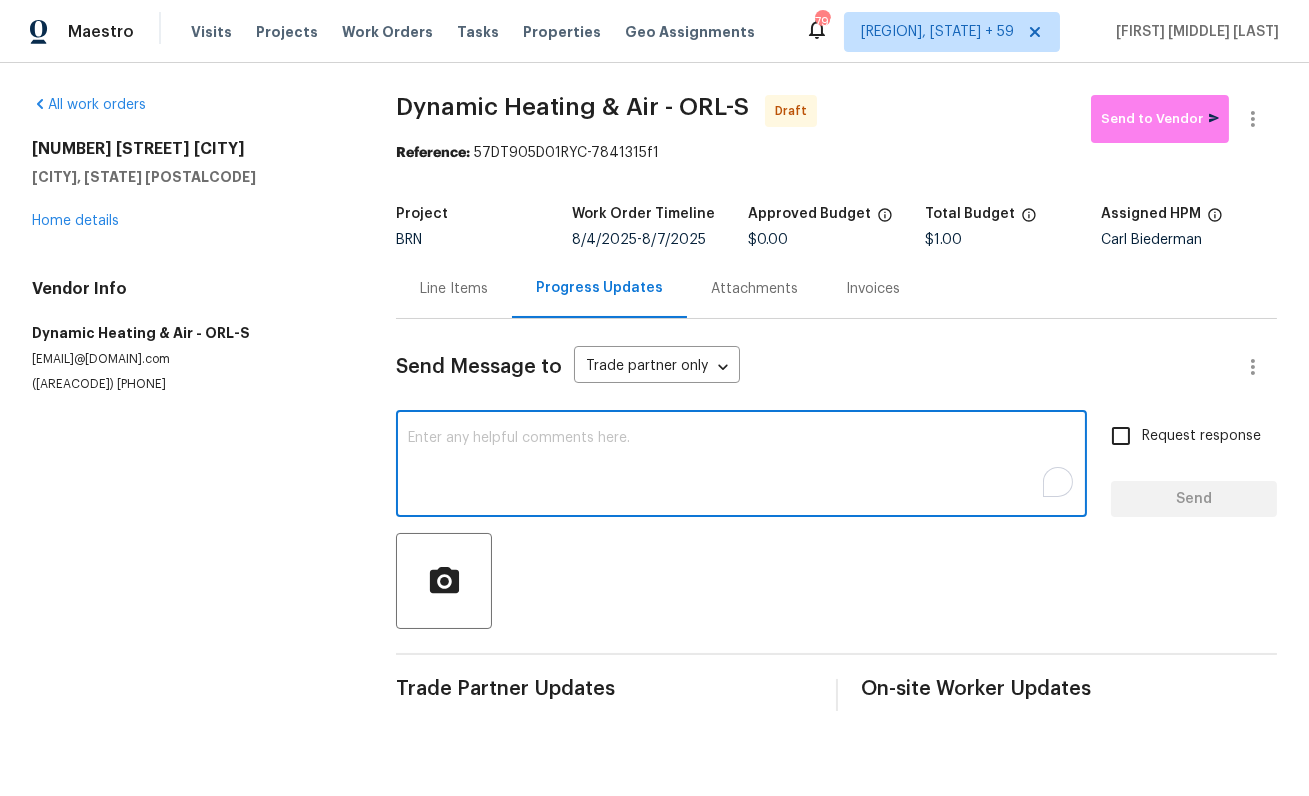 paste on "This is Isabel from Opendoor. Please confirm receipt of the work order due on 08/7/2025 and provide the start date and estimated completion time within 24 hours. For questions, contact me via the portal or at 650-800-9524. Thanks!" 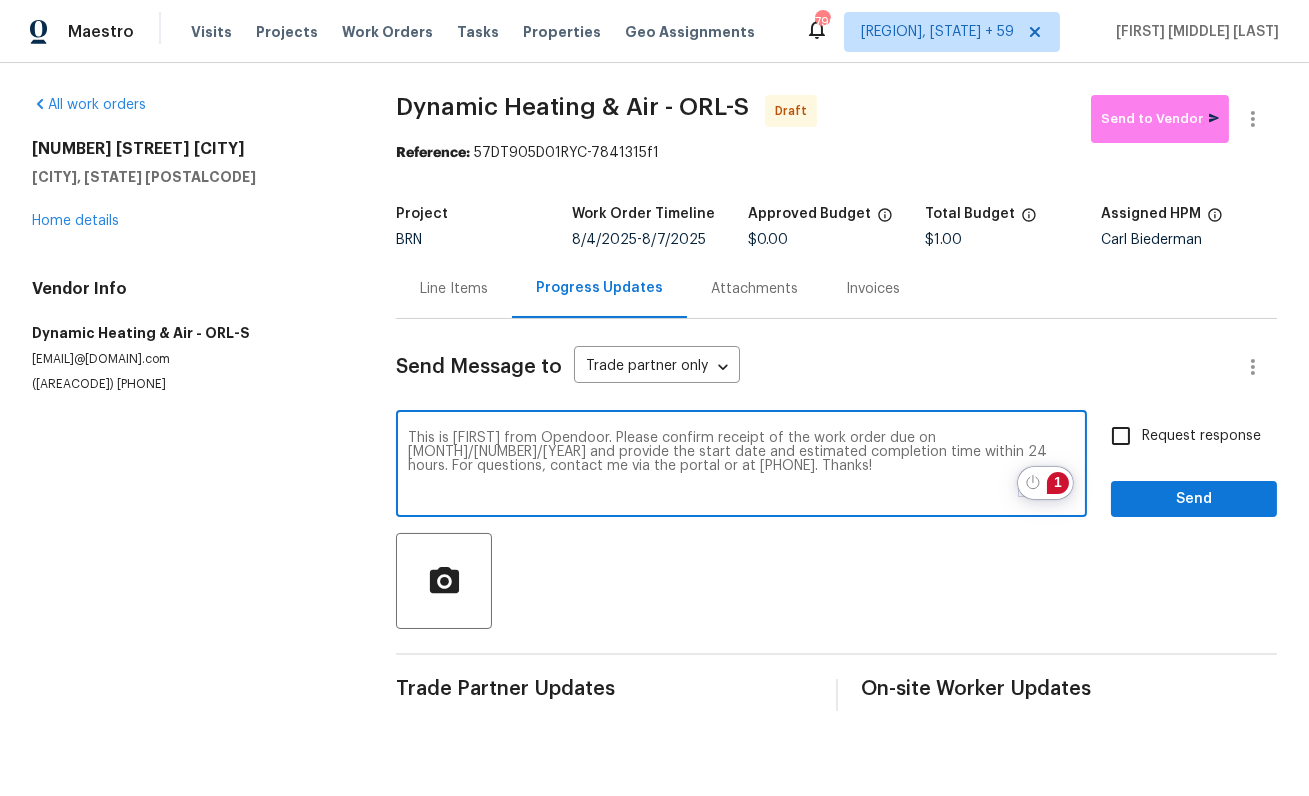 type on "This is Isabel from Opendoor. Please confirm receipt of the work order due on 08/7/2025 and provide the start date and estimated completion time within 24 hours. For questions, contact me via the portal or at 650-800-9524. Thanks!" 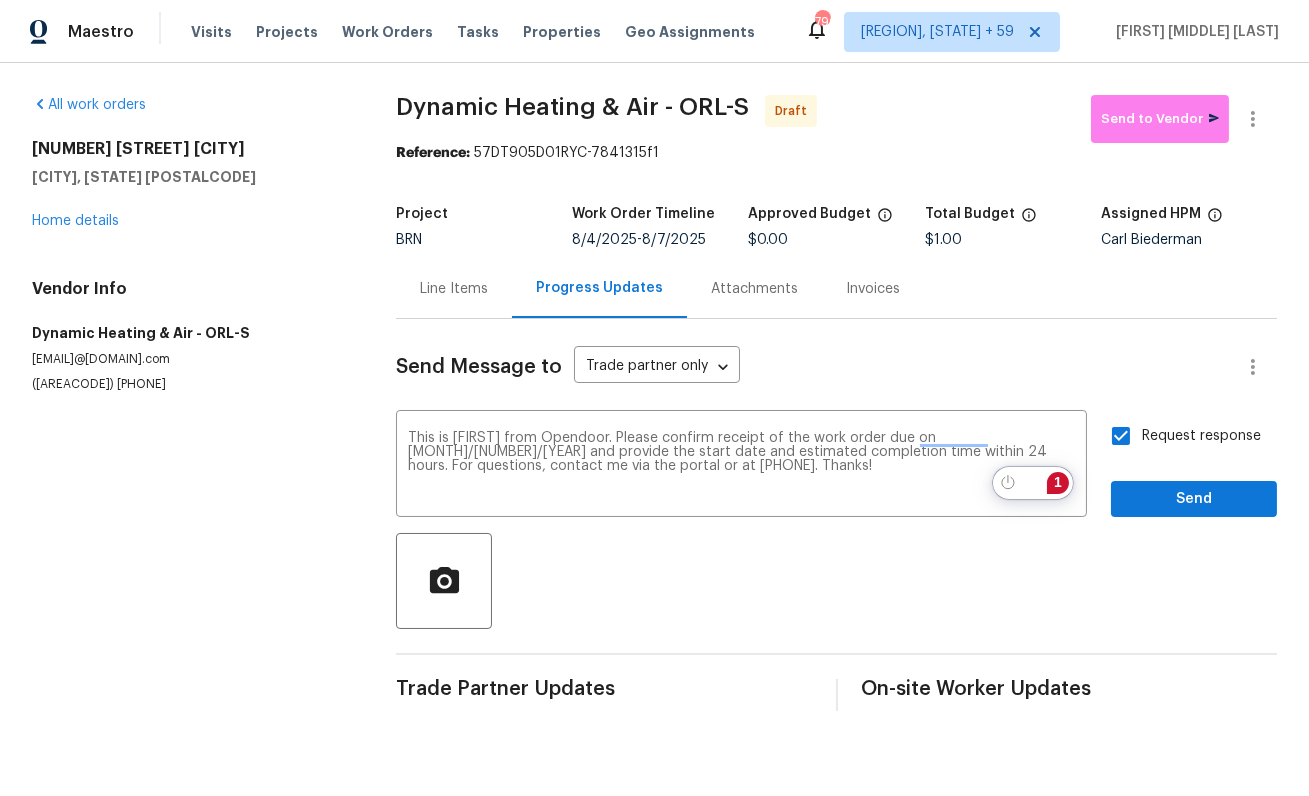 click on "Send Message to Trade partner only Trade partner only ​ This is Isabel from Opendoor. Please confirm receipt of the work order due on 08/7/2025 and provide the start date and estimated completion time within 24 hours. For questions, contact me via the portal or at 650-800-9524. Thanks!
x ​ Request response Send Trade Partner Updates On-site Worker Updates" at bounding box center (836, 515) 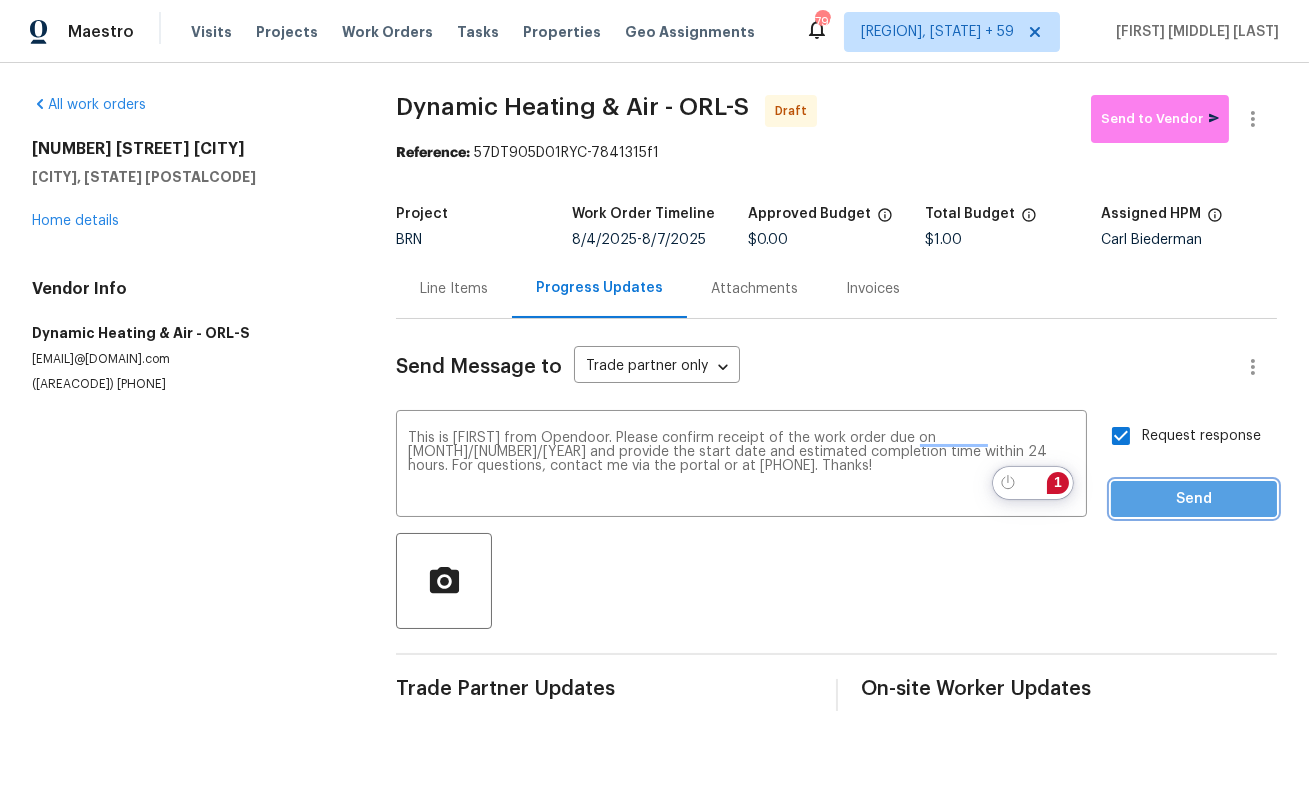 click on "Send" at bounding box center (1194, 499) 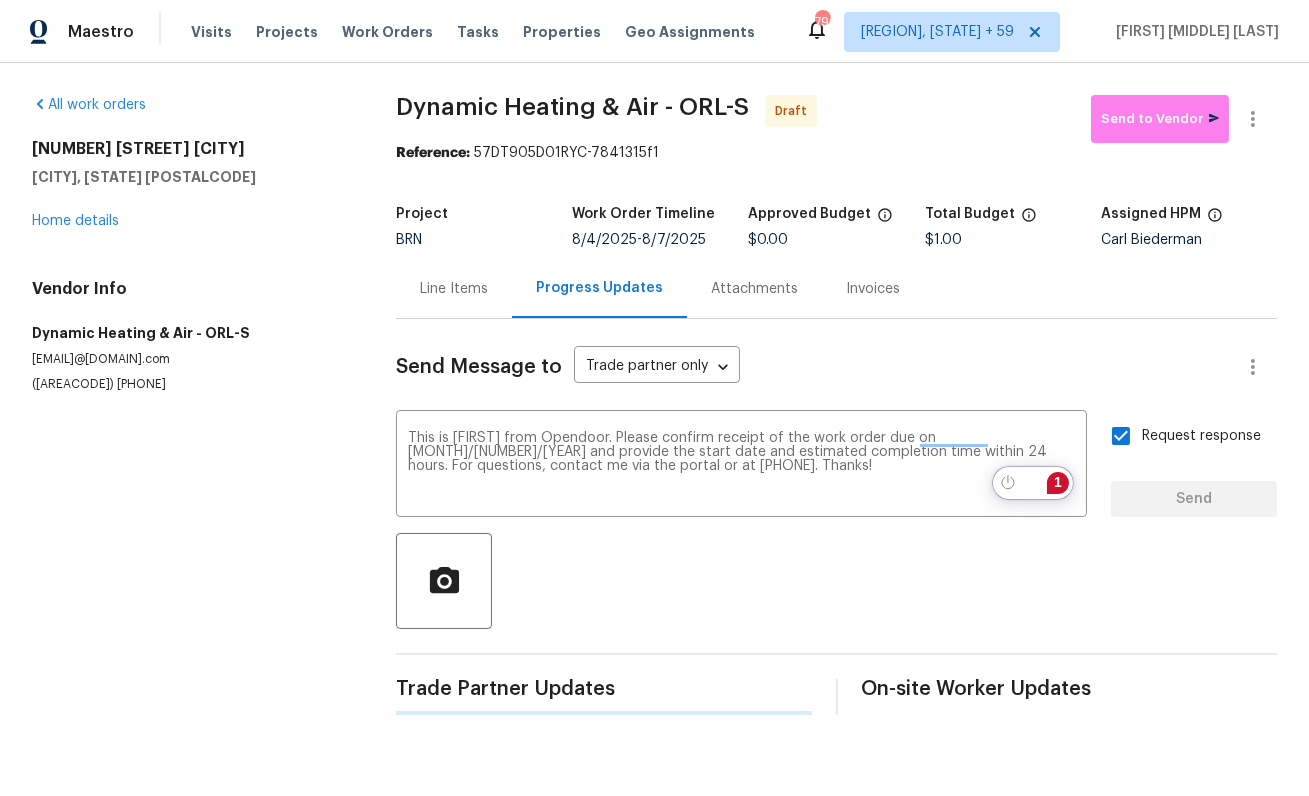 type 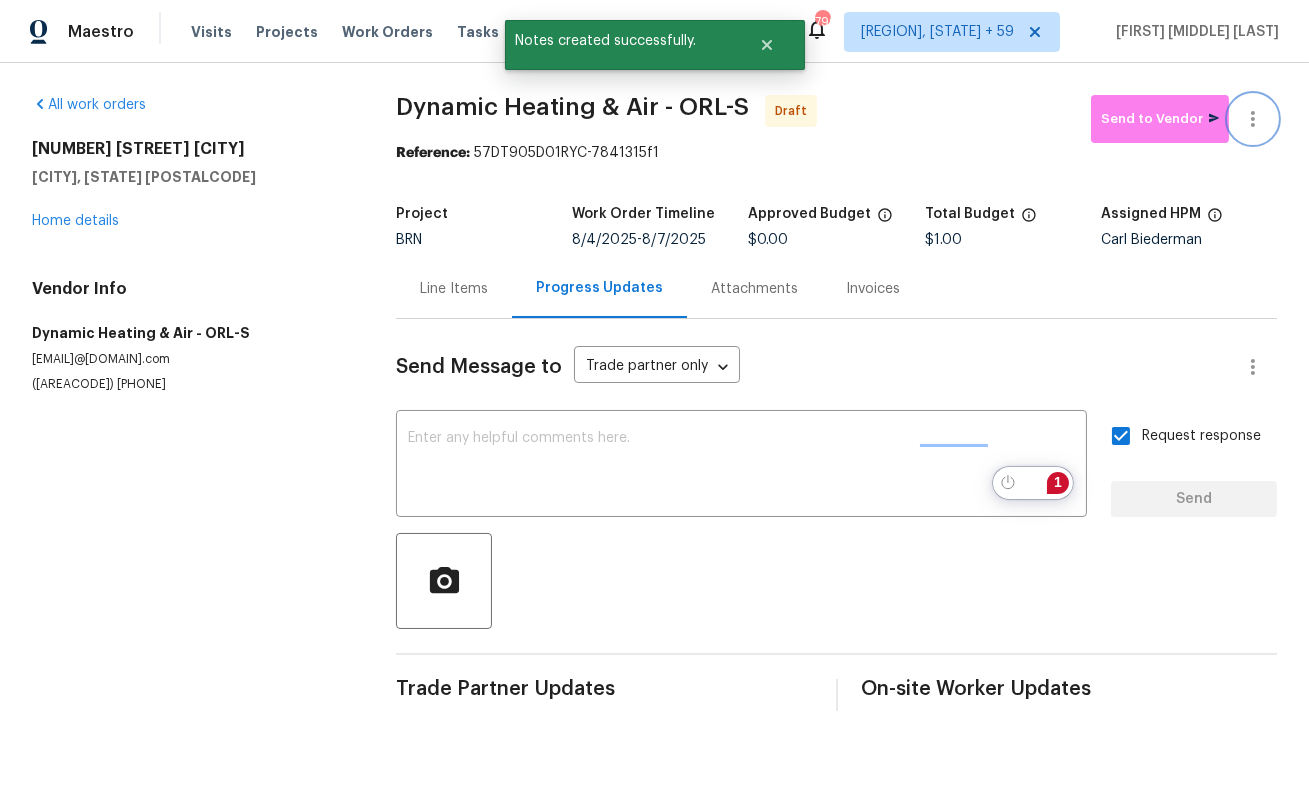 click 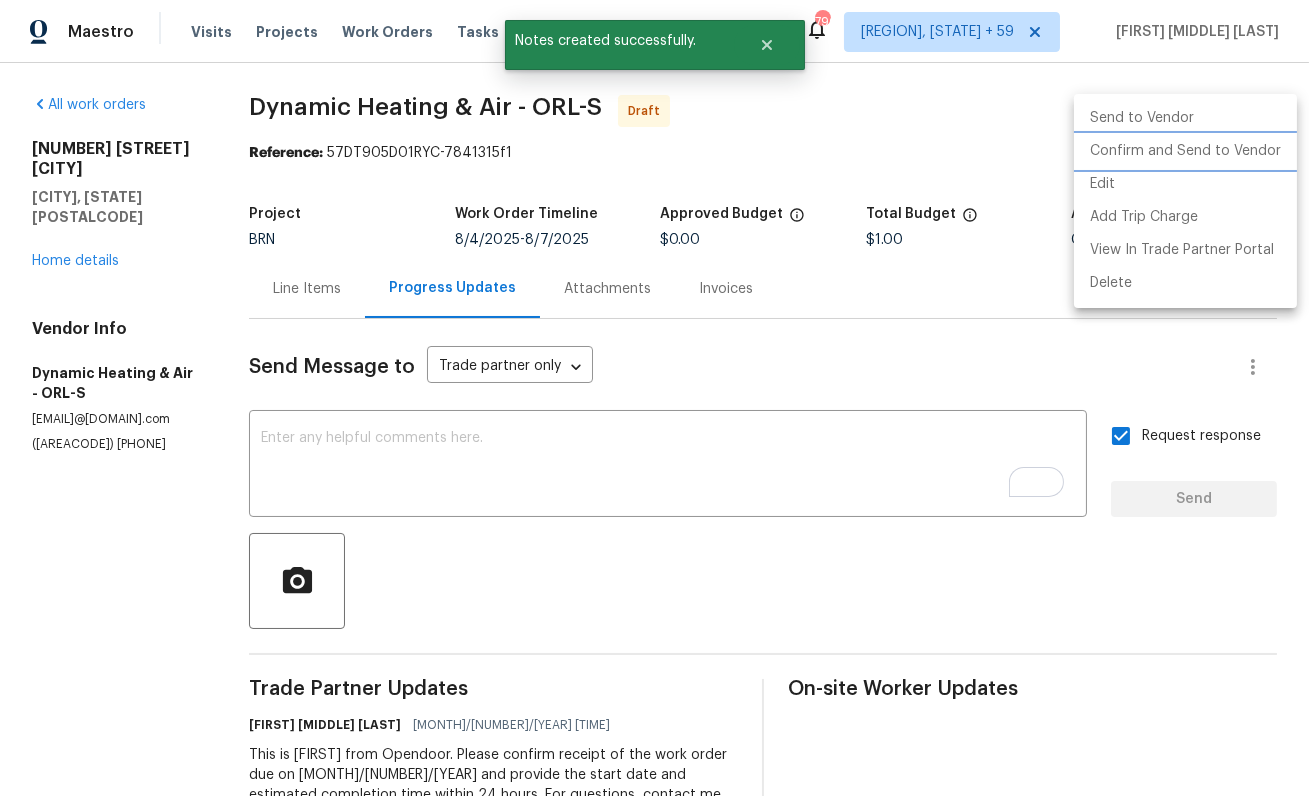 click on "Confirm and Send to Vendor" at bounding box center (1185, 151) 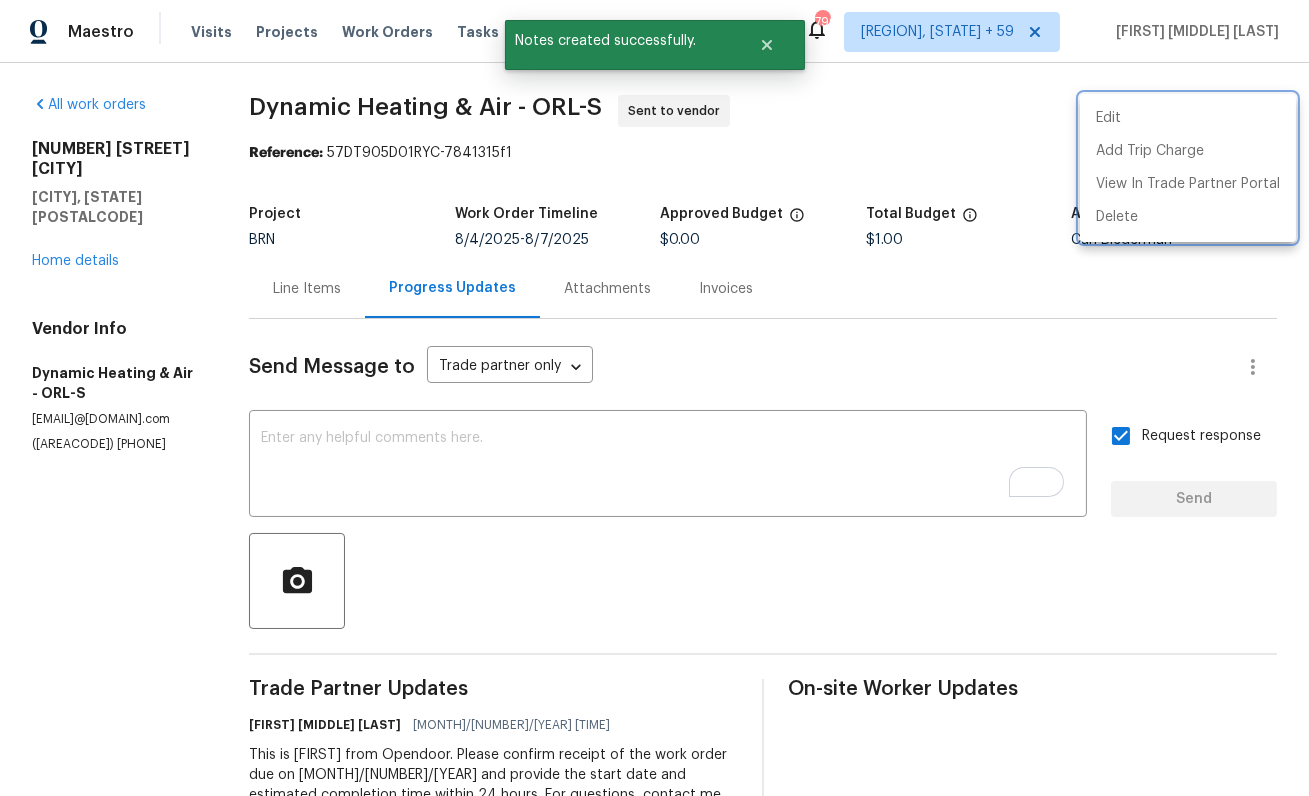 click at bounding box center (654, 398) 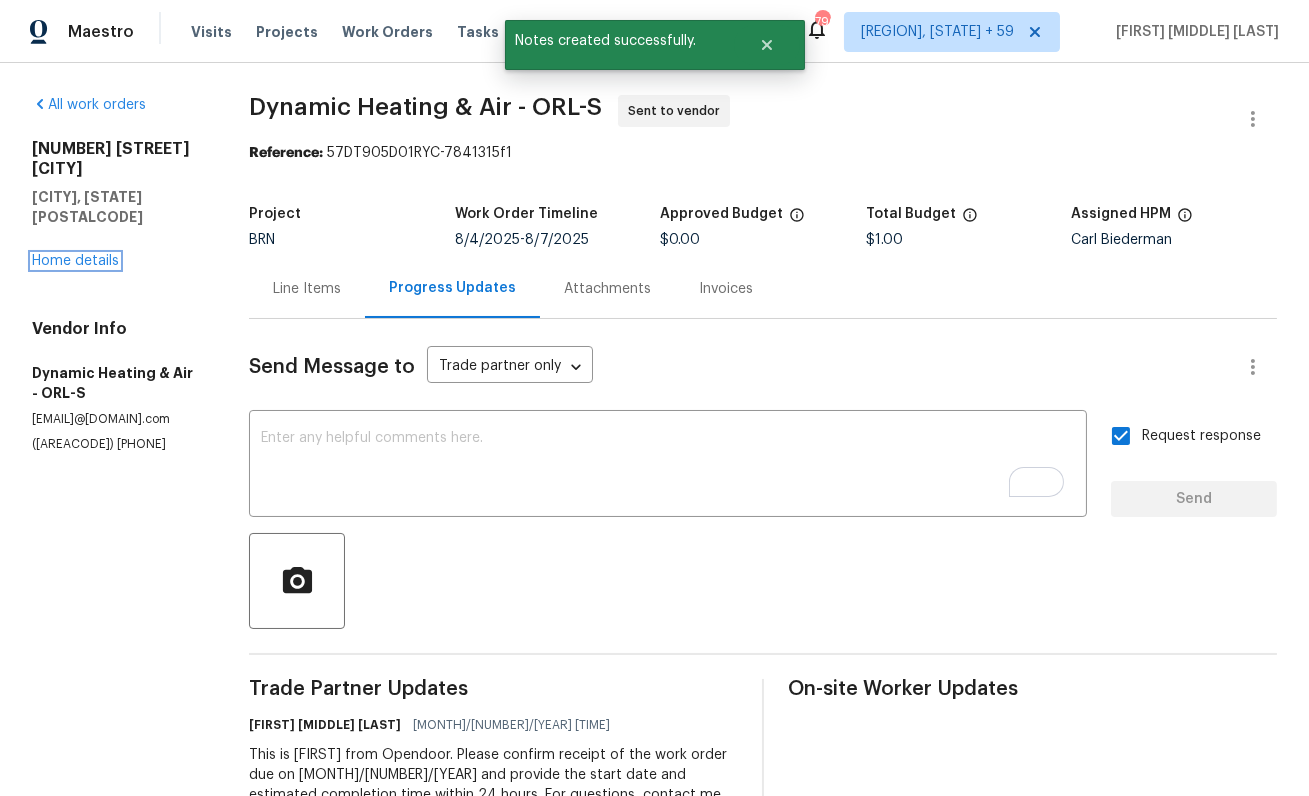 click on "Home details" at bounding box center (75, 261) 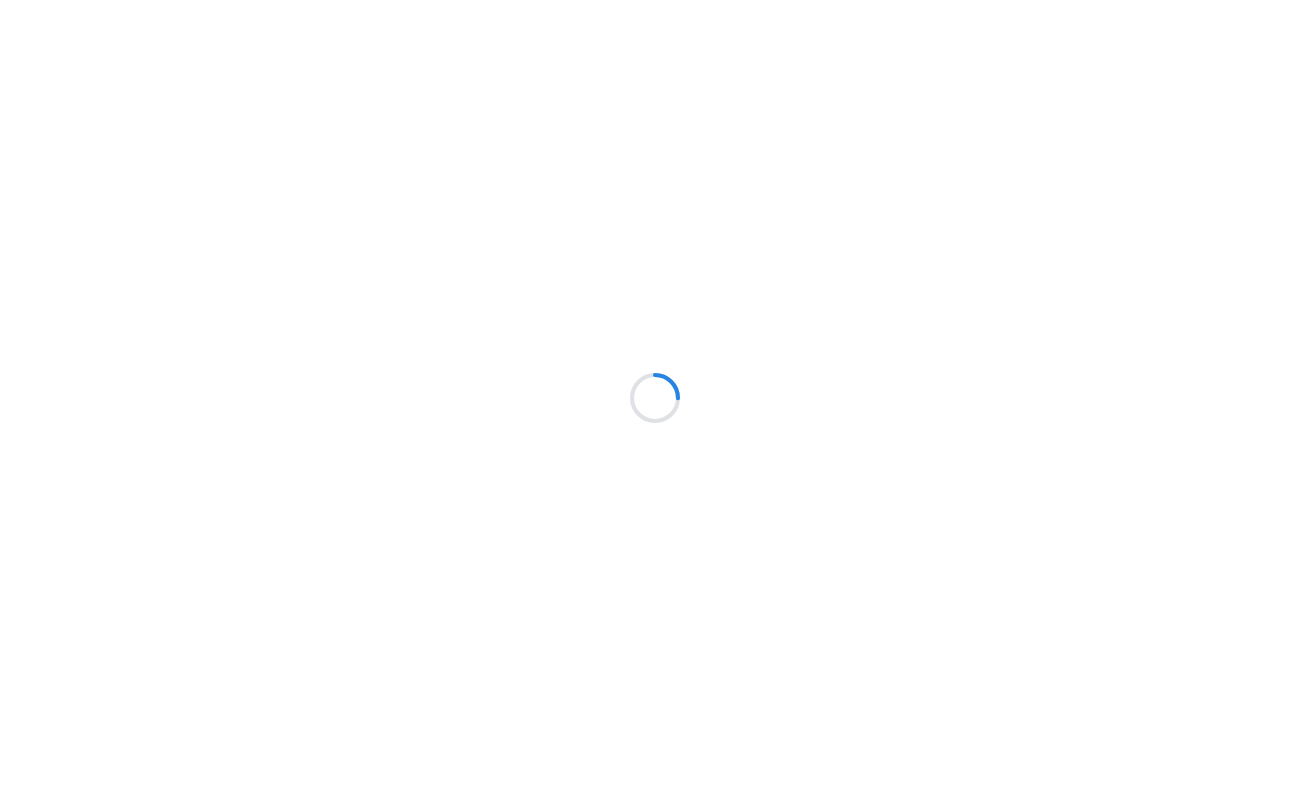 scroll, scrollTop: 0, scrollLeft: 0, axis: both 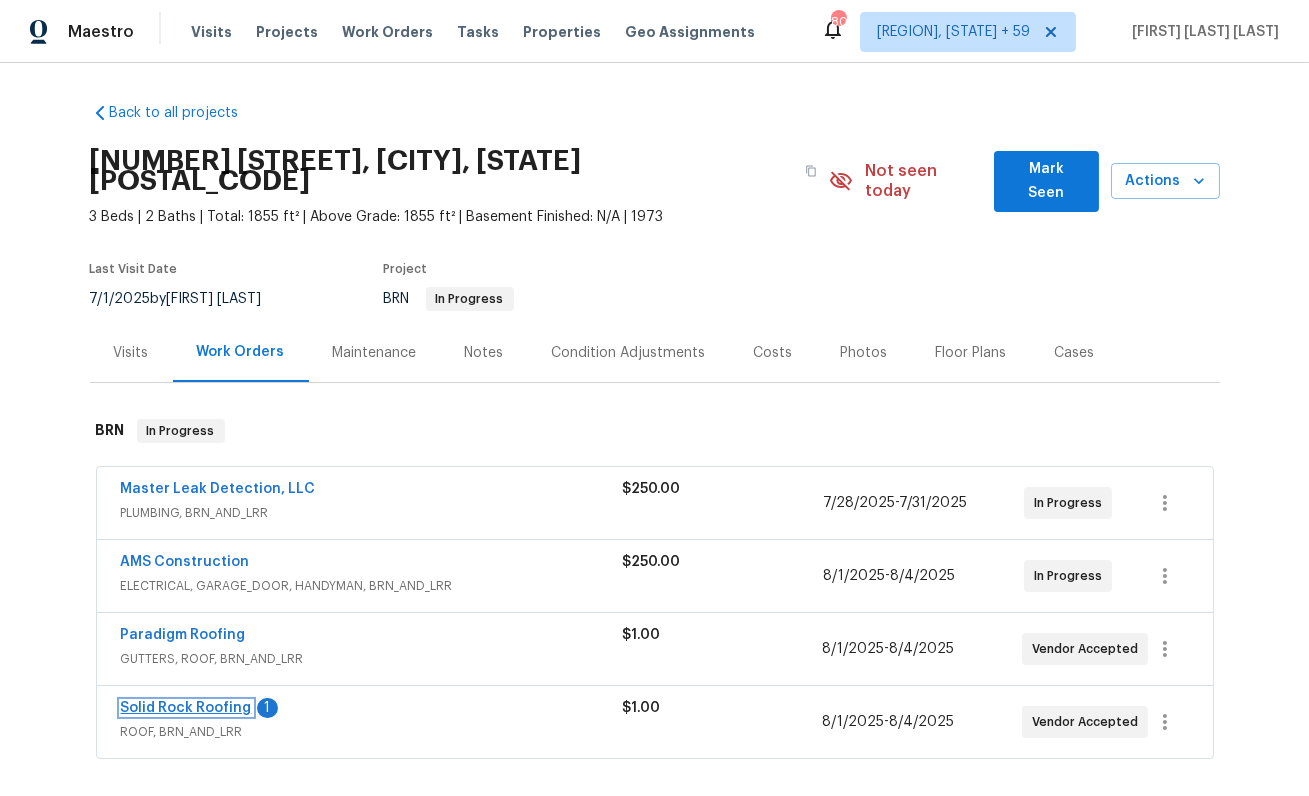 click on "Solid Rock Roofing" at bounding box center (186, 708) 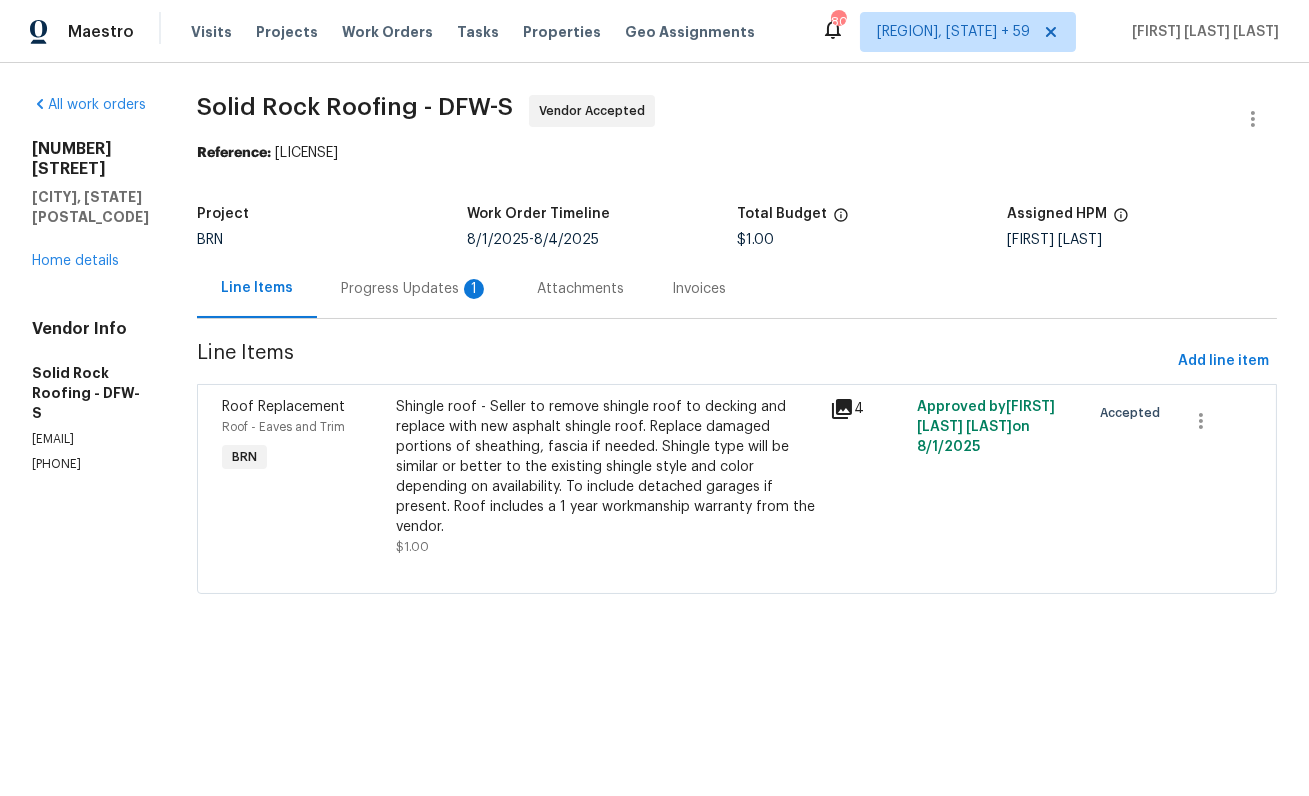 click on "Progress Updates 1" at bounding box center (415, 289) 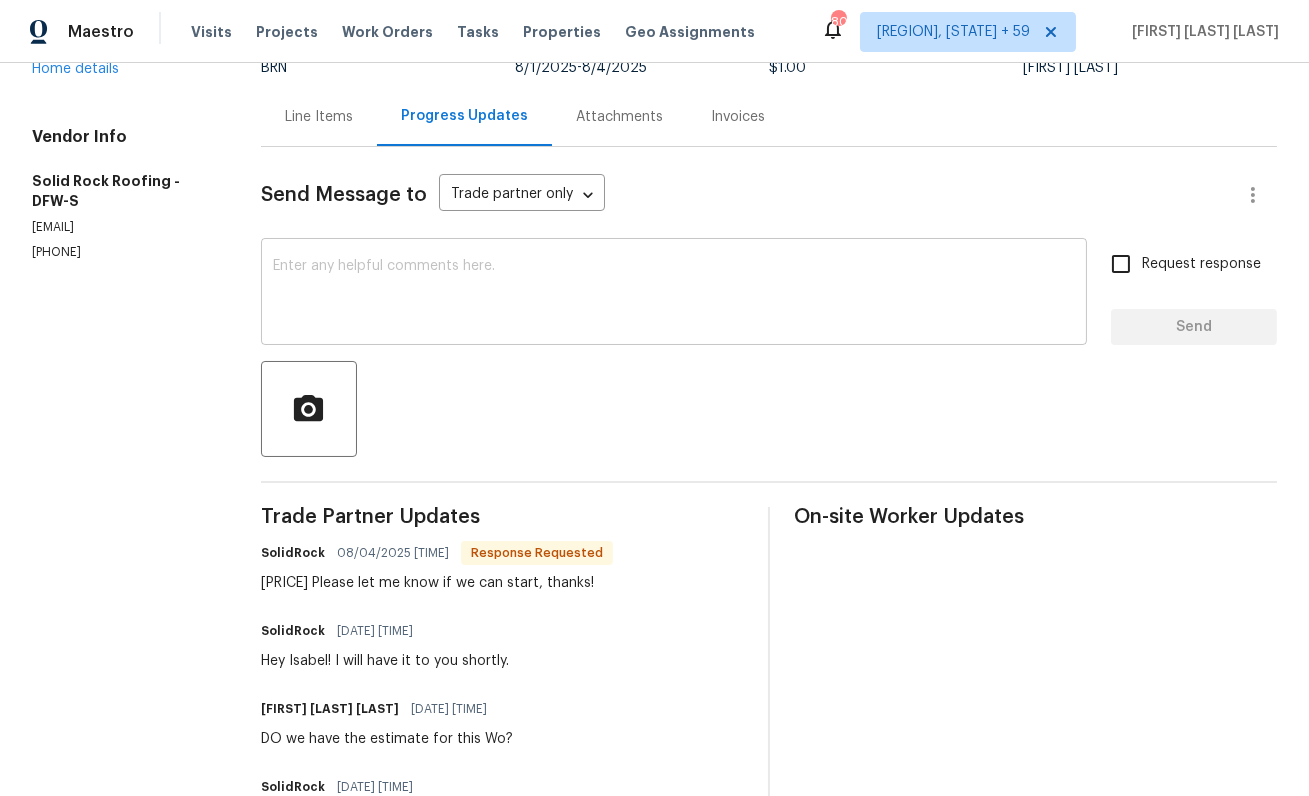 scroll, scrollTop: 231, scrollLeft: 0, axis: vertical 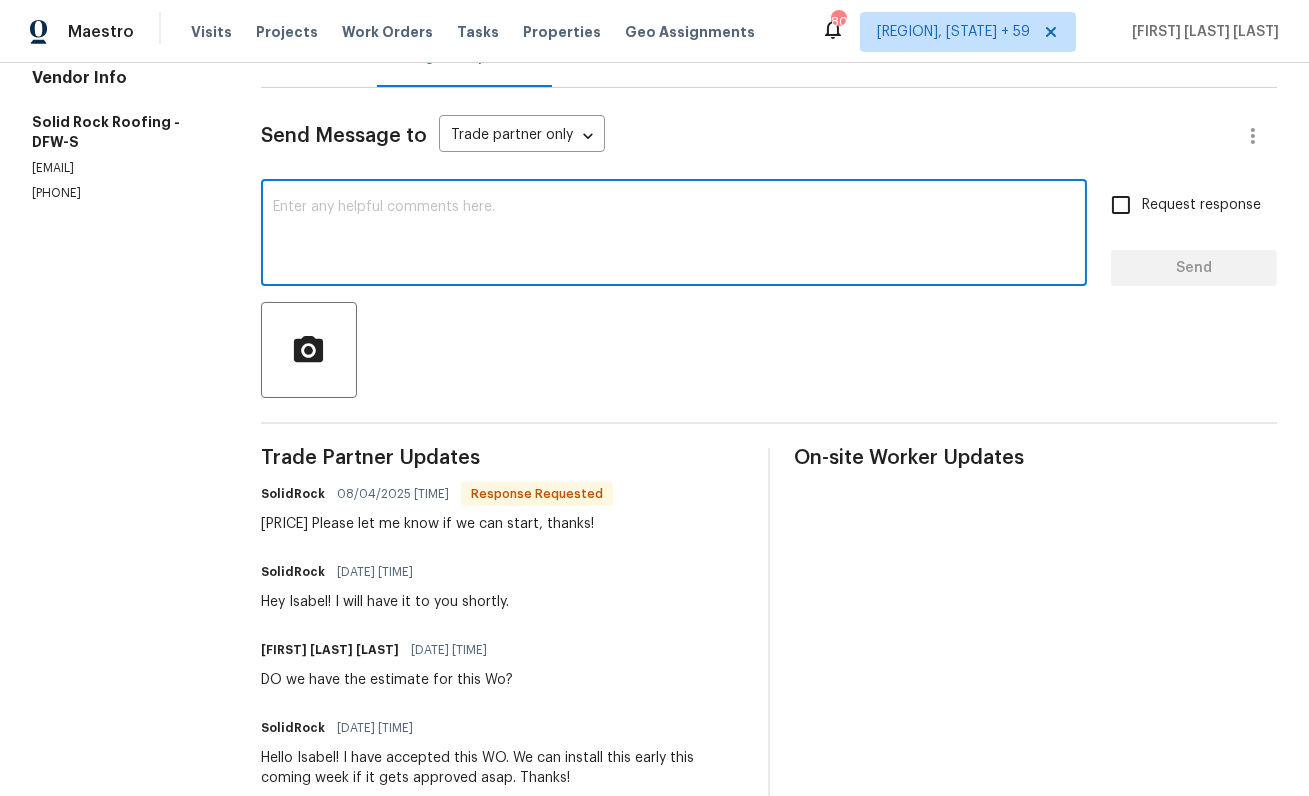 click at bounding box center (674, 235) 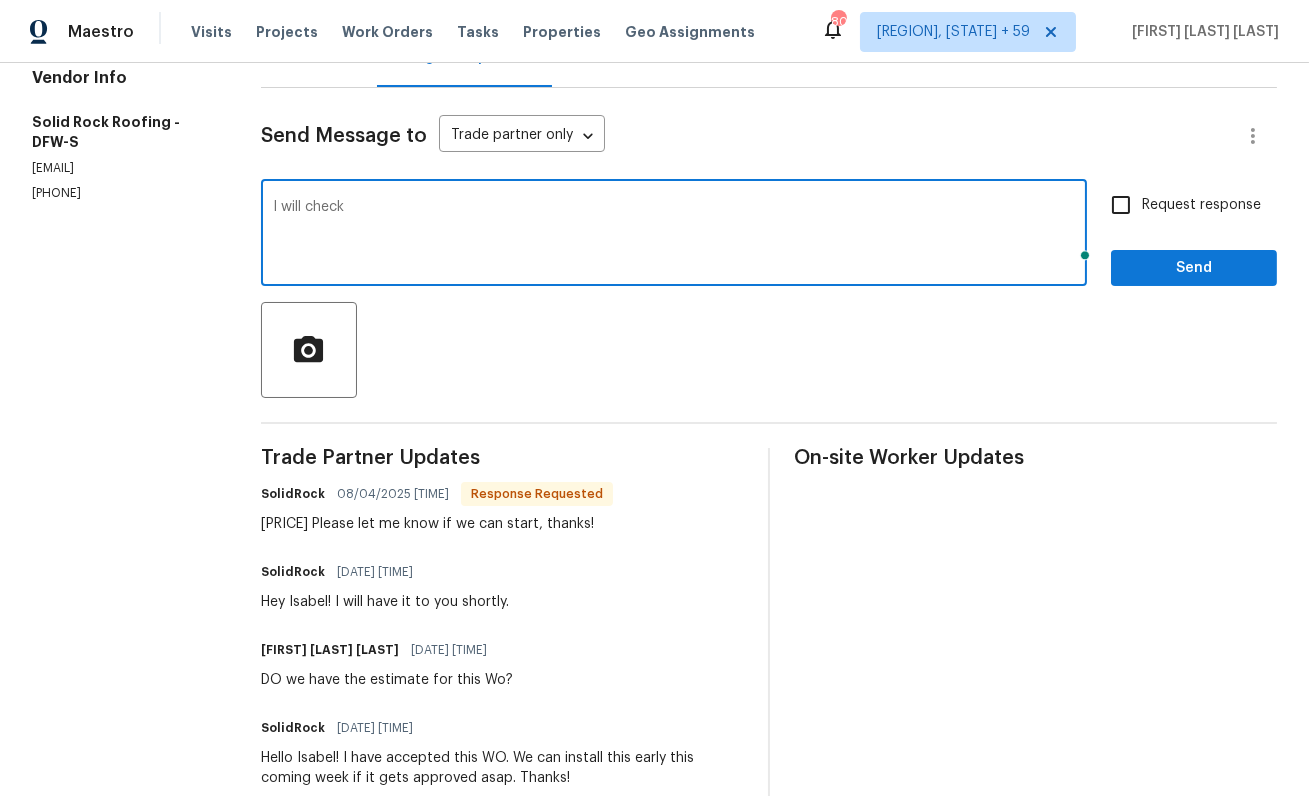scroll, scrollTop: 231, scrollLeft: 0, axis: vertical 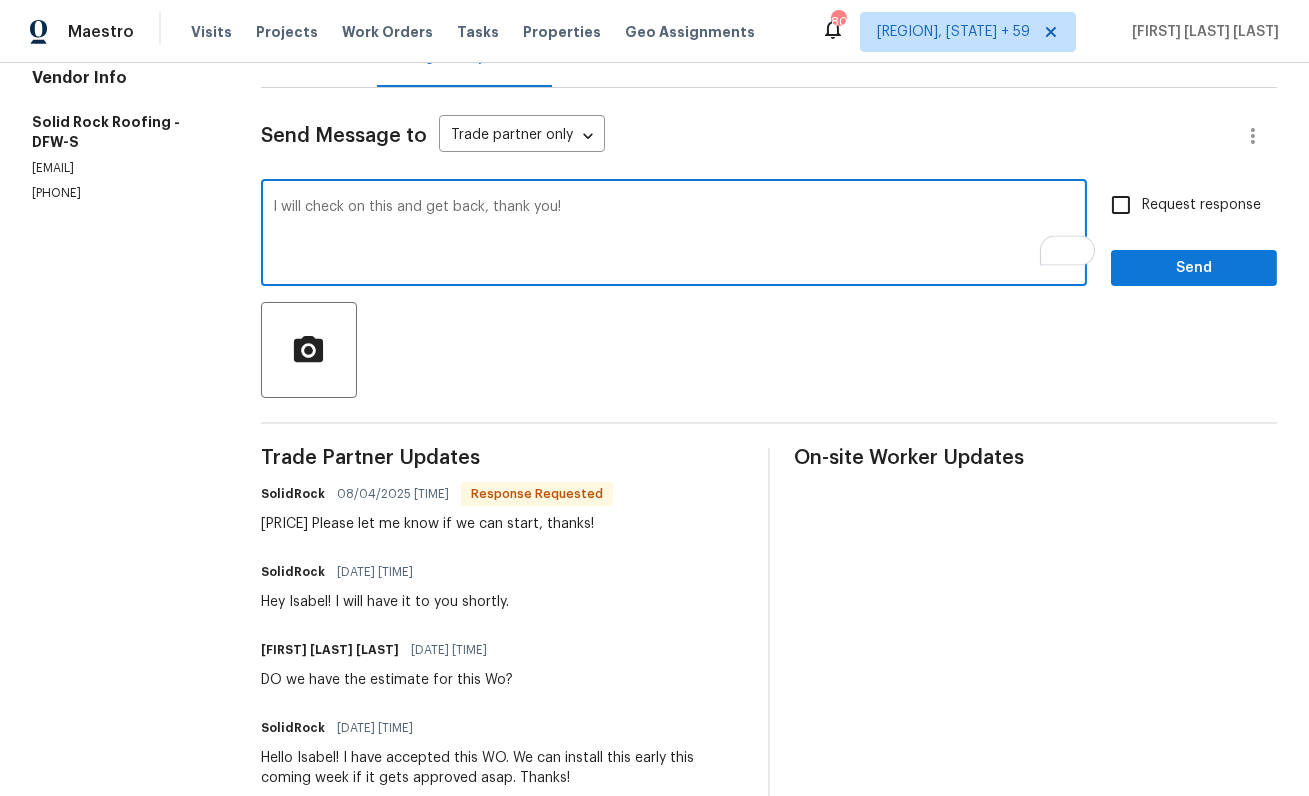 type on "I will check on this and get back, thank you!" 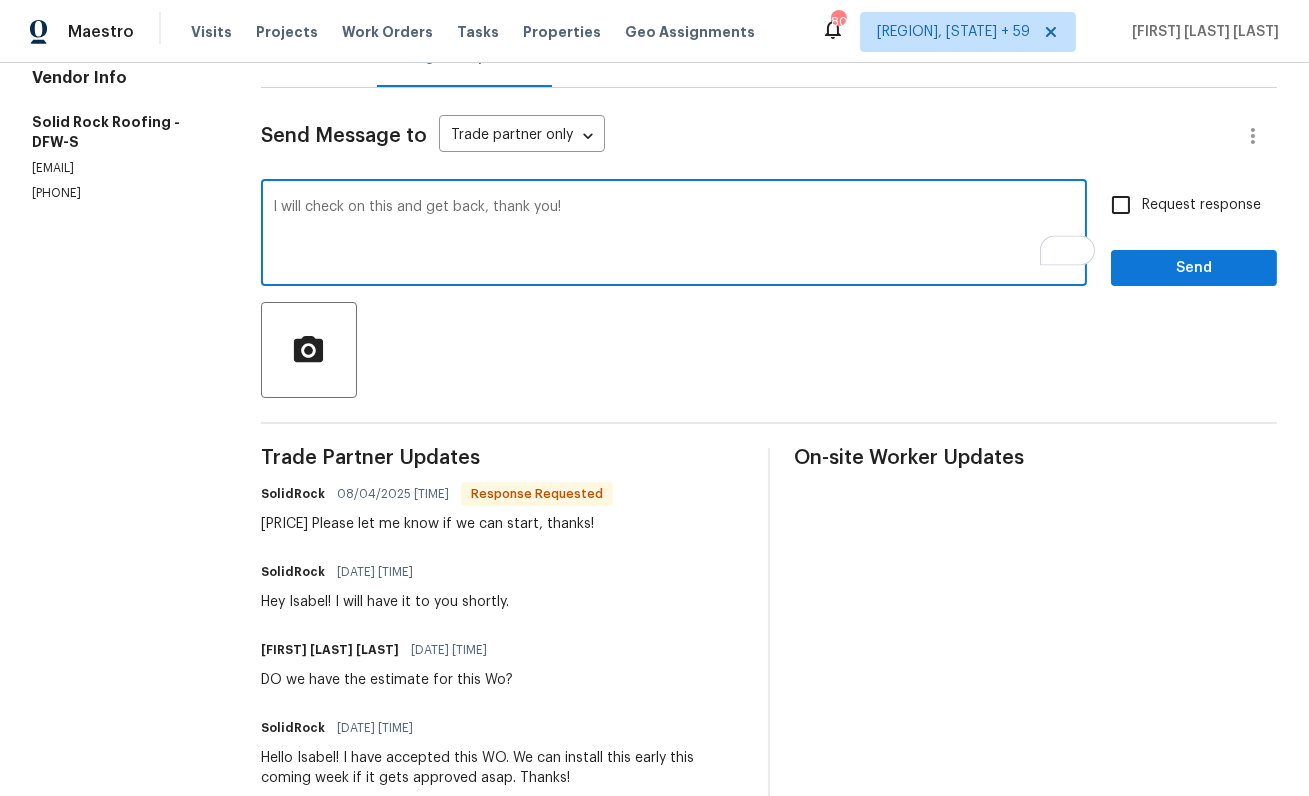 click on "Request response" at bounding box center (1121, 205) 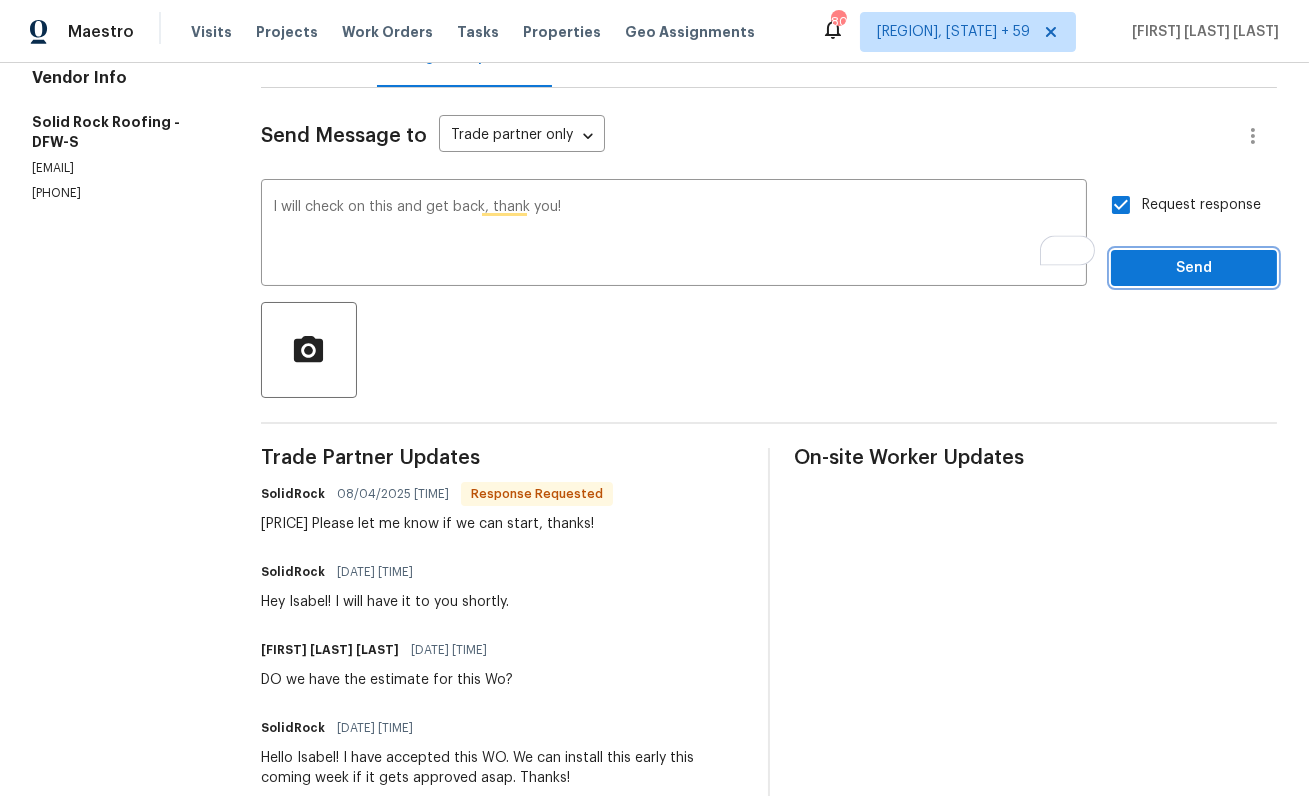 click on "Send" at bounding box center (1194, 268) 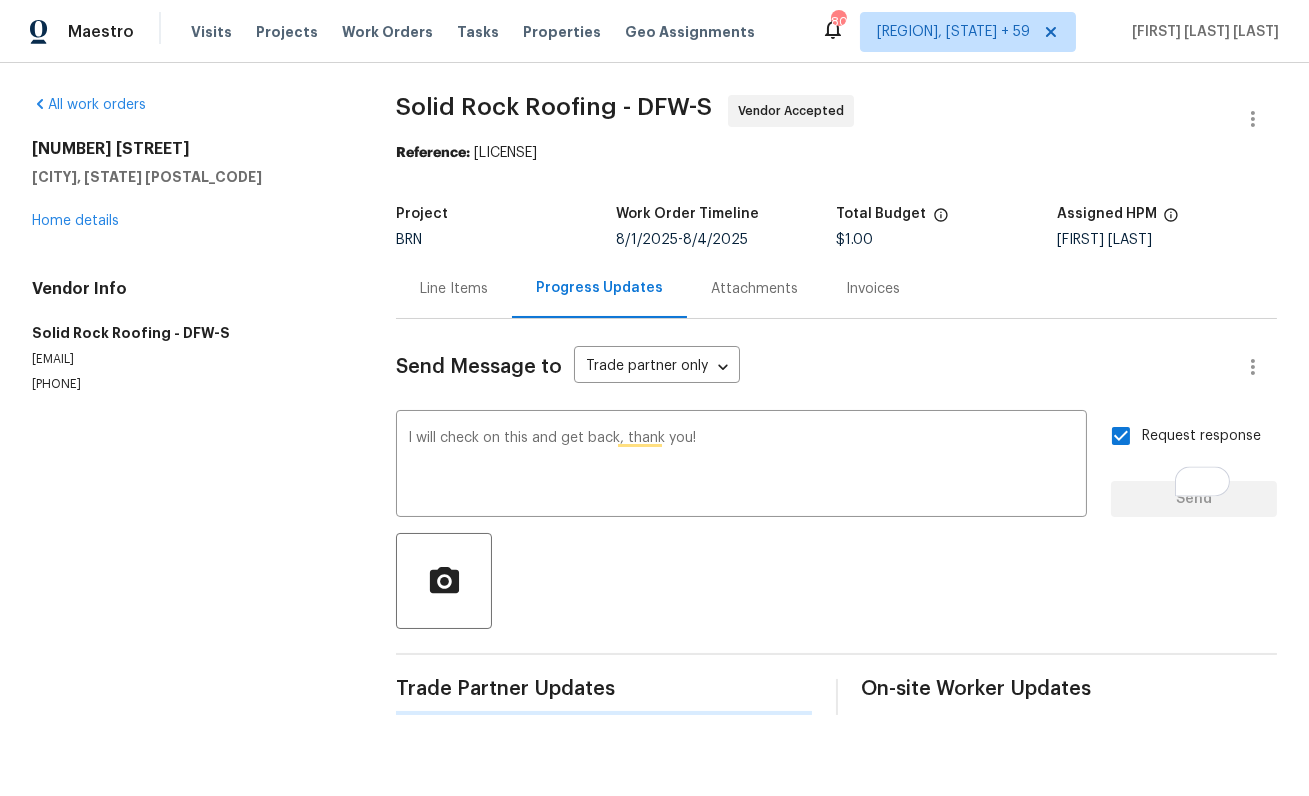 scroll, scrollTop: 0, scrollLeft: 0, axis: both 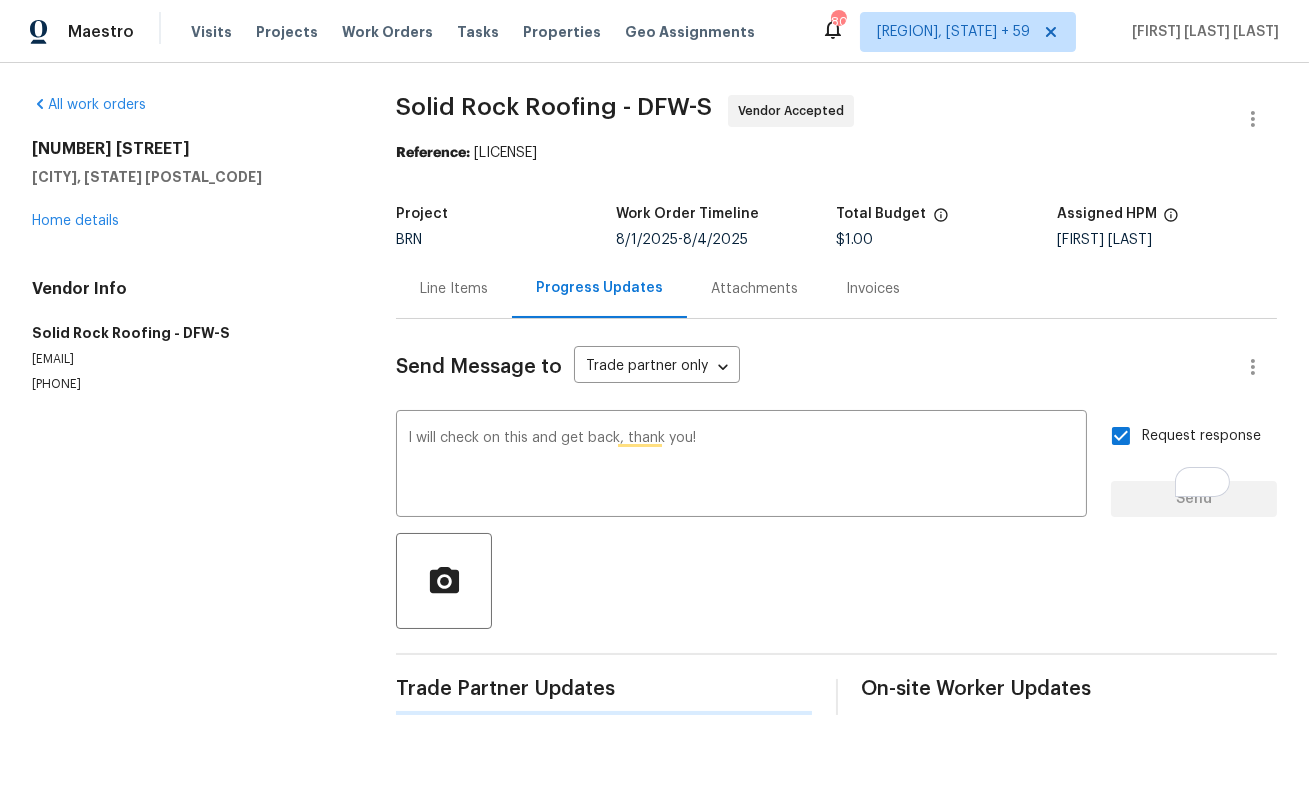 type 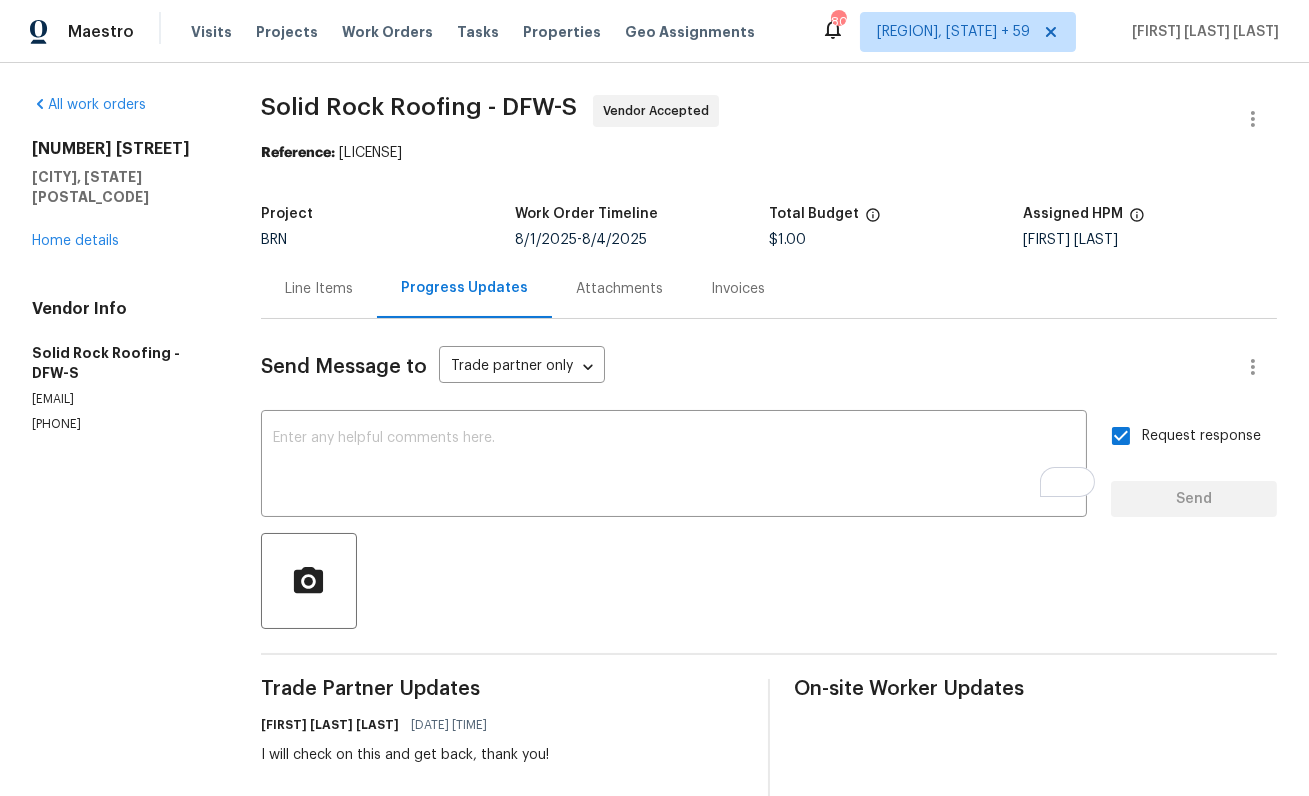 click on "Solid Rock Roofing - DFW-S Vendor Accepted" at bounding box center [745, 119] 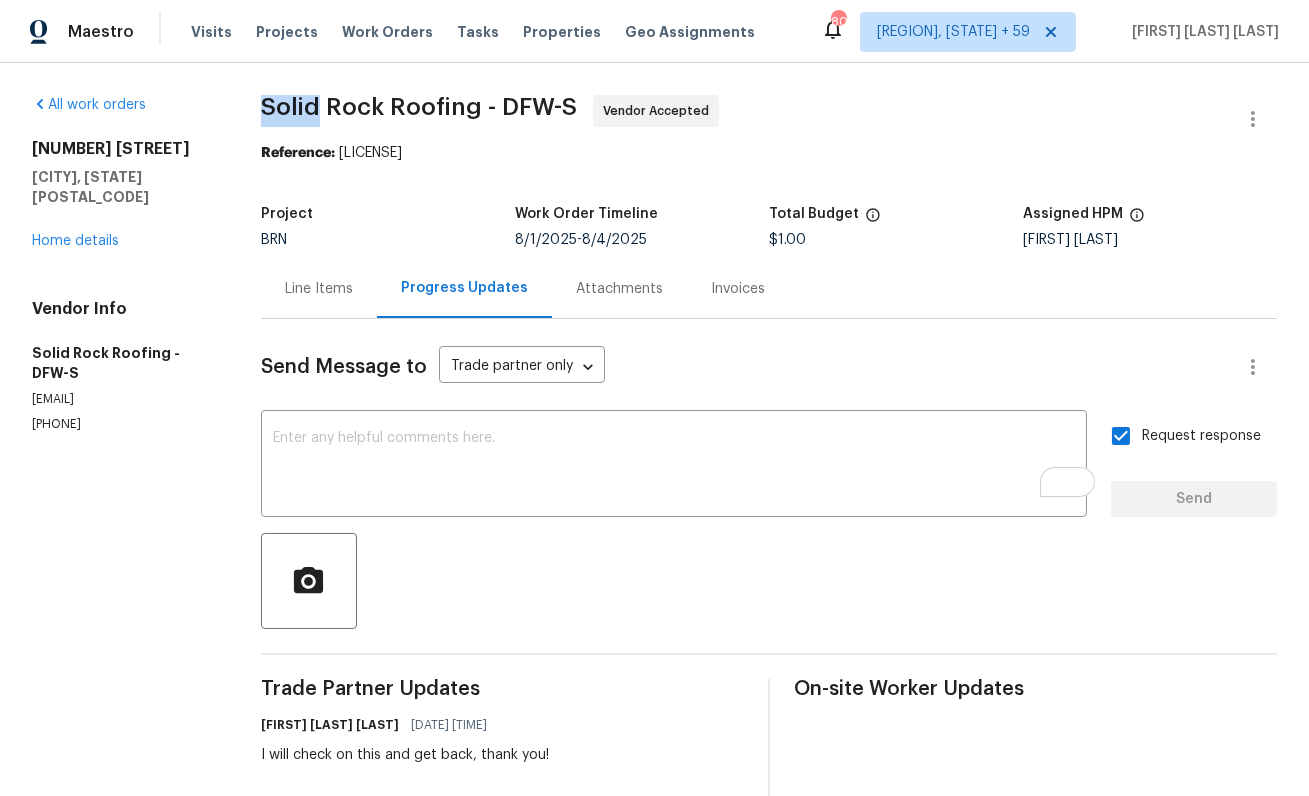 click on "Solid Rock Roofing - DFW-S Vendor Accepted" at bounding box center (745, 119) 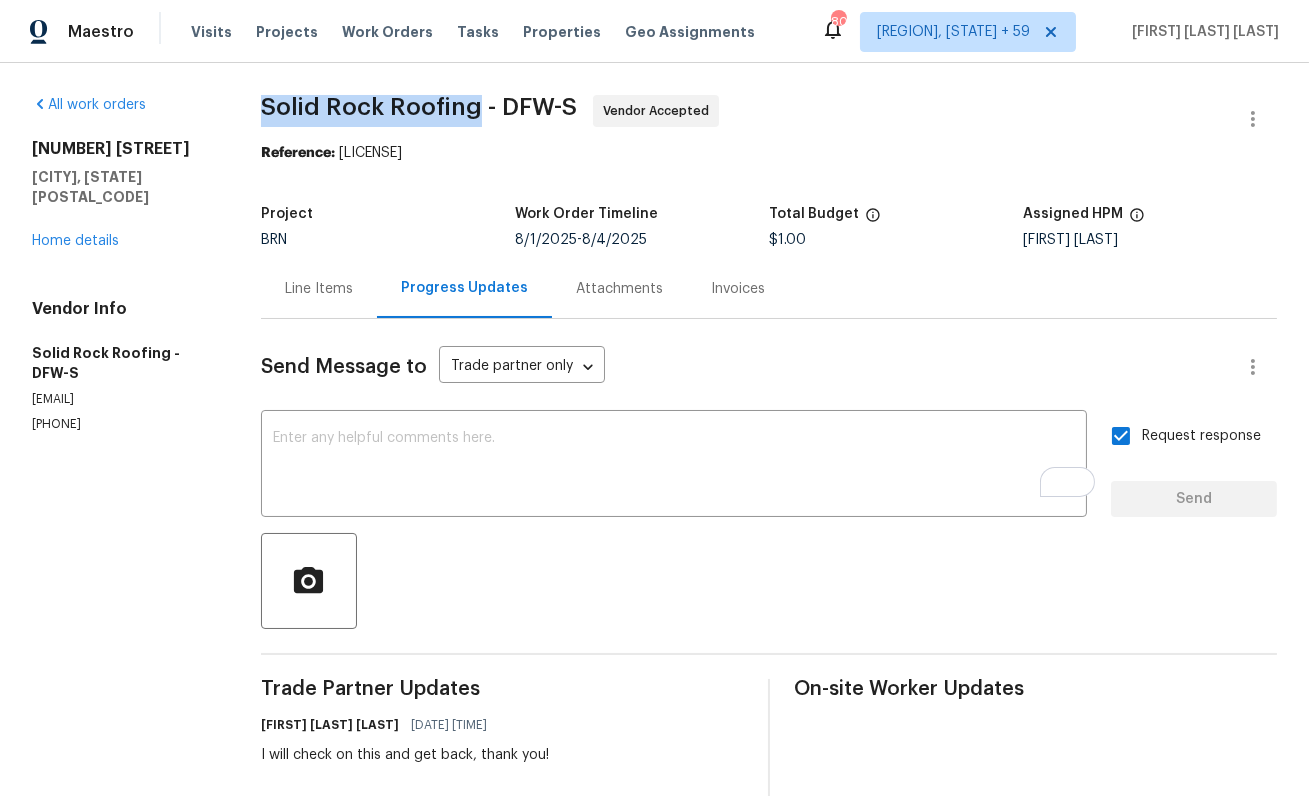 click on "Solid Rock Roofing - DFW-S" at bounding box center [419, 107] 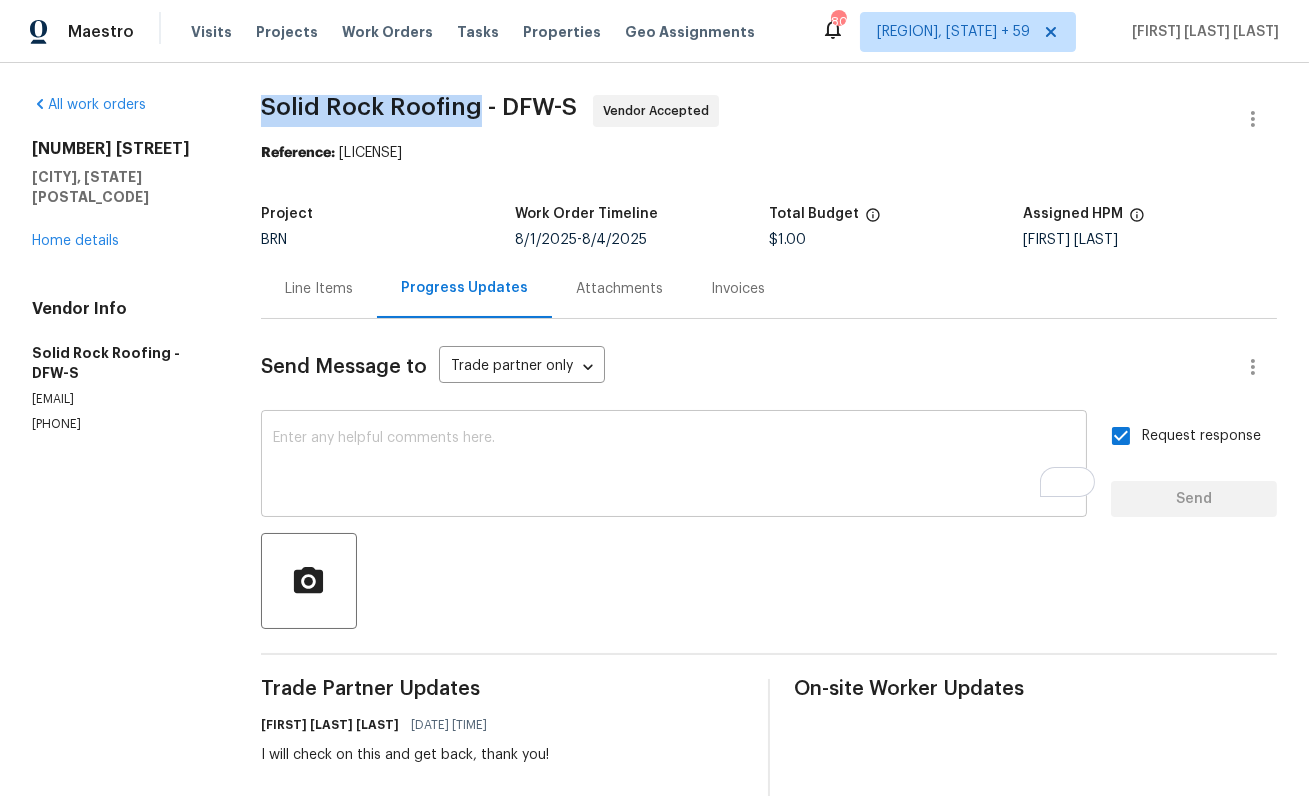 scroll, scrollTop: 262, scrollLeft: 0, axis: vertical 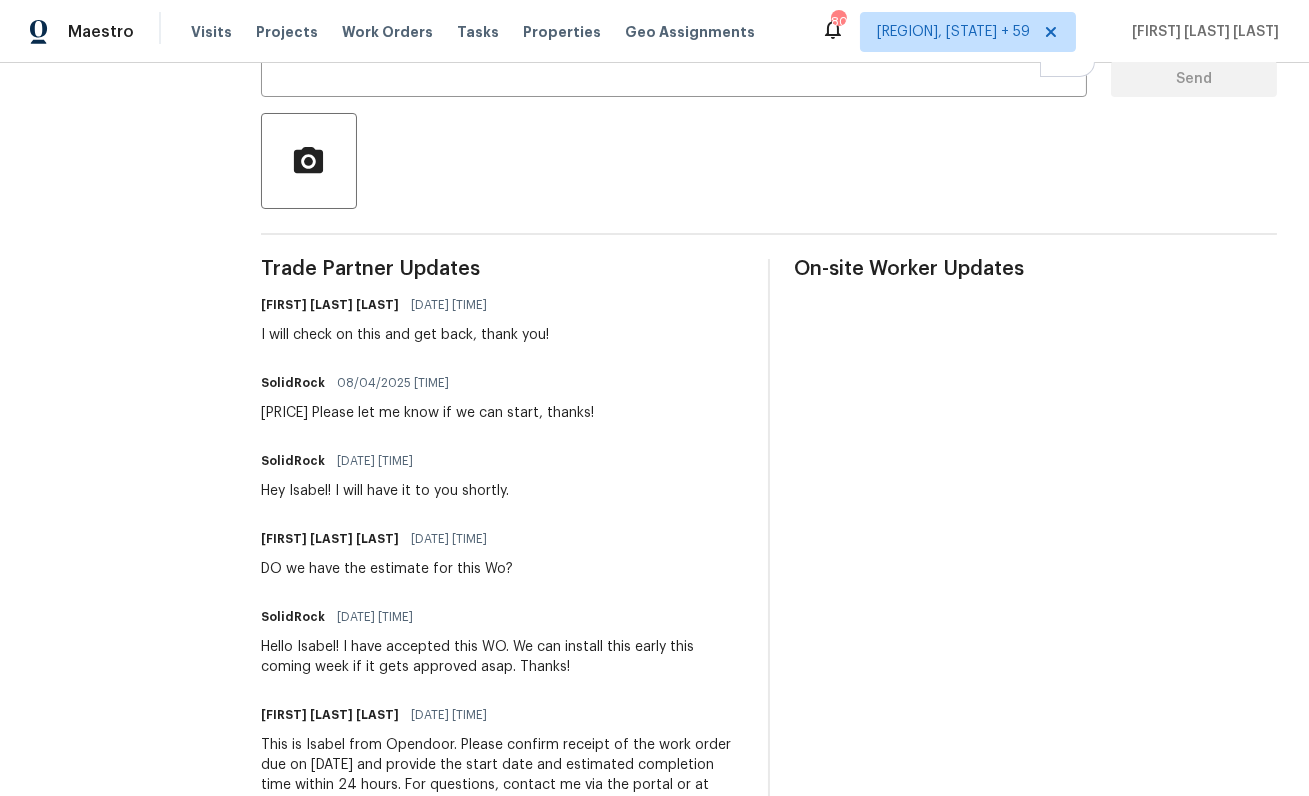 click on "Hello Isabel!  Here is the estimate:
-Remove existing shingles and a layer of decking
-New synthetic underlayment
-Ice and water in valleys
-Install Architectural shingles Color Weathered Wood
-Ventilation
-New pipe jack boots
$9965
Please let me know if we can start, thanks!" at bounding box center (427, 413) 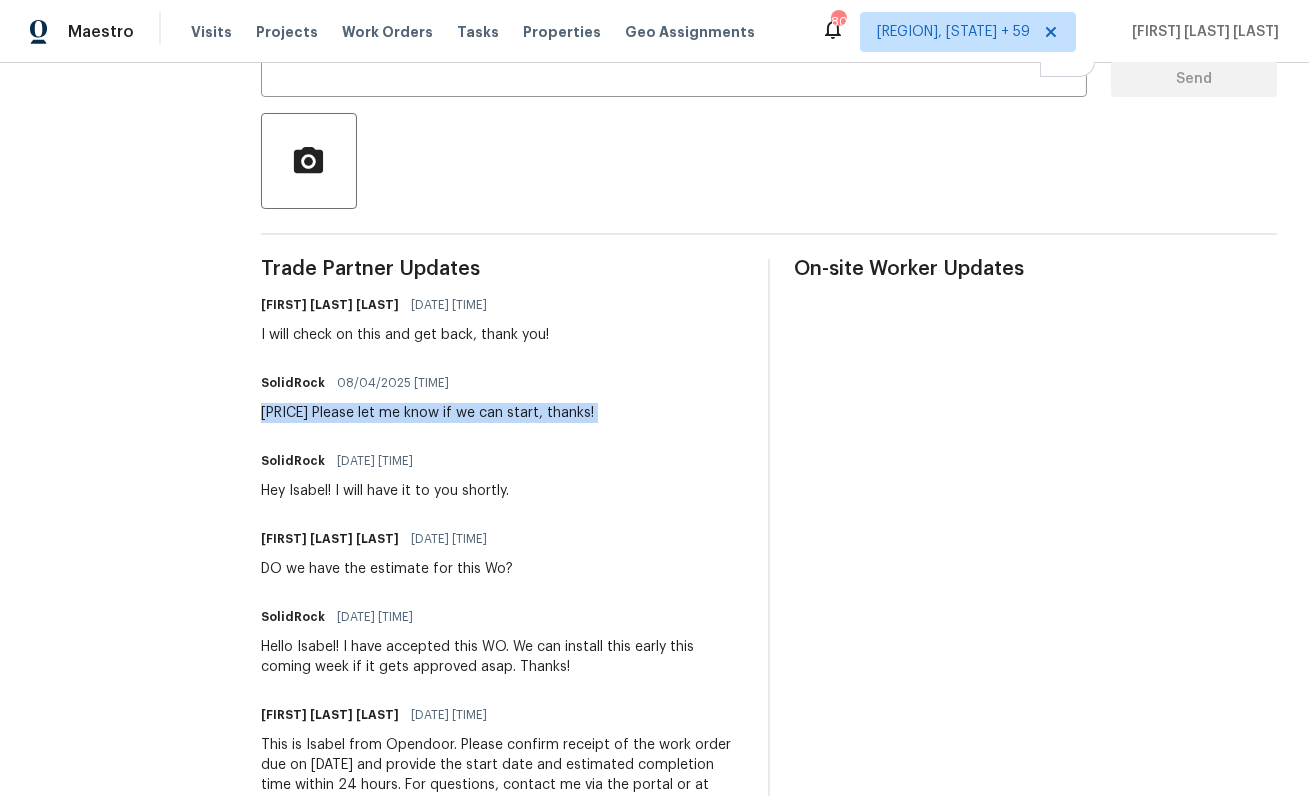 click on "Hello Isabel!  Here is the estimate:
-Remove existing shingles and a layer of decking
-New synthetic underlayment
-Ice and water in valleys
-Install Architectural shingles Color Weathered Wood
-Ventilation
-New pipe jack boots
$9965
Please let me know if we can start, thanks!" at bounding box center [427, 413] 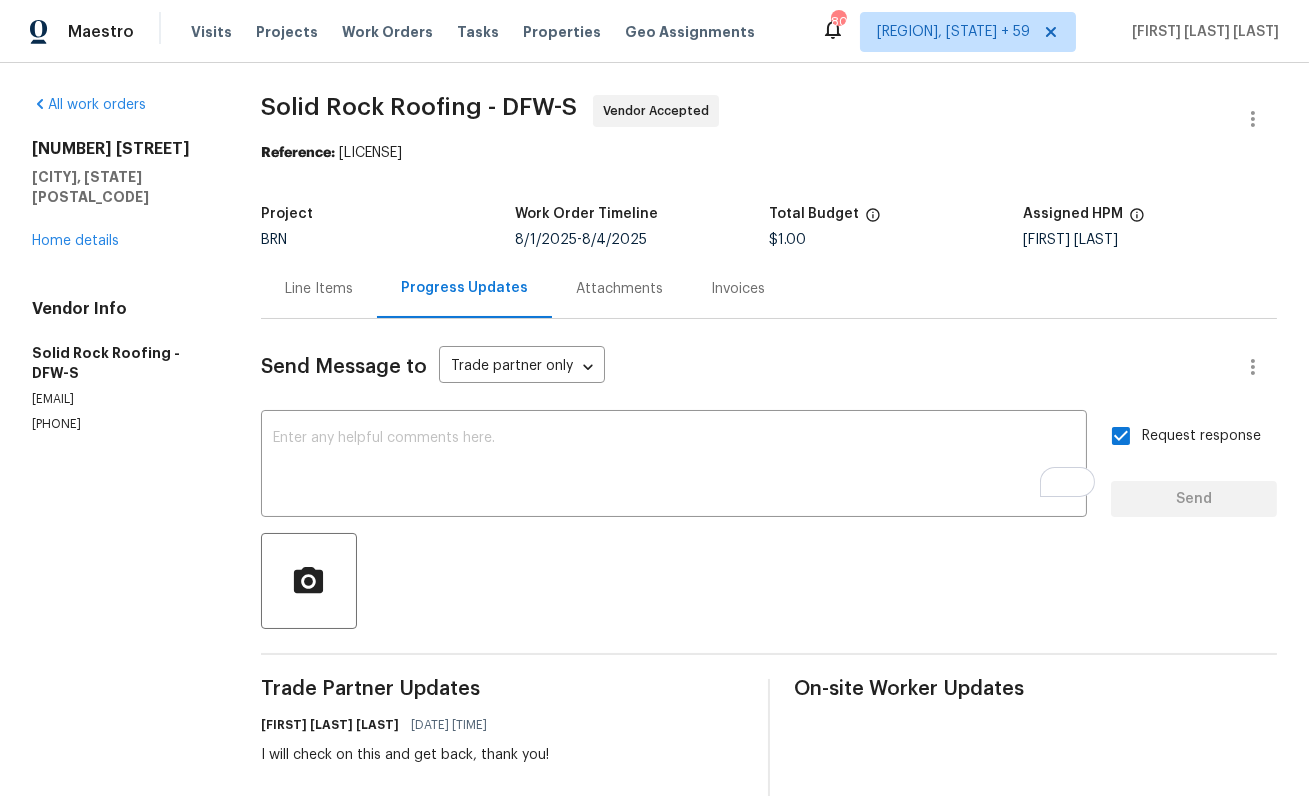 click on "Line Items" at bounding box center [319, 289] 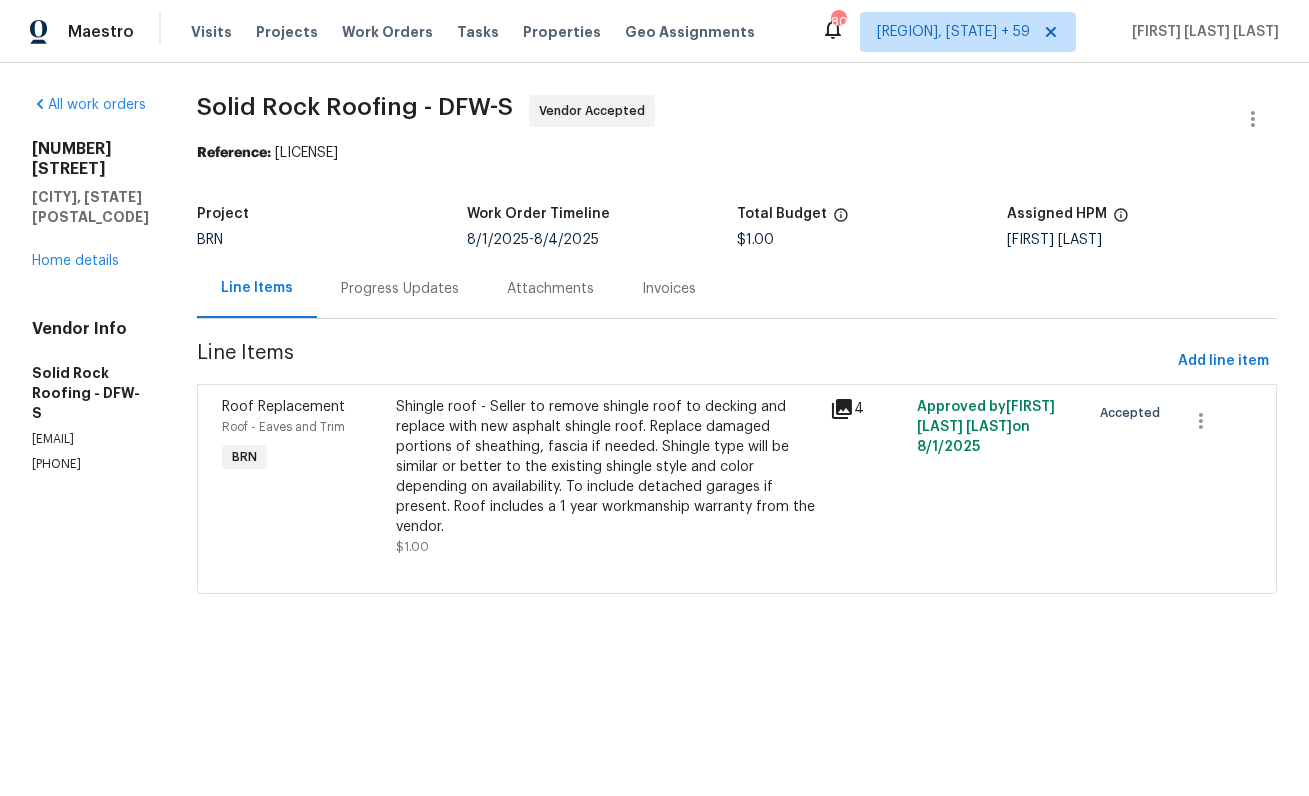 click on "Shingle roof - Seller to remove shingle roof to decking and replace with new asphalt shingle roof. Replace damaged portions of sheathing, fascia if needed. Shingle type will be similar or better to the existing shingle style and color depending on availability. To include detached garages if present. Roof includes a 1 year workmanship warranty from the vendor." at bounding box center (607, 467) 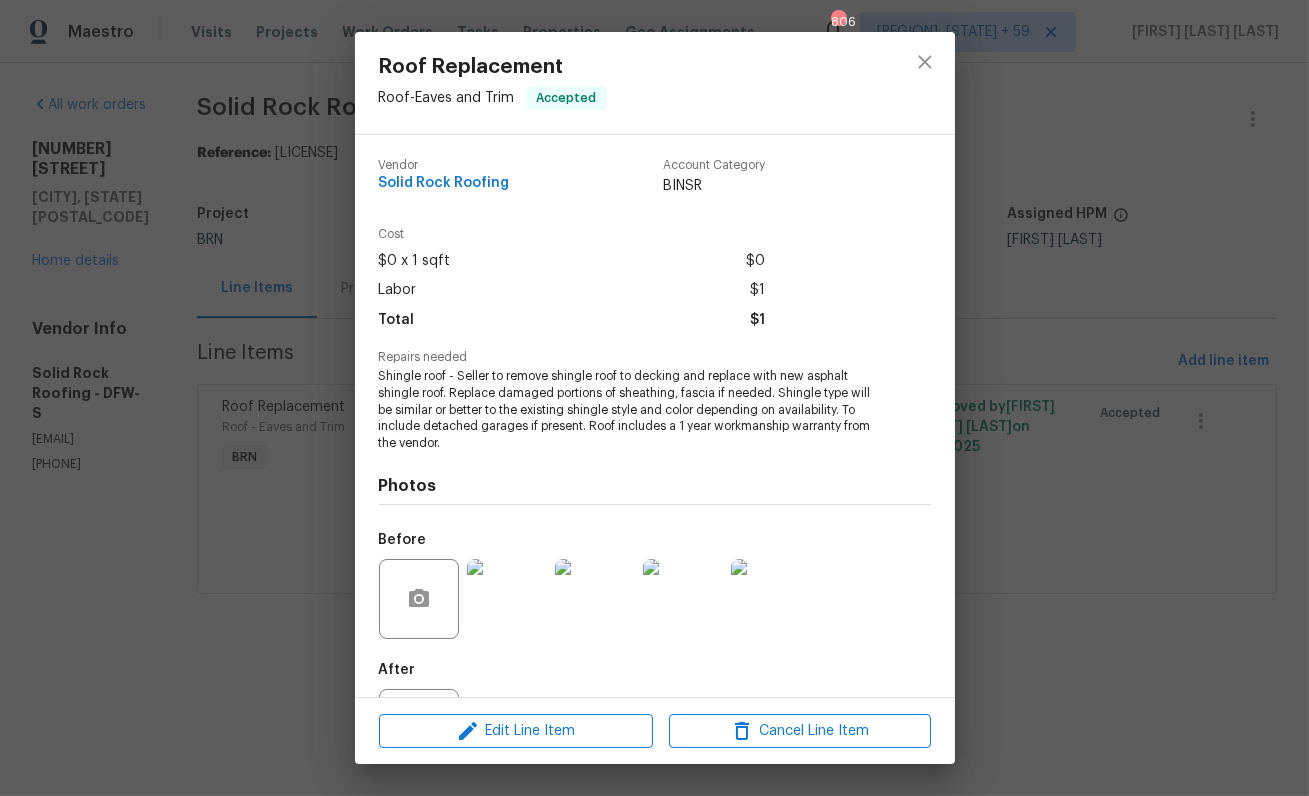 click on "Shingle roof - Seller to remove shingle roof to decking and replace with new asphalt shingle roof. Replace damaged portions of sheathing, fascia if needed. Shingle type will be similar or better to the existing shingle style and color depending on availability. To include detached garages if present. Roof includes a 1 year workmanship warranty from the vendor." at bounding box center (627, 410) 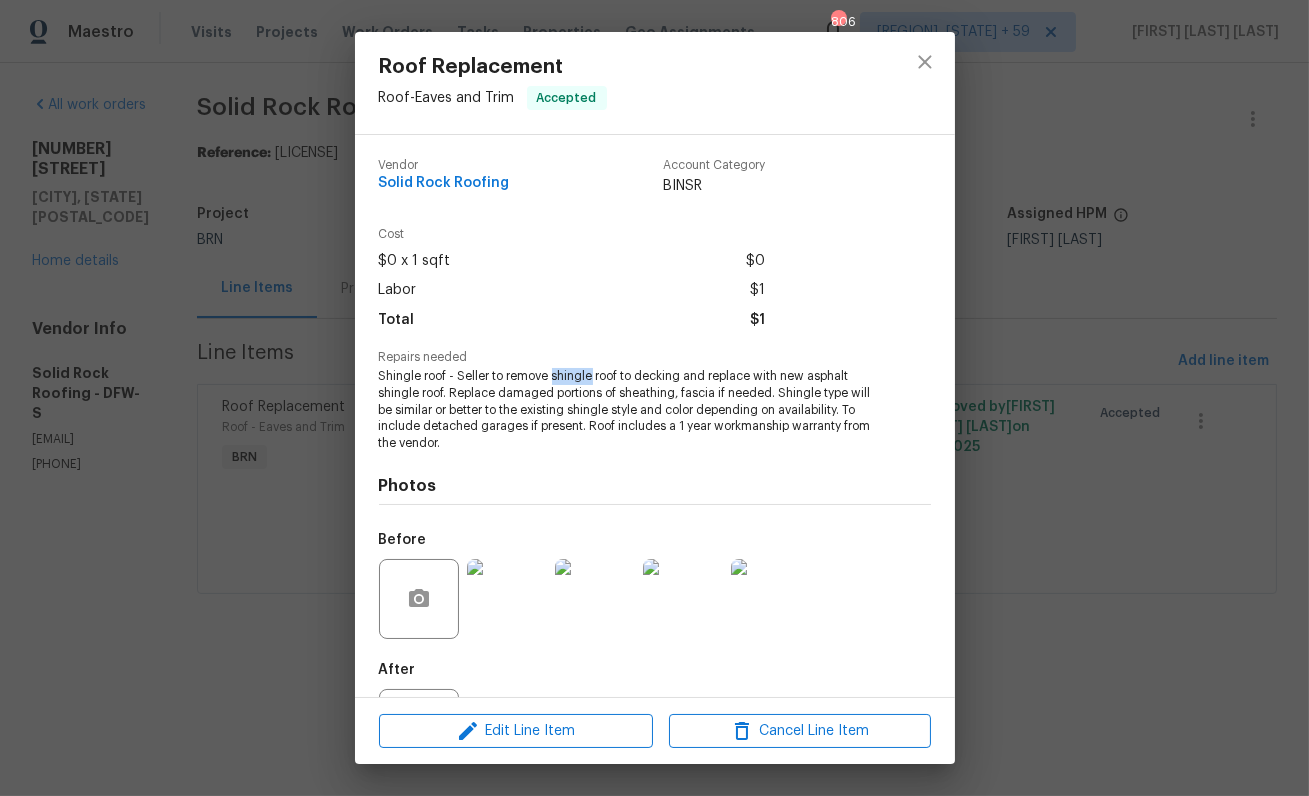 click on "Shingle roof - Seller to remove shingle roof to decking and replace with new asphalt shingle roof. Replace damaged portions of sheathing, fascia if needed. Shingle type will be similar or better to the existing shingle style and color depending on availability. To include detached garages if present. Roof includes a 1 year workmanship warranty from the vendor." at bounding box center (627, 410) 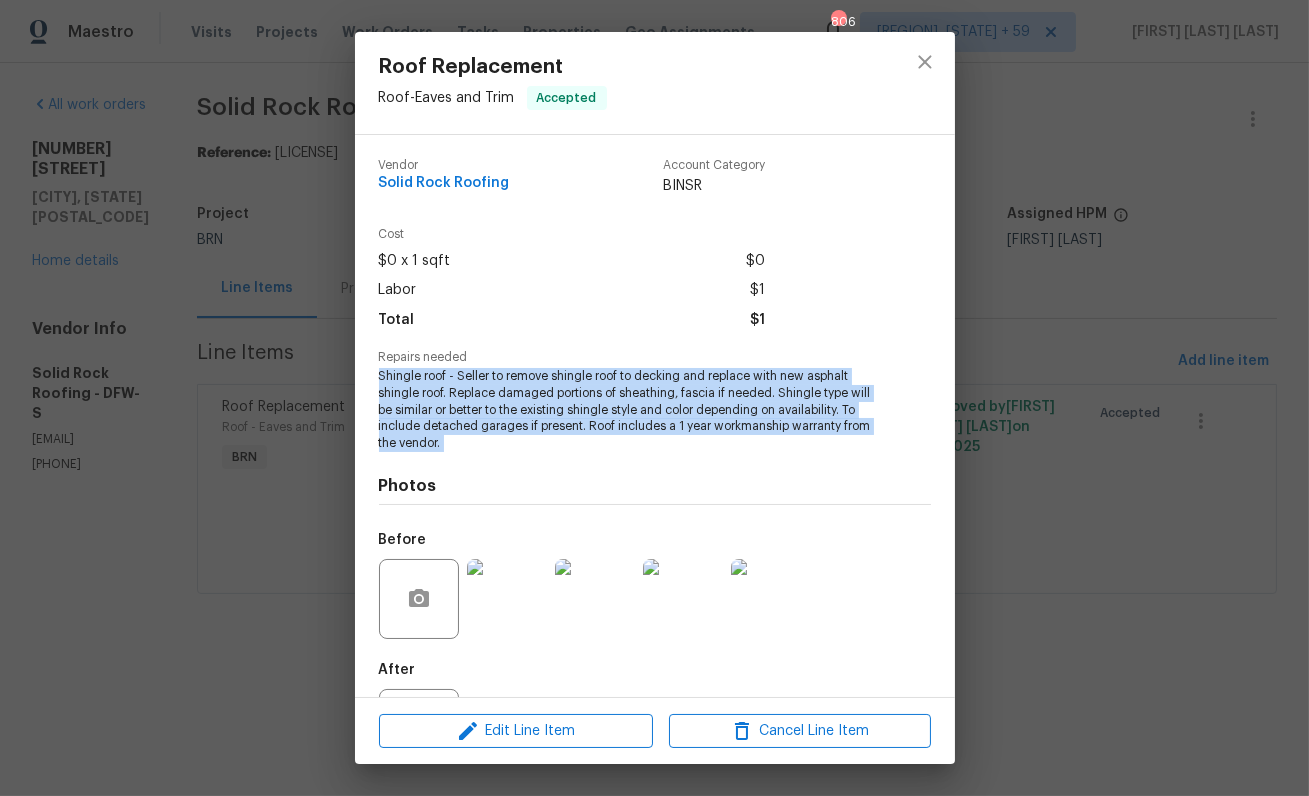 click on "Shingle roof - Seller to remove shingle roof to decking and replace with new asphalt shingle roof. Replace damaged portions of sheathing, fascia if needed. Shingle type will be similar or better to the existing shingle style and color depending on availability. To include detached garages if present. Roof includes a 1 year workmanship warranty from the vendor." at bounding box center [627, 410] 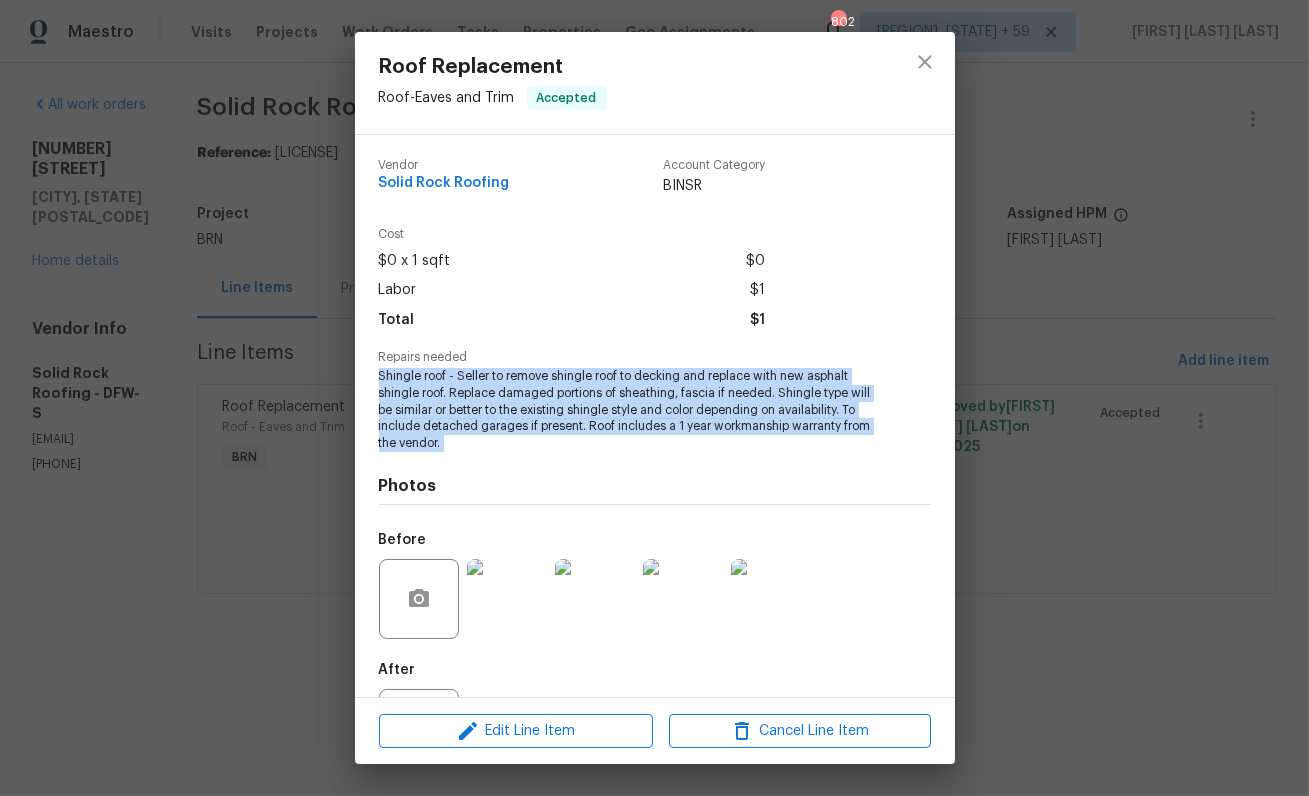 click on "Roof Replacement Roof  -  Eaves and Trim Accepted Vendor Solid Rock Roofing Account Category BINSR Cost $0 x 1 sqft $0 Labor $1 Total $1 Repairs needed Shingle roof - Seller to remove shingle roof to decking and replace with new asphalt shingle roof. Replace damaged portions of sheathing, fascia if needed. Shingle type will be similar or better to the existing shingle style and color depending on availability. To include detached garages if present. Roof includes a 1 year workmanship warranty from the vendor. Photos Before After  Edit Line Item  Cancel Line Item" at bounding box center (654, 398) 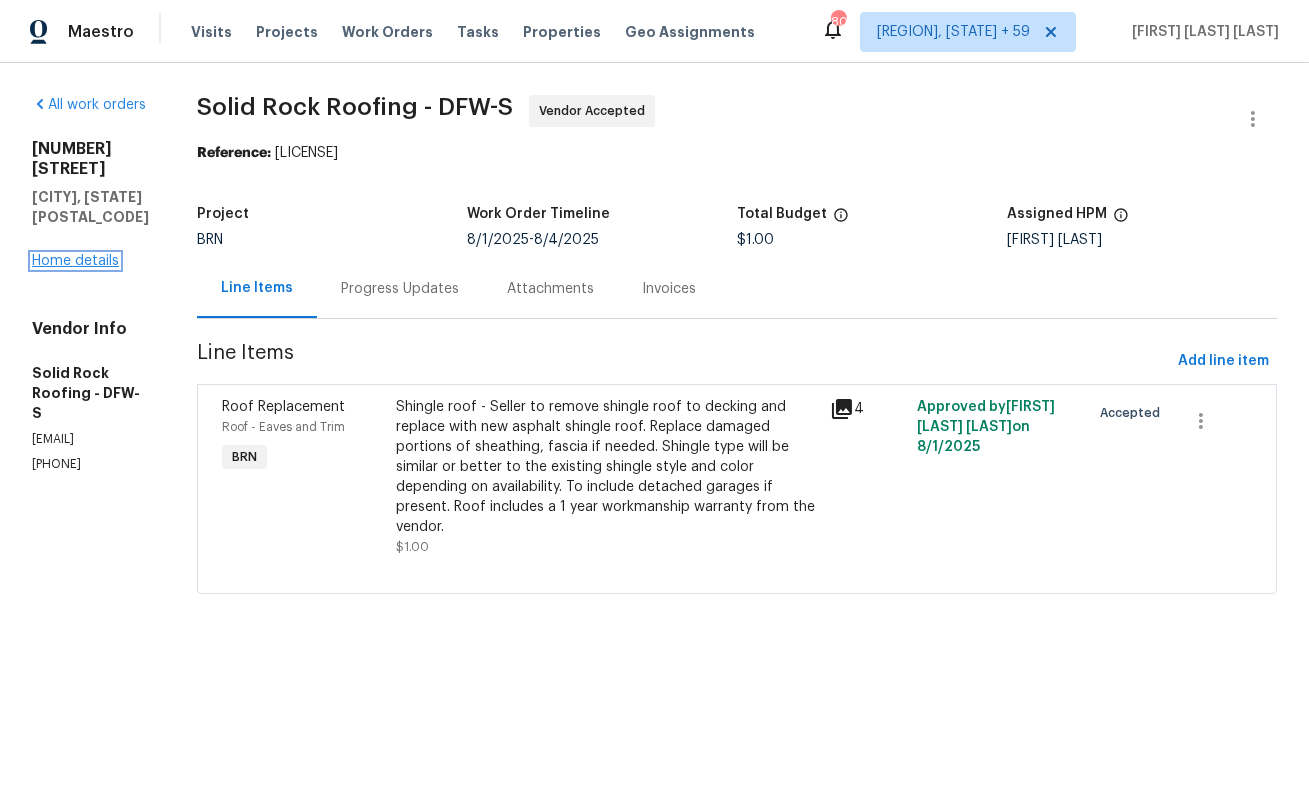 click on "Home details" at bounding box center (75, 261) 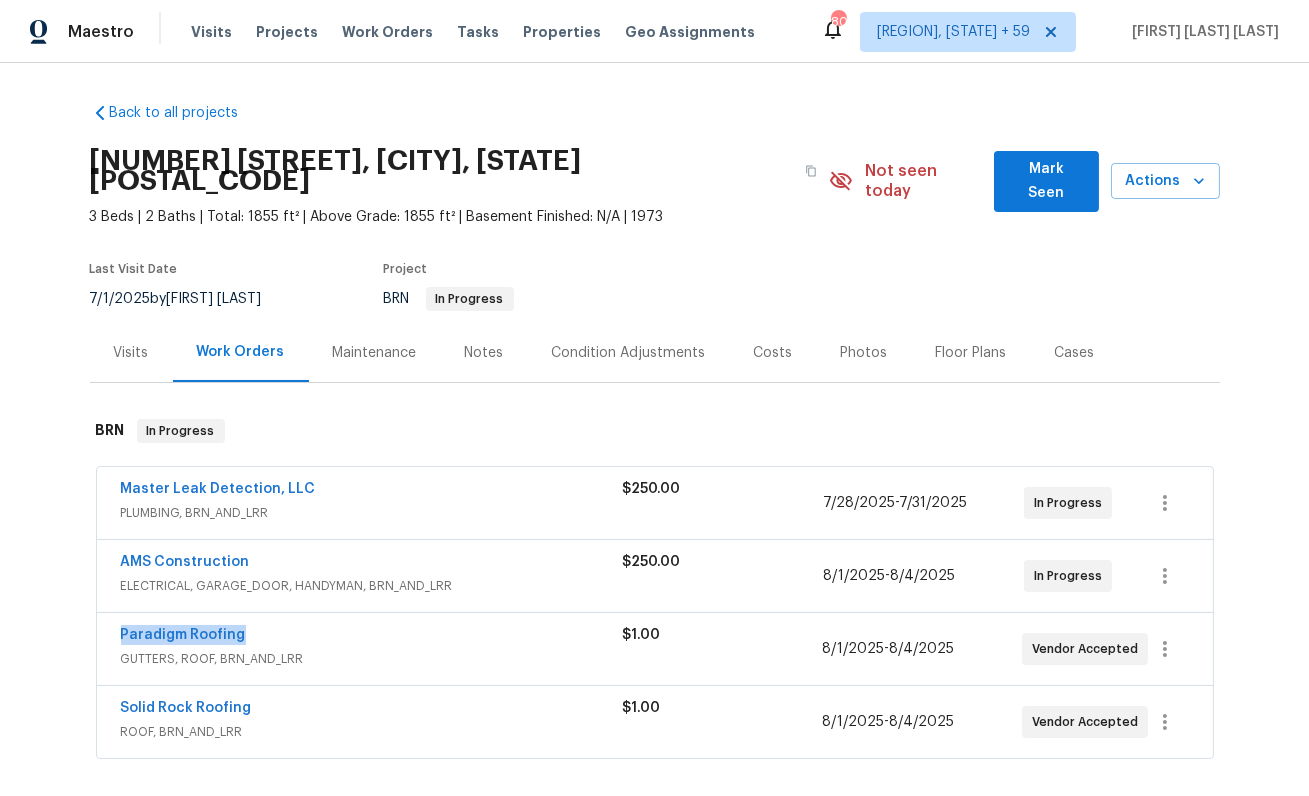 drag, startPoint x: 254, startPoint y: 610, endPoint x: 91, endPoint y: 608, distance: 163.01227 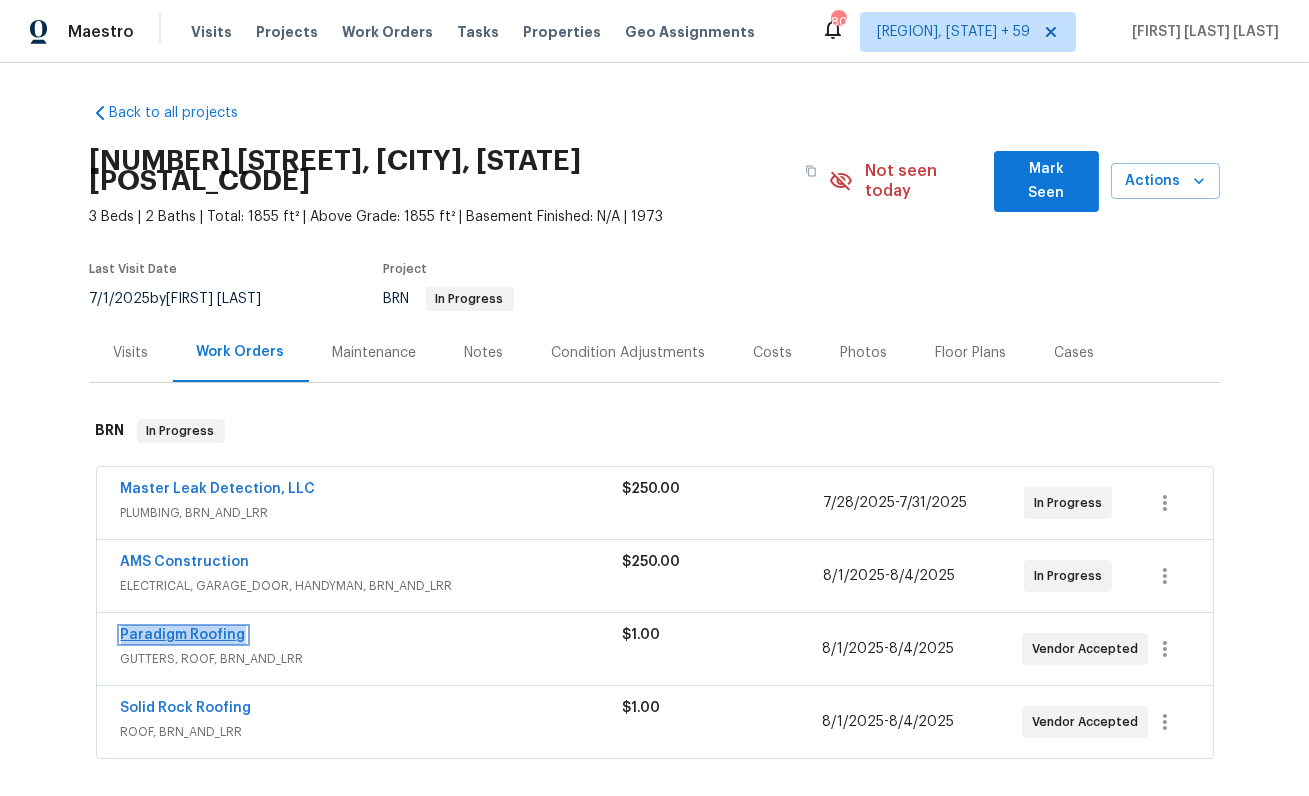 click on "Paradigm Roofing" at bounding box center (183, 635) 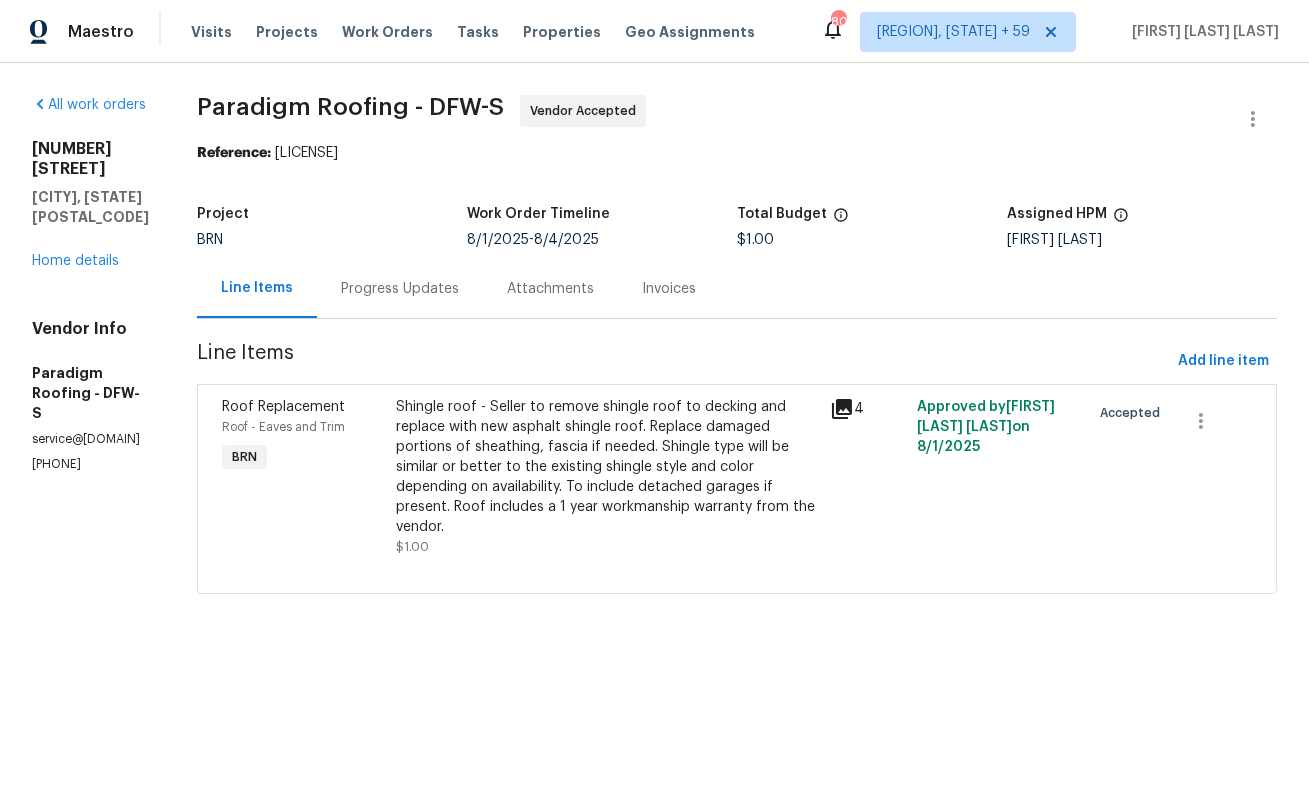 click on "Progress Updates" at bounding box center (400, 289) 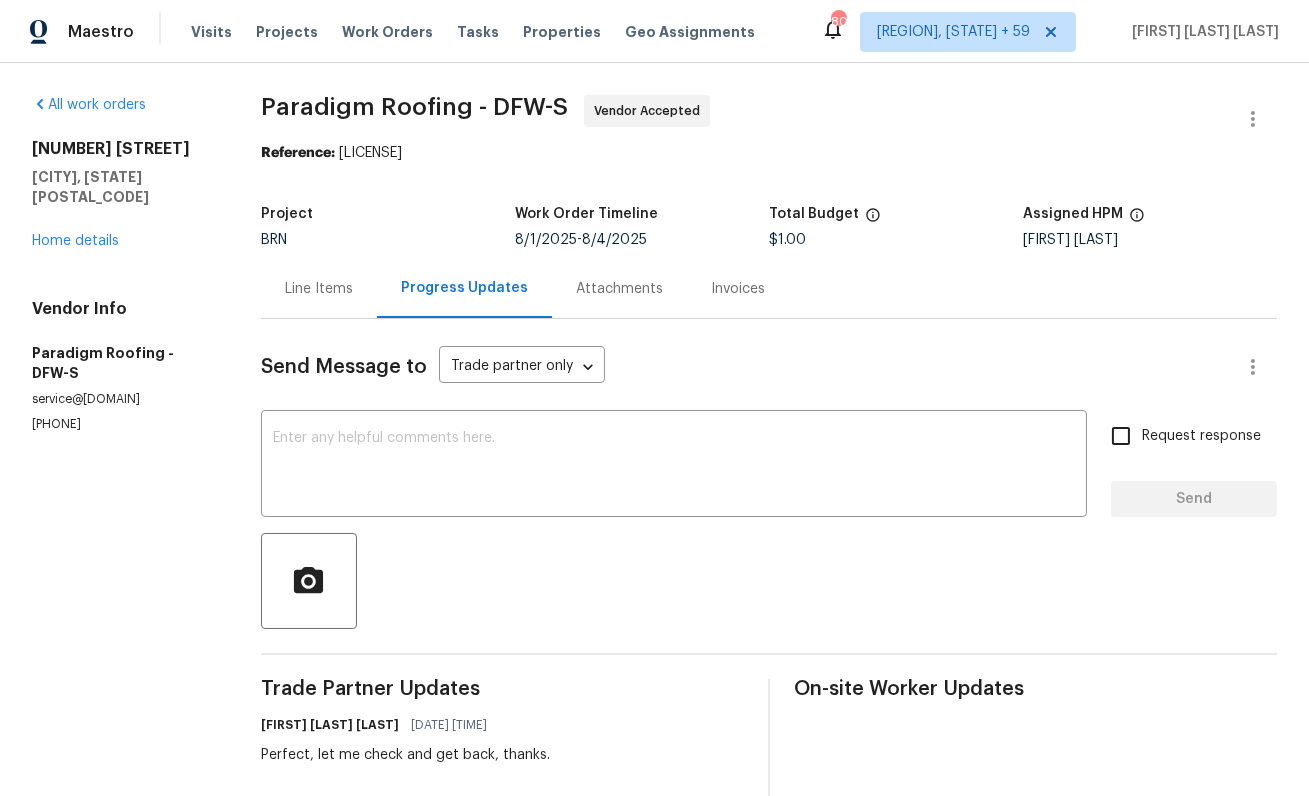 scroll, scrollTop: 281, scrollLeft: 0, axis: vertical 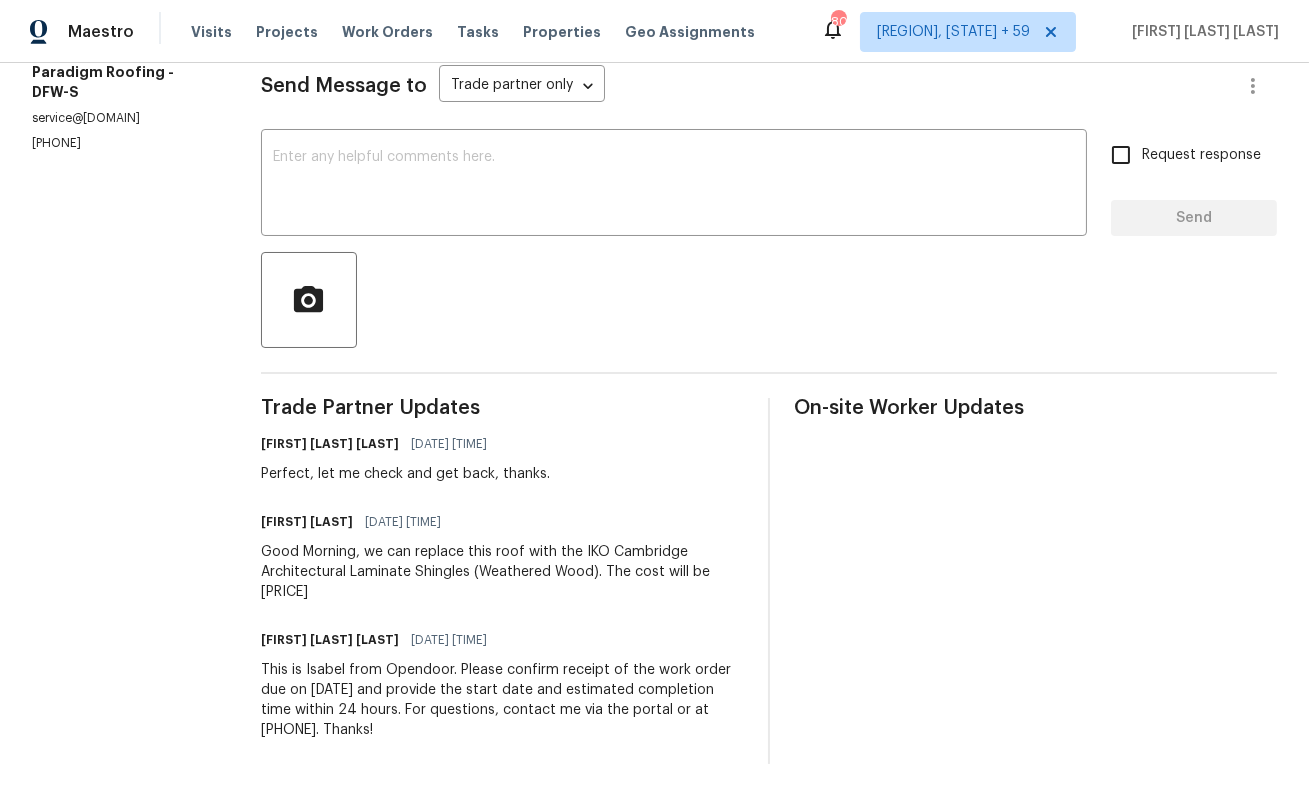 click on "Good Morning, we can replace this roof with the IKO Cambridge Architectural Laminate Shingles (Weathered Wood). The cost will be $10,704.26" at bounding box center (502, 572) 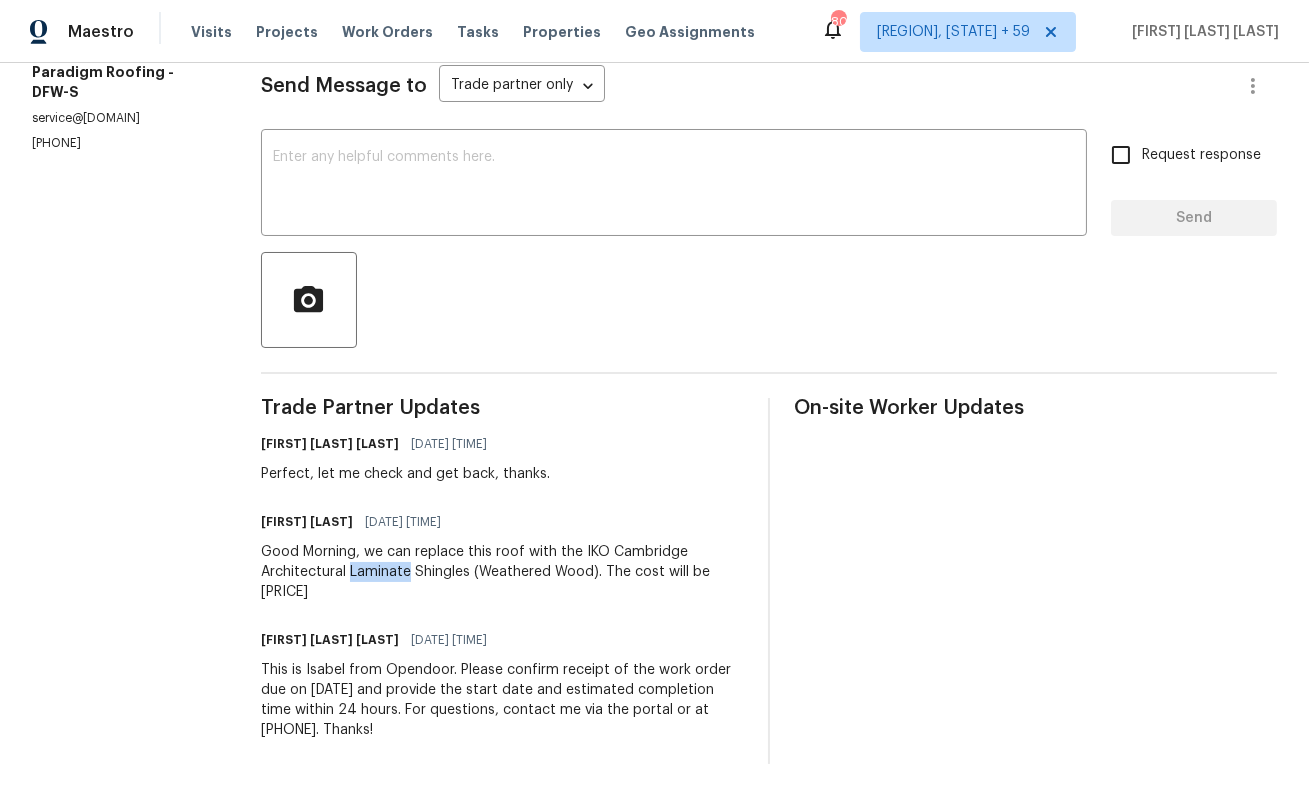 click on "Good Morning, we can replace this roof with the IKO Cambridge Architectural Laminate Shingles (Weathered Wood). The cost will be $10,704.26" at bounding box center (502, 572) 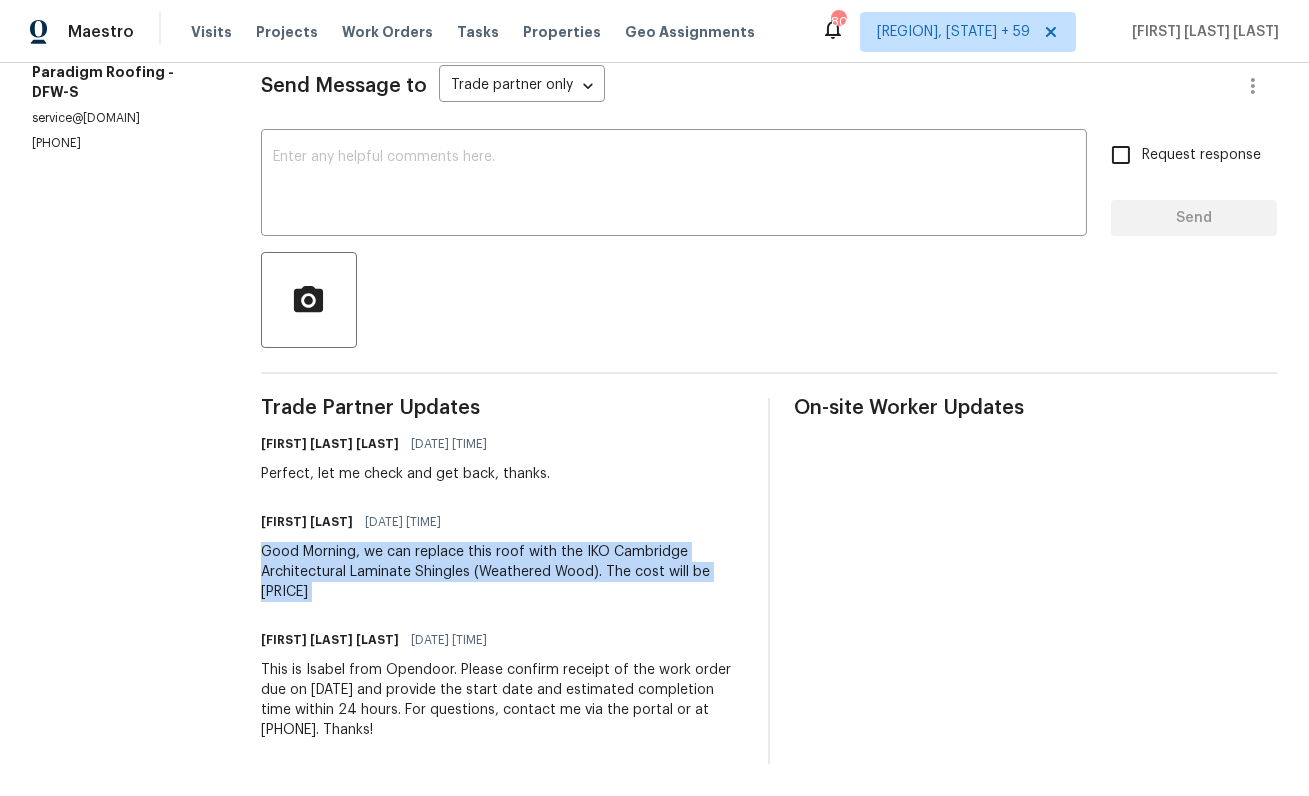 click on "Good Morning, we can replace this roof with the IKO Cambridge Architectural Laminate Shingles (Weathered Wood). The cost will be $10,704.26" at bounding box center (502, 572) 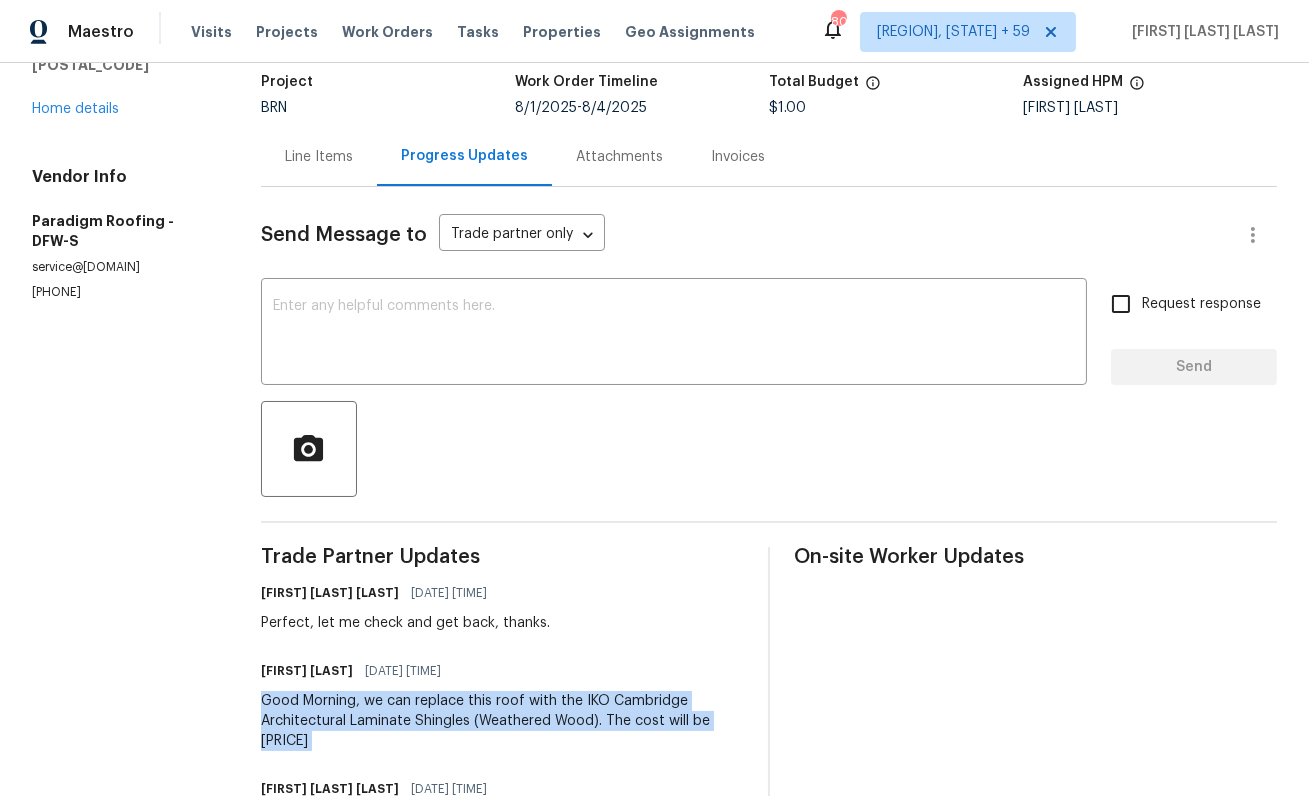 scroll, scrollTop: 0, scrollLeft: 0, axis: both 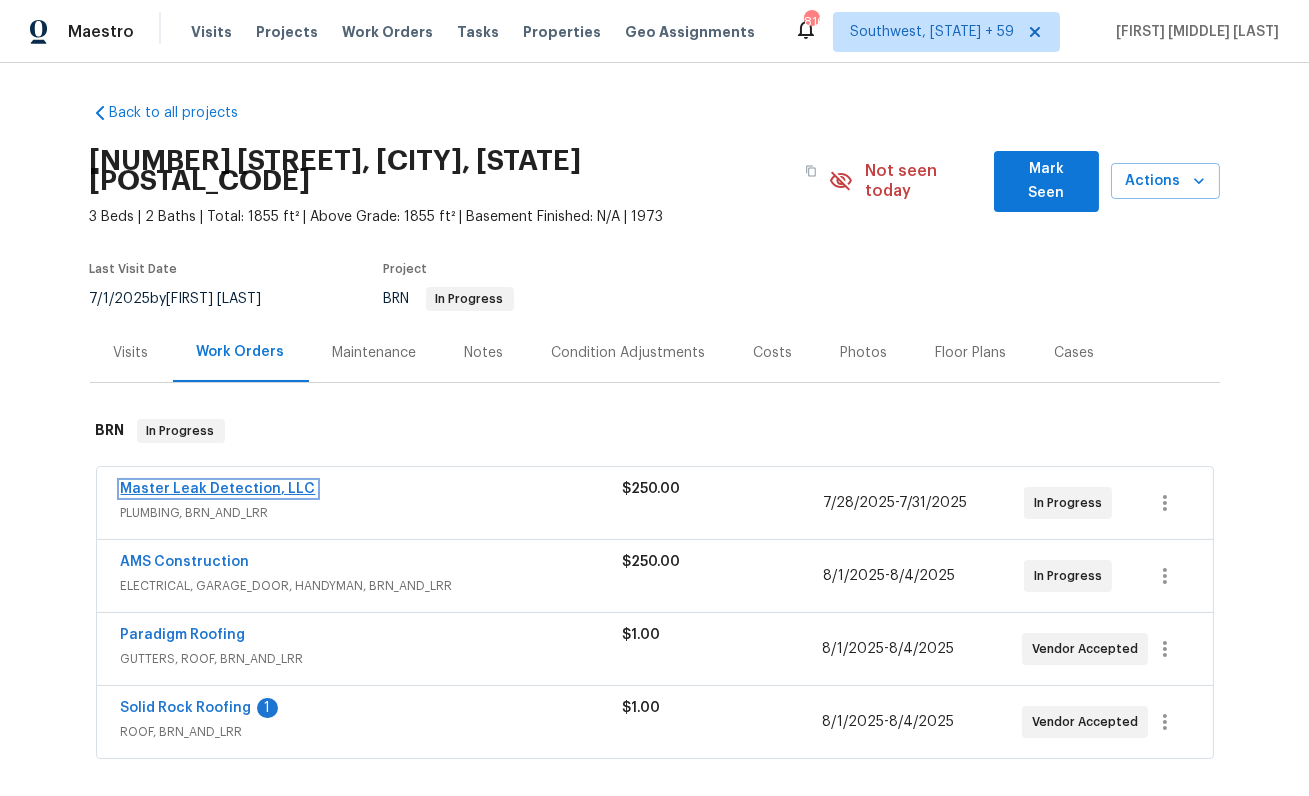 click on "Master Leak Detection, LLC" at bounding box center (218, 489) 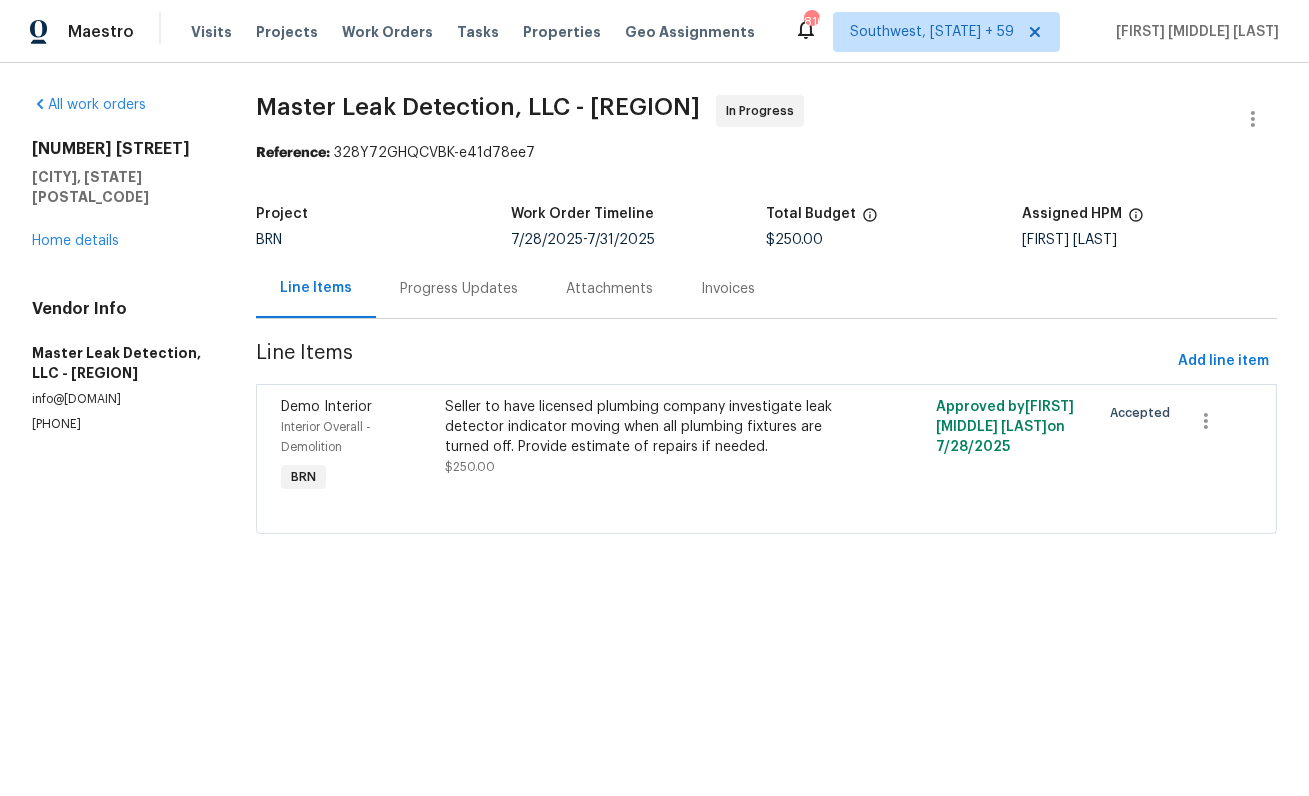 click on "Seller to have licensed plumbing company investigate leak detector indicator moving when all plumbing fixtures are turned off. Provide estimate of repairs if needed." at bounding box center (644, 427) 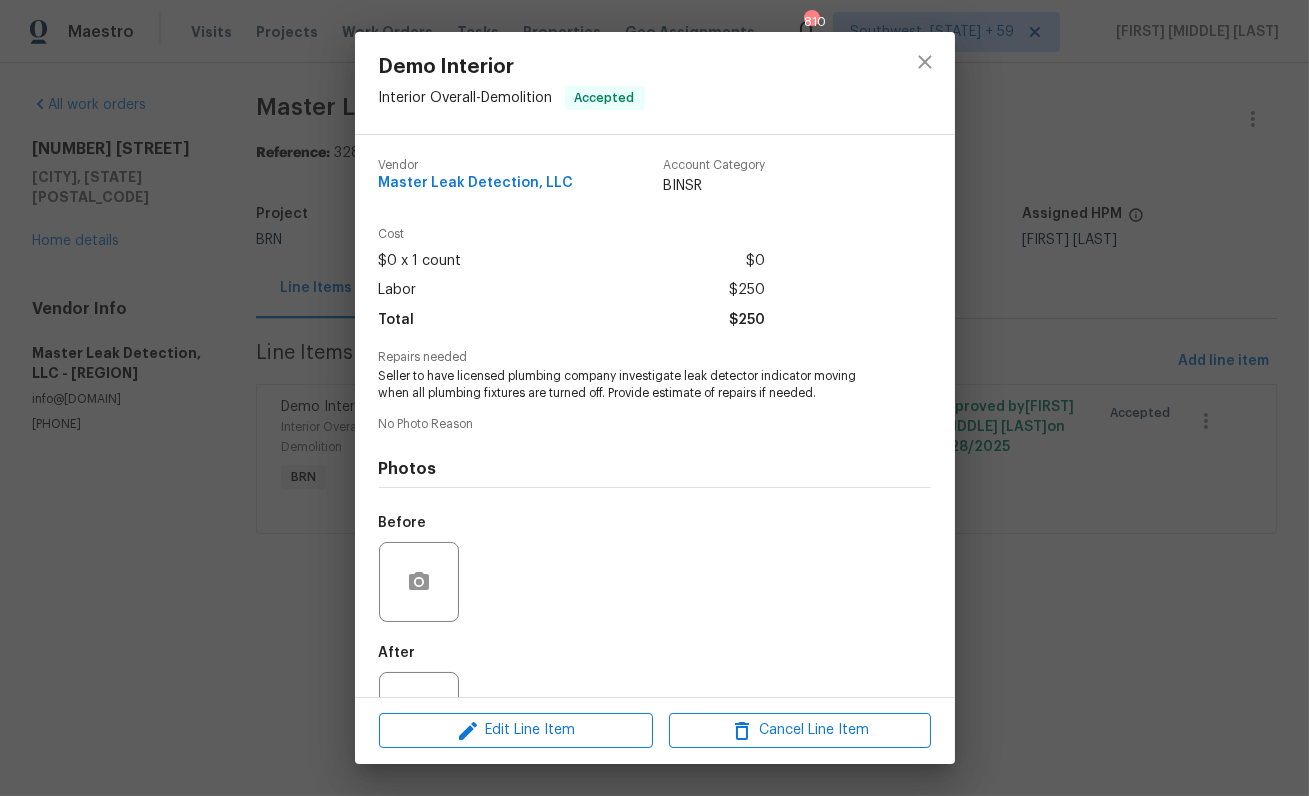 click on "Seller to have licensed plumbing company investigate leak detector indicator moving when all plumbing fixtures are turned off. Provide estimate of repairs if needed." at bounding box center [627, 385] 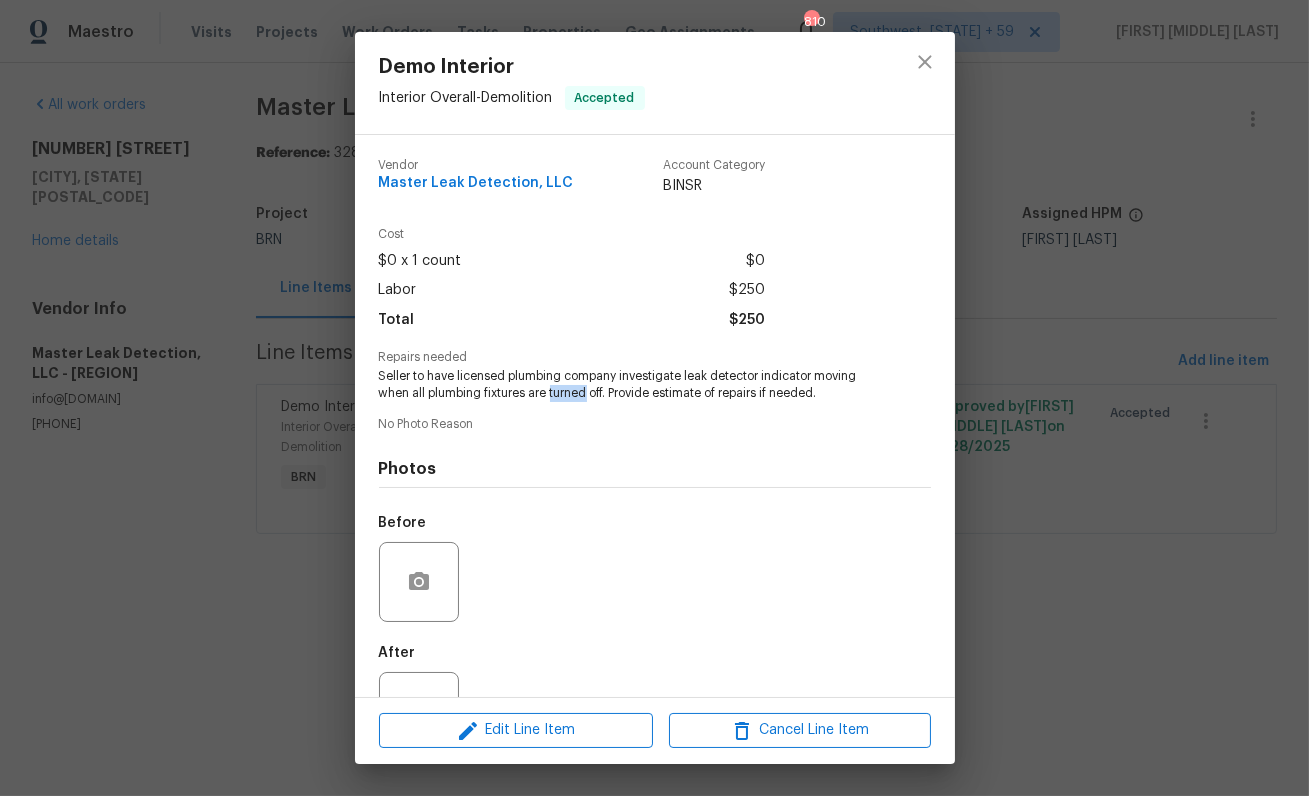click on "Seller to have licensed plumbing company investigate leak detector indicator moving when all plumbing fixtures are turned off. Provide estimate of repairs if needed." at bounding box center (627, 385) 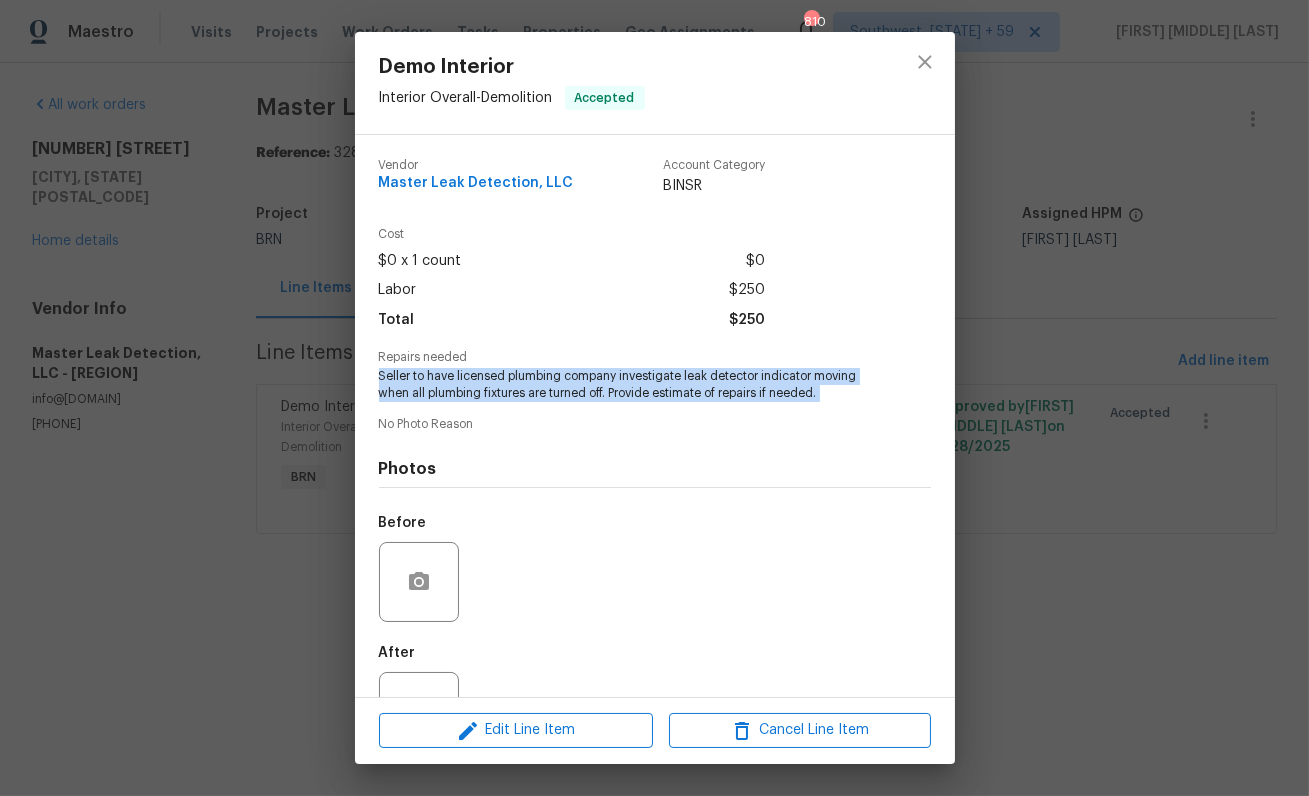 click on "Seller to have licensed plumbing company investigate leak detector indicator moving when all plumbing fixtures are turned off. Provide estimate of repairs if needed." at bounding box center (627, 385) 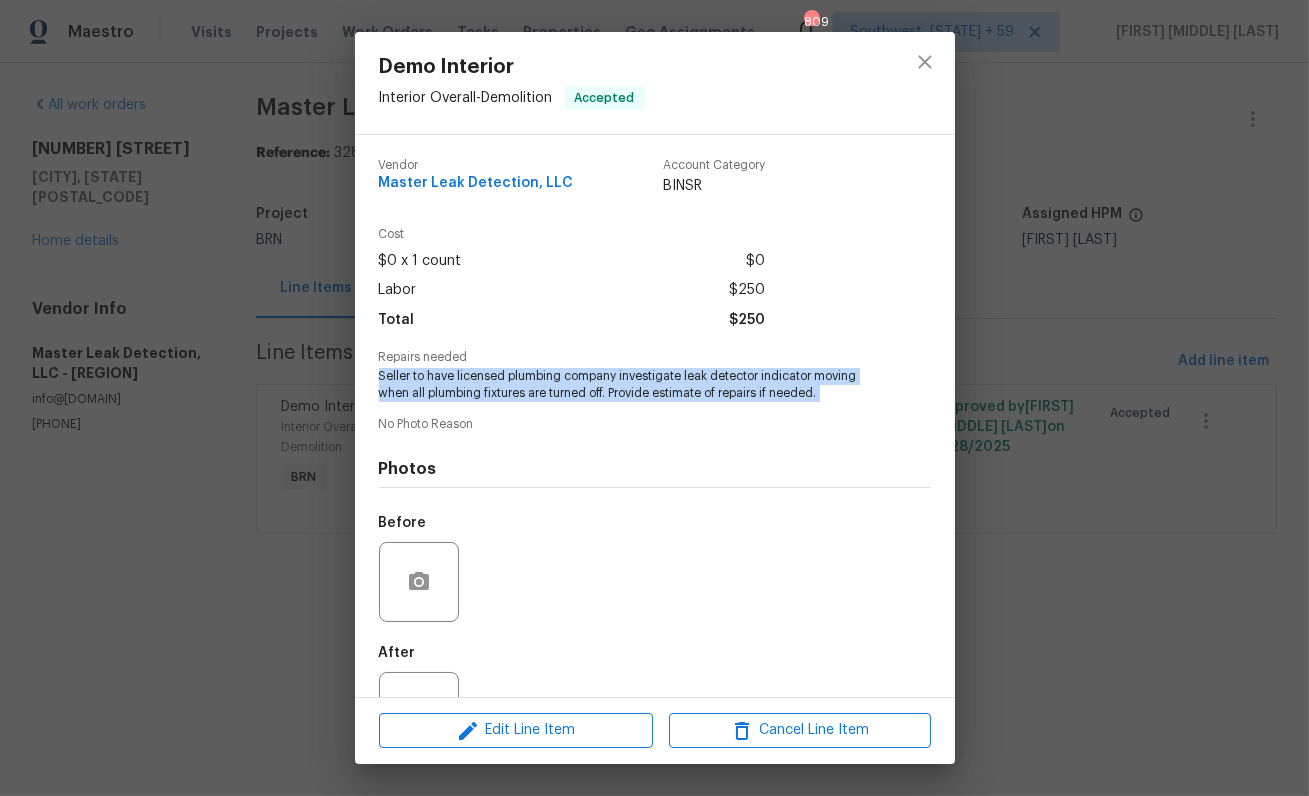 click on "Demo Interior Interior Overall  -  Demolition Accepted Vendor Master Leak Detection, LLC Account Category BINSR Cost $0 x 1 count $0 Labor $250 Total $250 Repairs needed Seller to have licensed plumbing company investigate leak detector indicator moving when all plumbing fixtures are turned off. Provide estimate of repairs if needed. No Photo Reason   Photos Before After  Edit Line Item  Cancel Line Item" at bounding box center (654, 398) 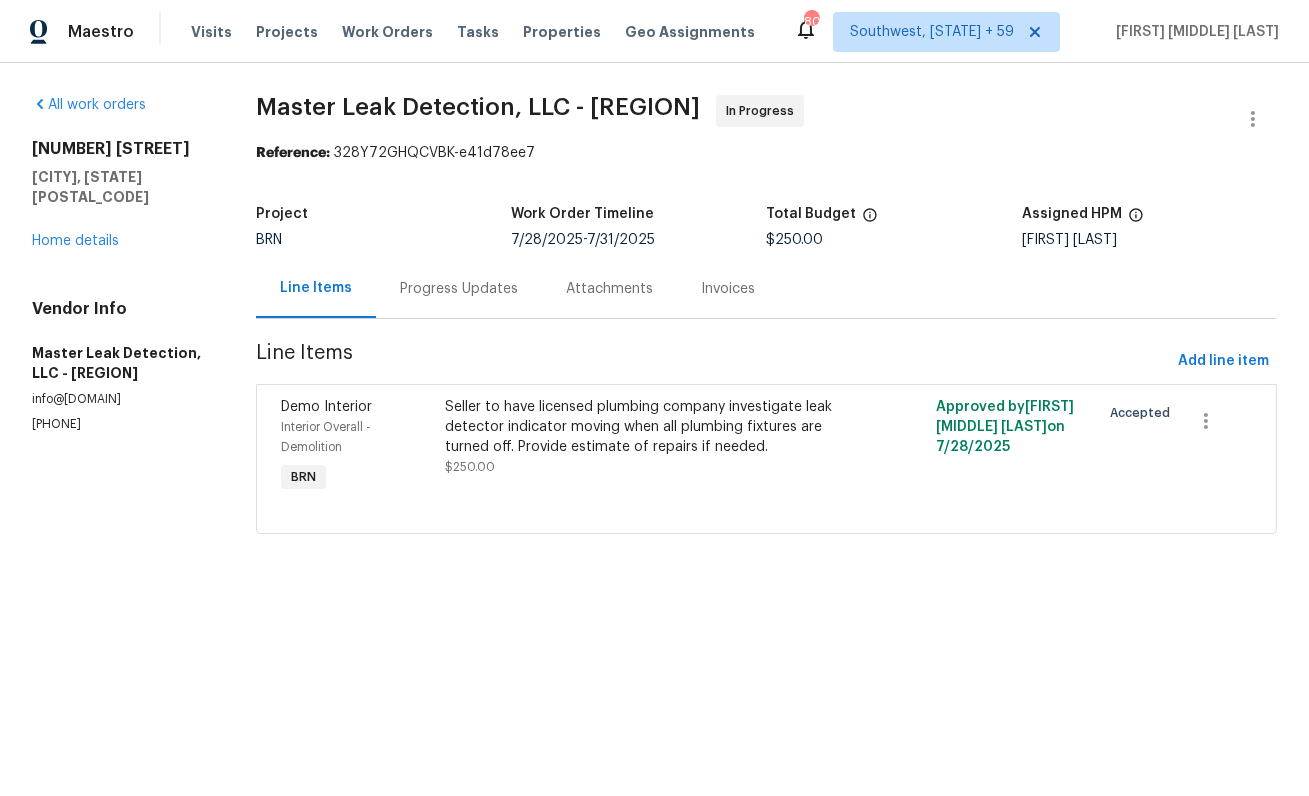 click on "Progress Updates" at bounding box center (459, 288) 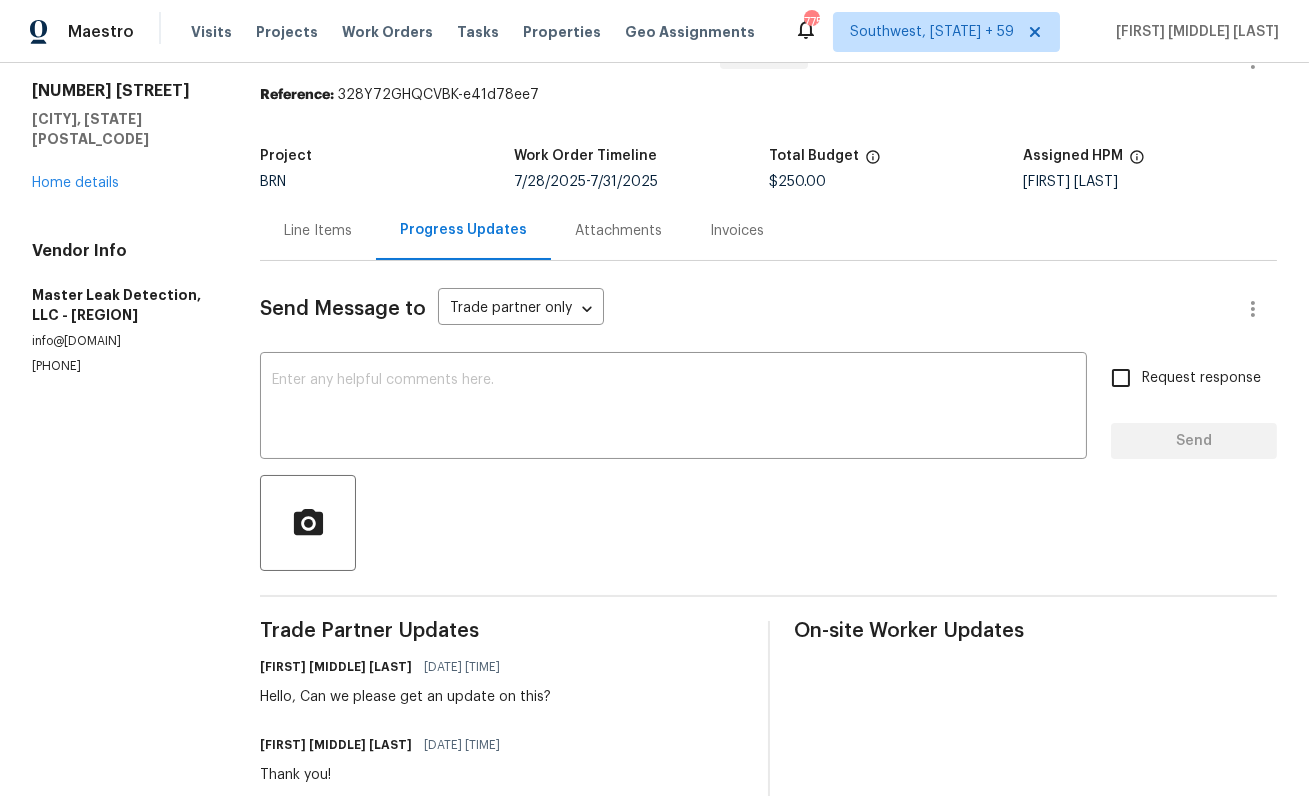 scroll, scrollTop: 0, scrollLeft: 0, axis: both 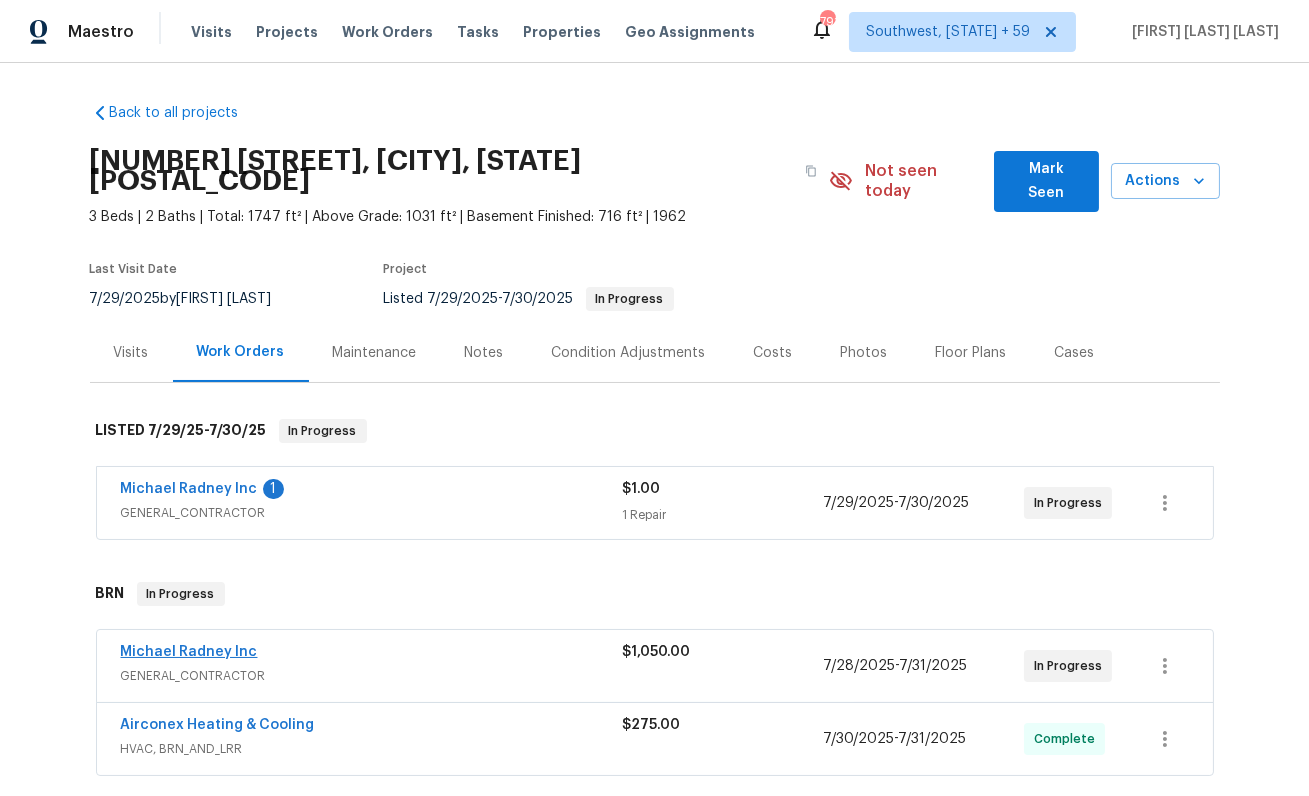 click on "Michael Radney Inc" at bounding box center (372, 654) 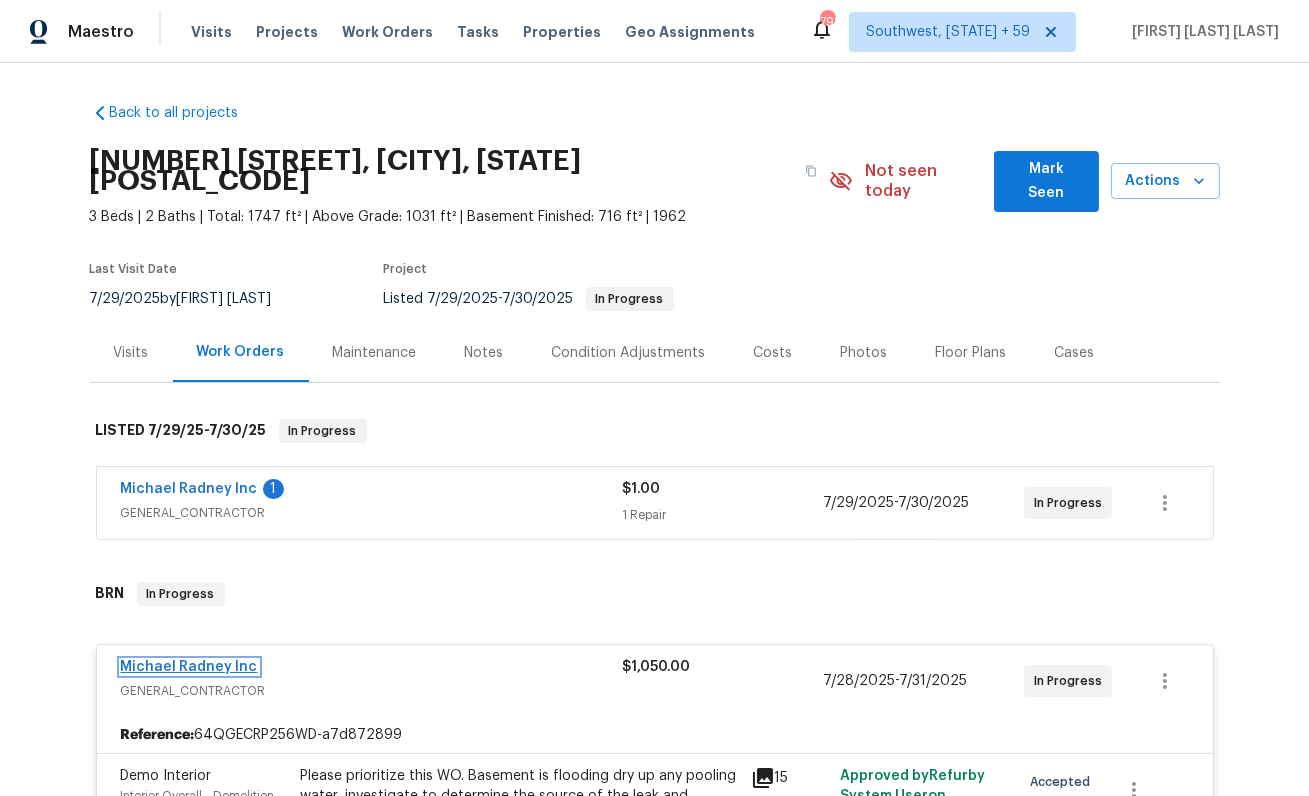 click on "Michael Radney Inc" at bounding box center (189, 667) 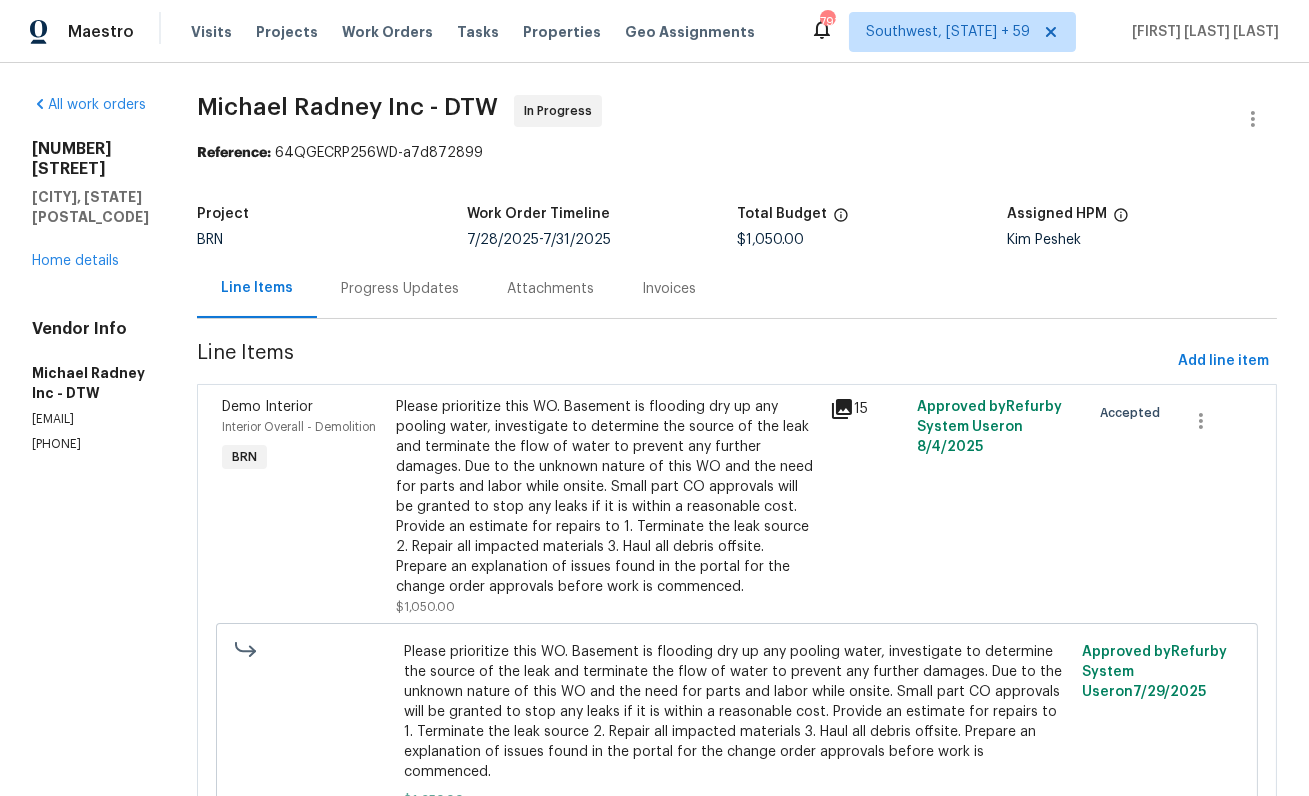 click on "Progress Updates" at bounding box center (400, 289) 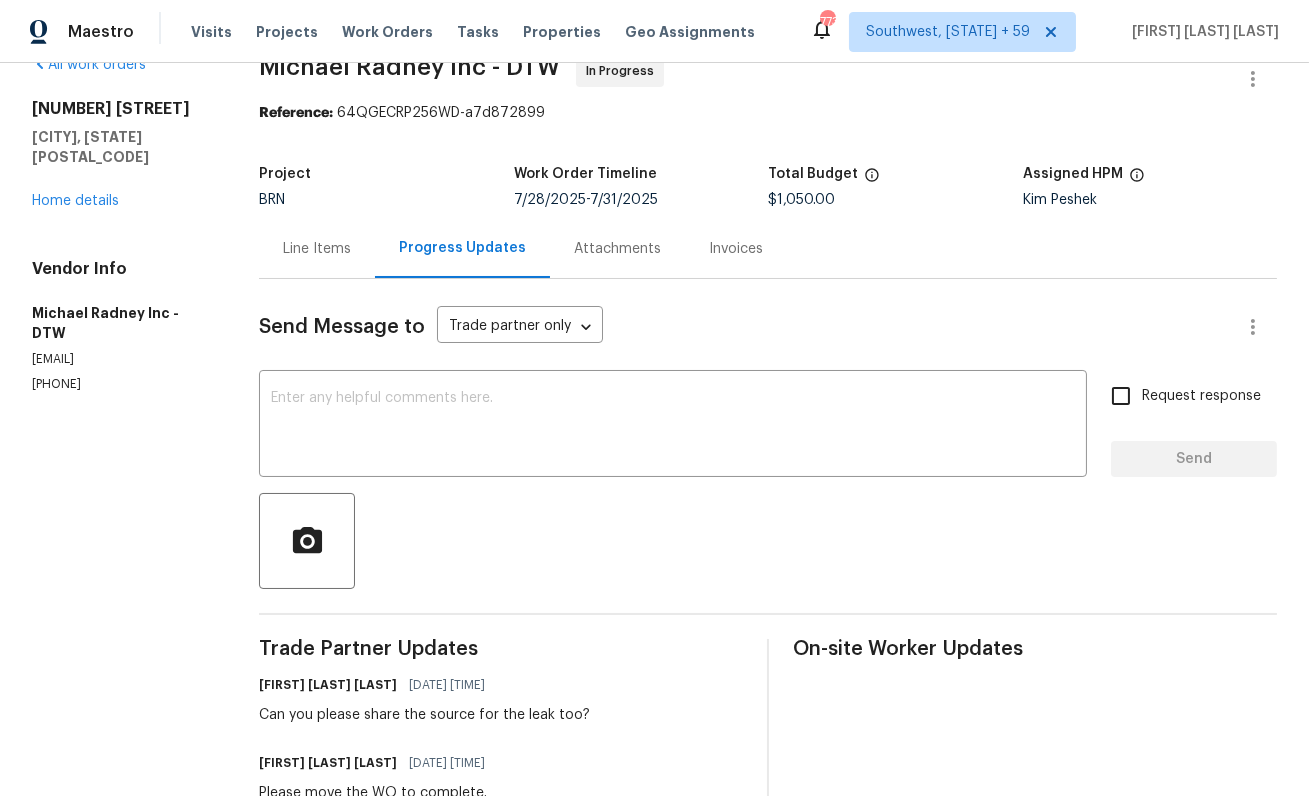 scroll, scrollTop: 0, scrollLeft: 0, axis: both 